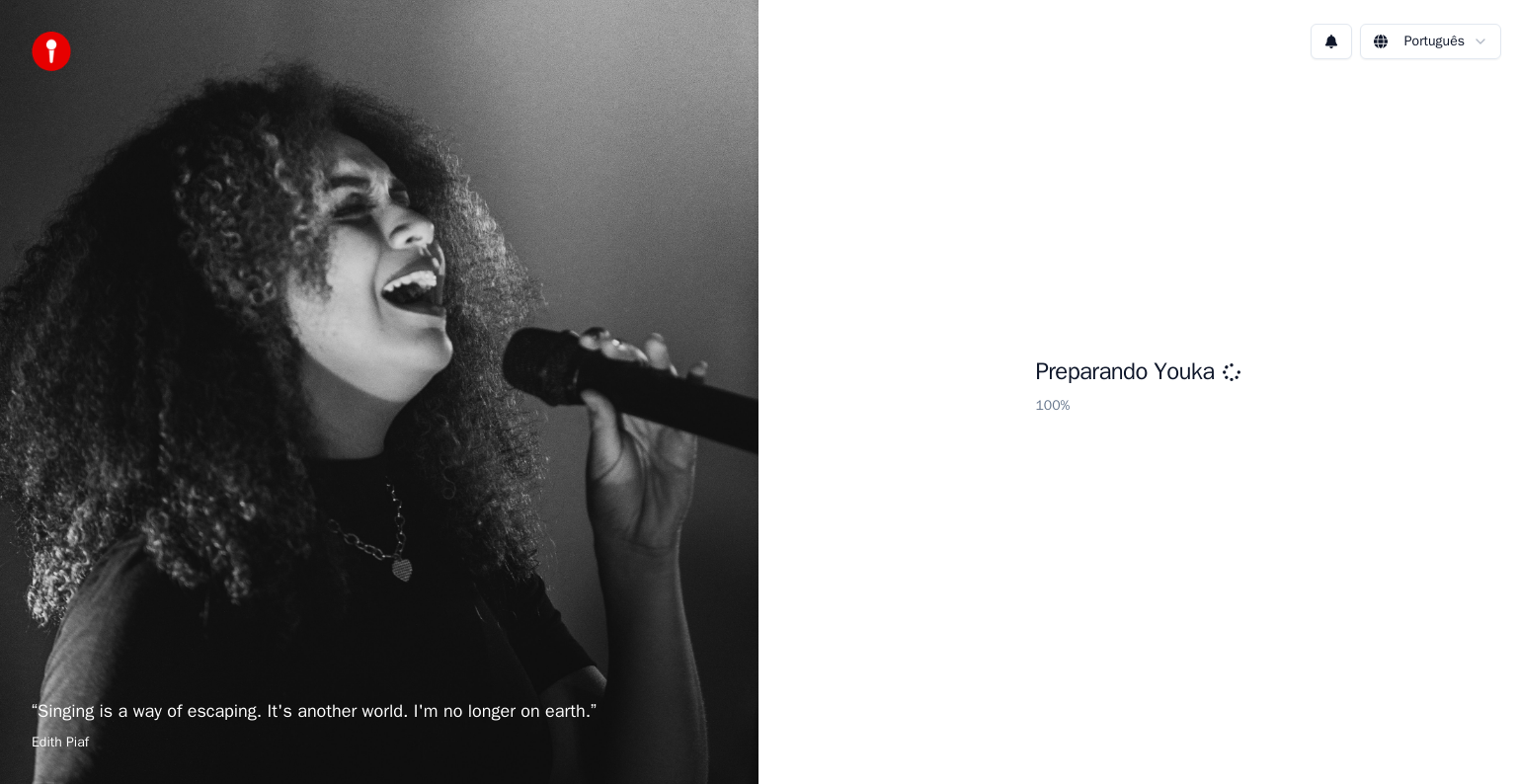 scroll, scrollTop: 0, scrollLeft: 0, axis: both 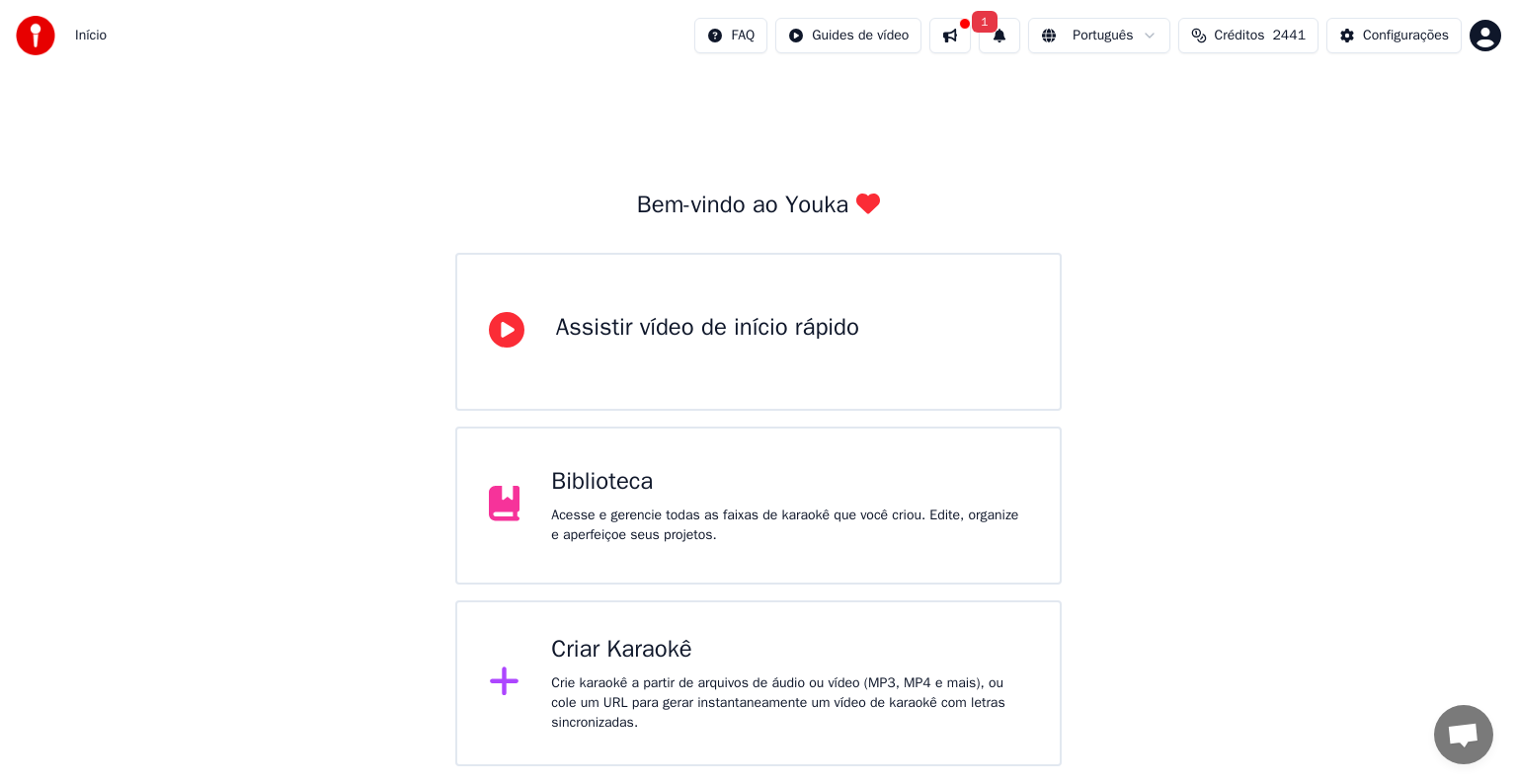 click on "Crie karaokê a partir de arquivos de áudio ou vídeo (MP3, MP4 e mais), ou cole um URL para gerar instantaneamente um vídeo de karaokê com letras sincronizadas." at bounding box center [789, 703] 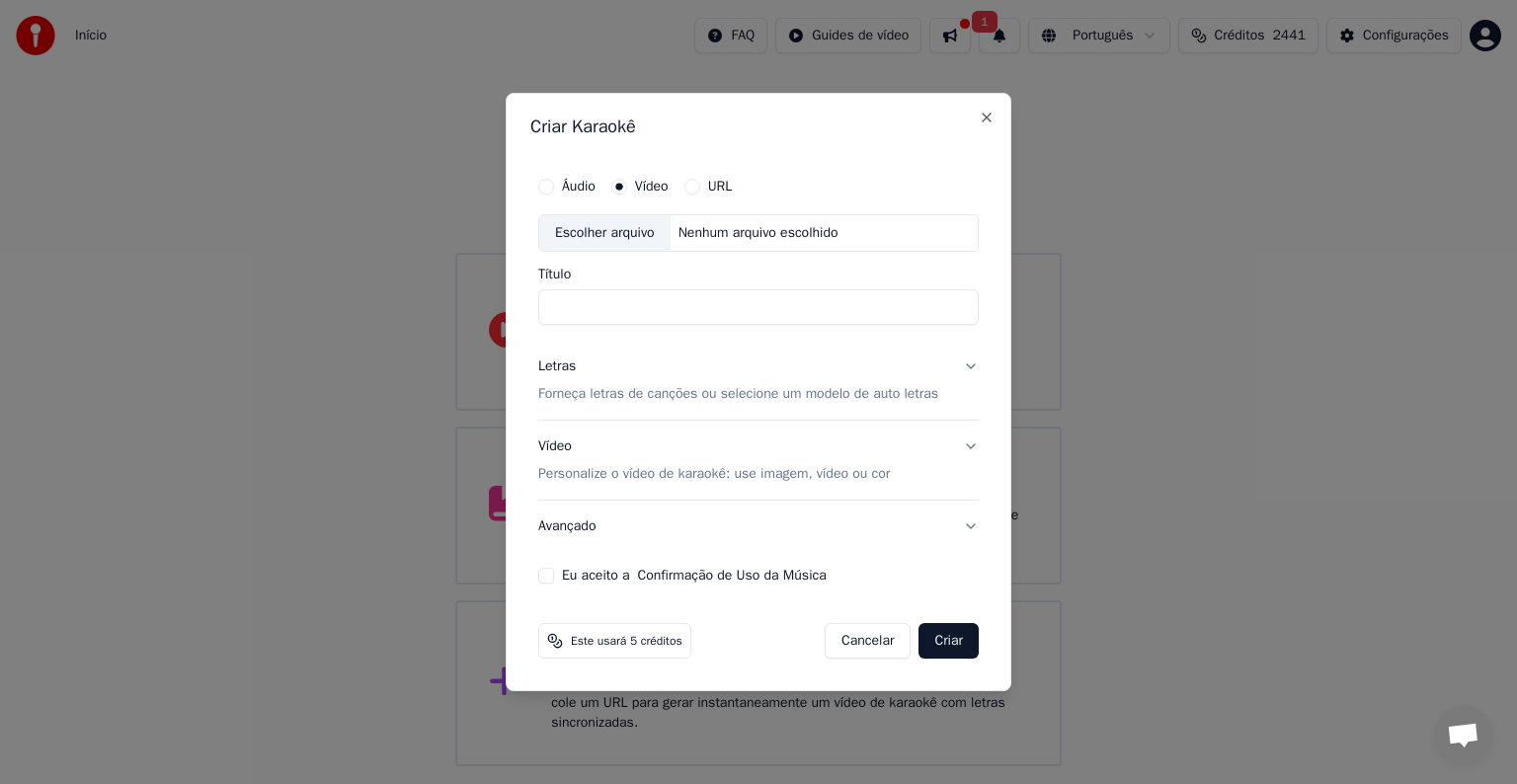 click on "Personalize o vídeo de karaokê: use imagem, vídeo ou cor" at bounding box center [714, 474] 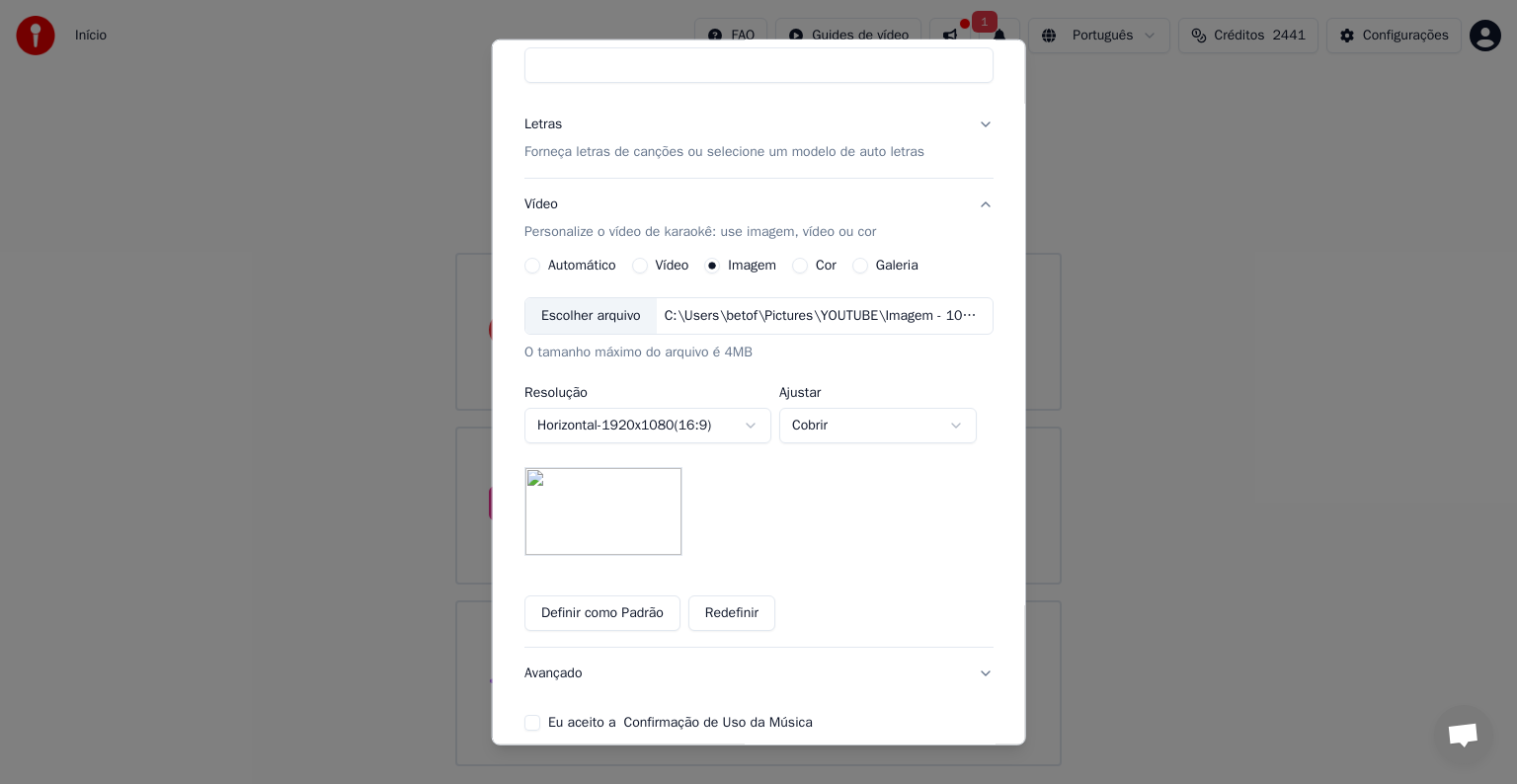 scroll, scrollTop: 197, scrollLeft: 0, axis: vertical 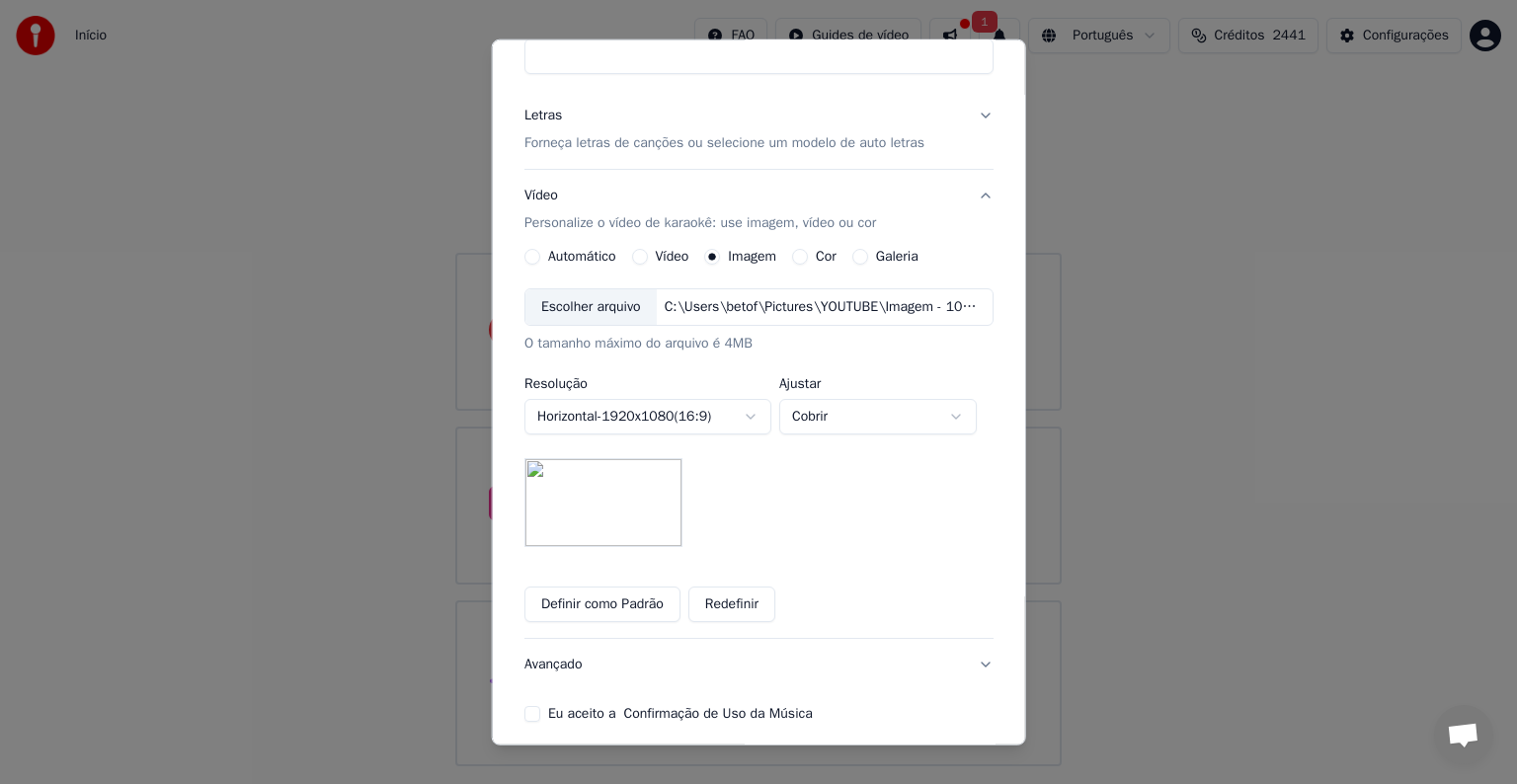 click at bounding box center [603, 503] 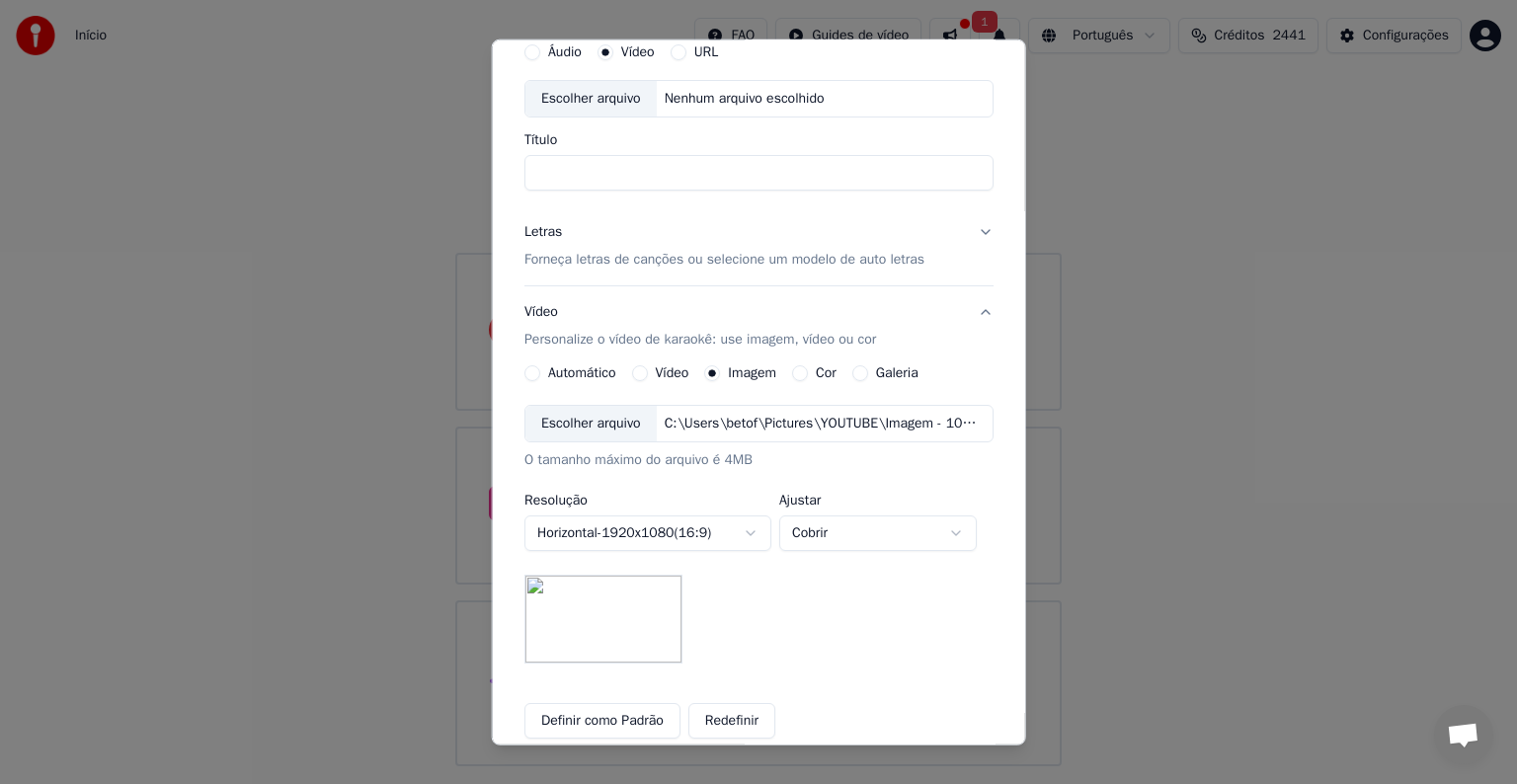 scroll, scrollTop: 0, scrollLeft: 0, axis: both 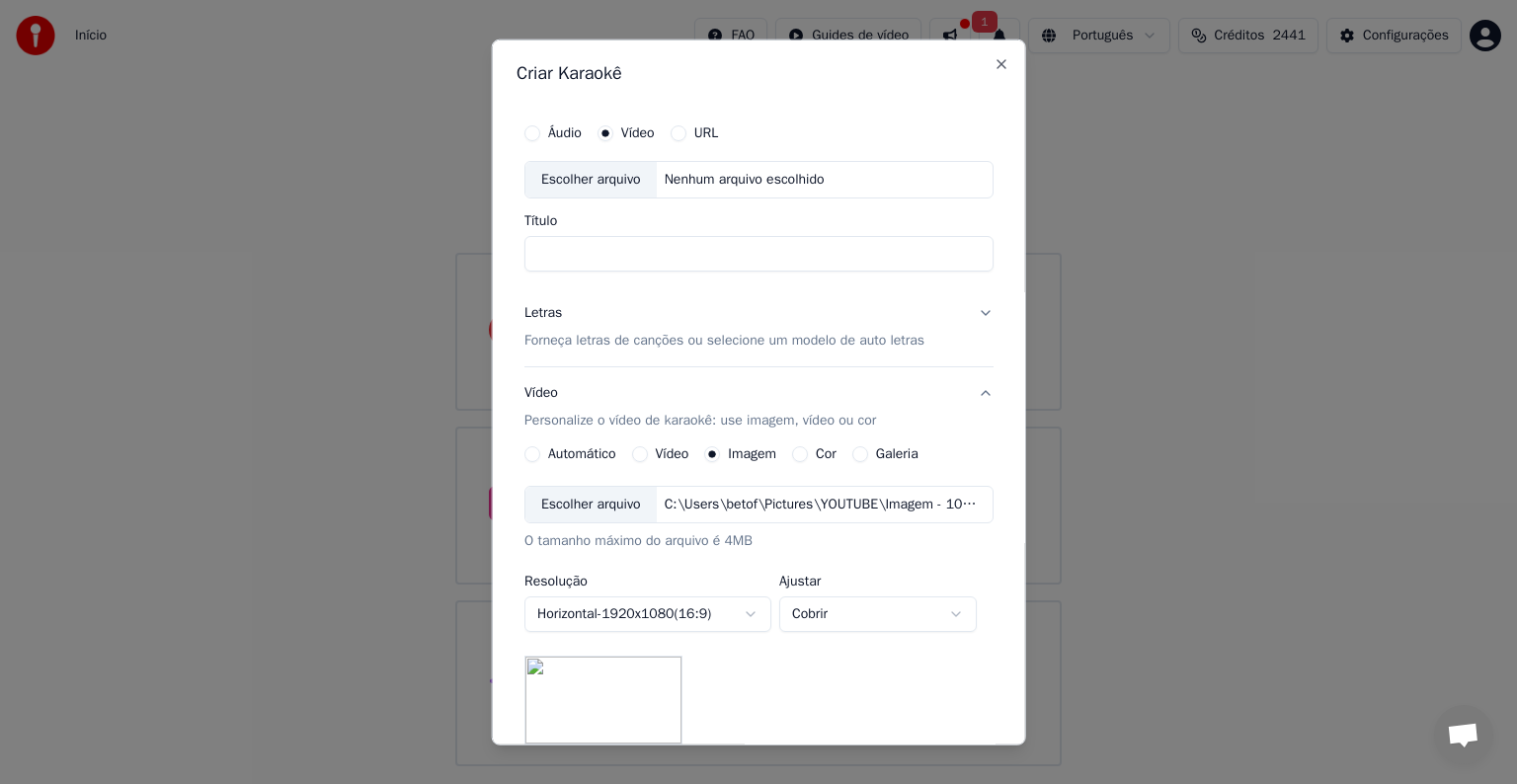 click on "Escolher arquivo" at bounding box center [591, 180] 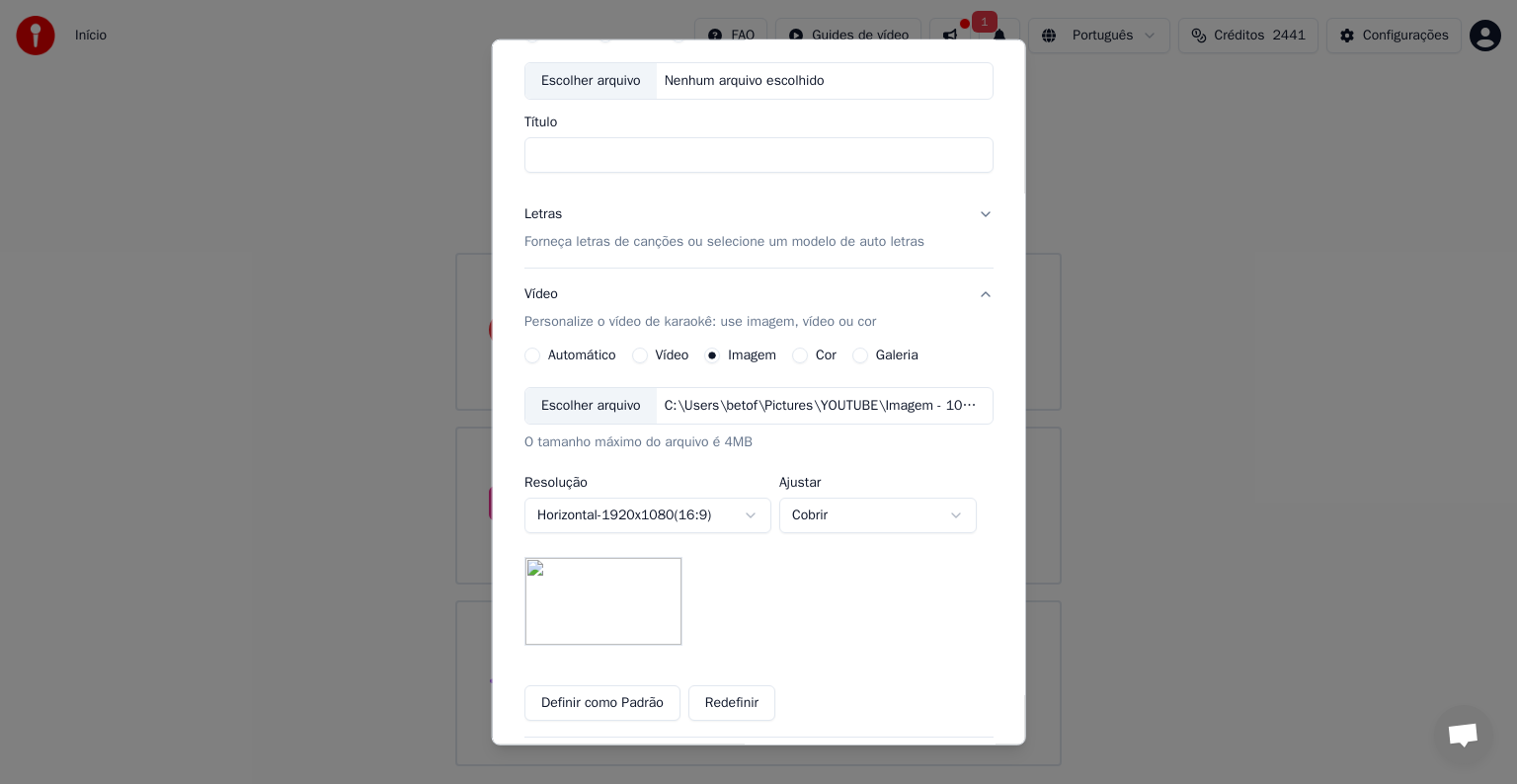 scroll, scrollTop: 197, scrollLeft: 0, axis: vertical 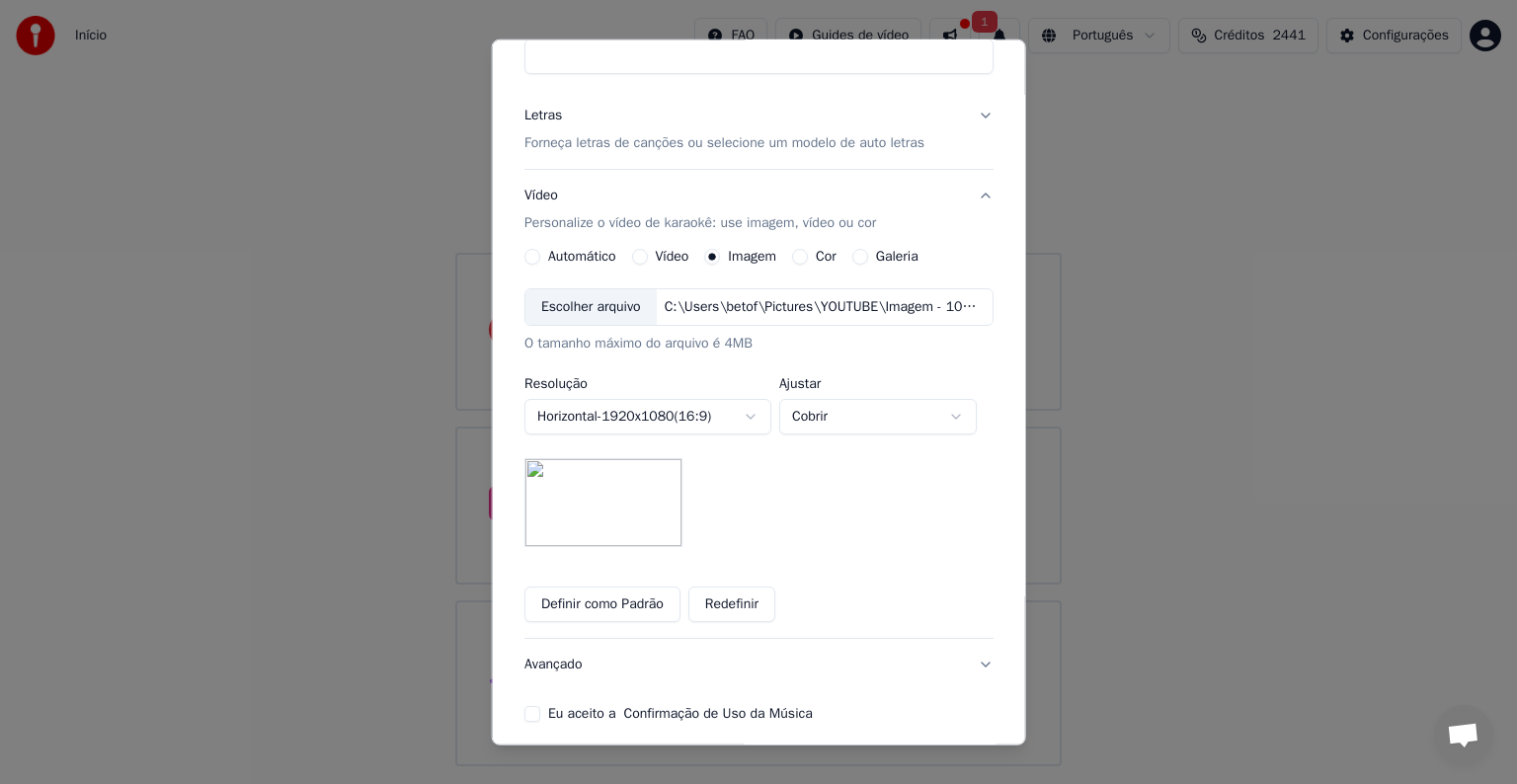 click on "C:\Users\betof\Pictures\YOUTUBE\Imagem - 1024x576.jpg" at bounding box center [824, 307] 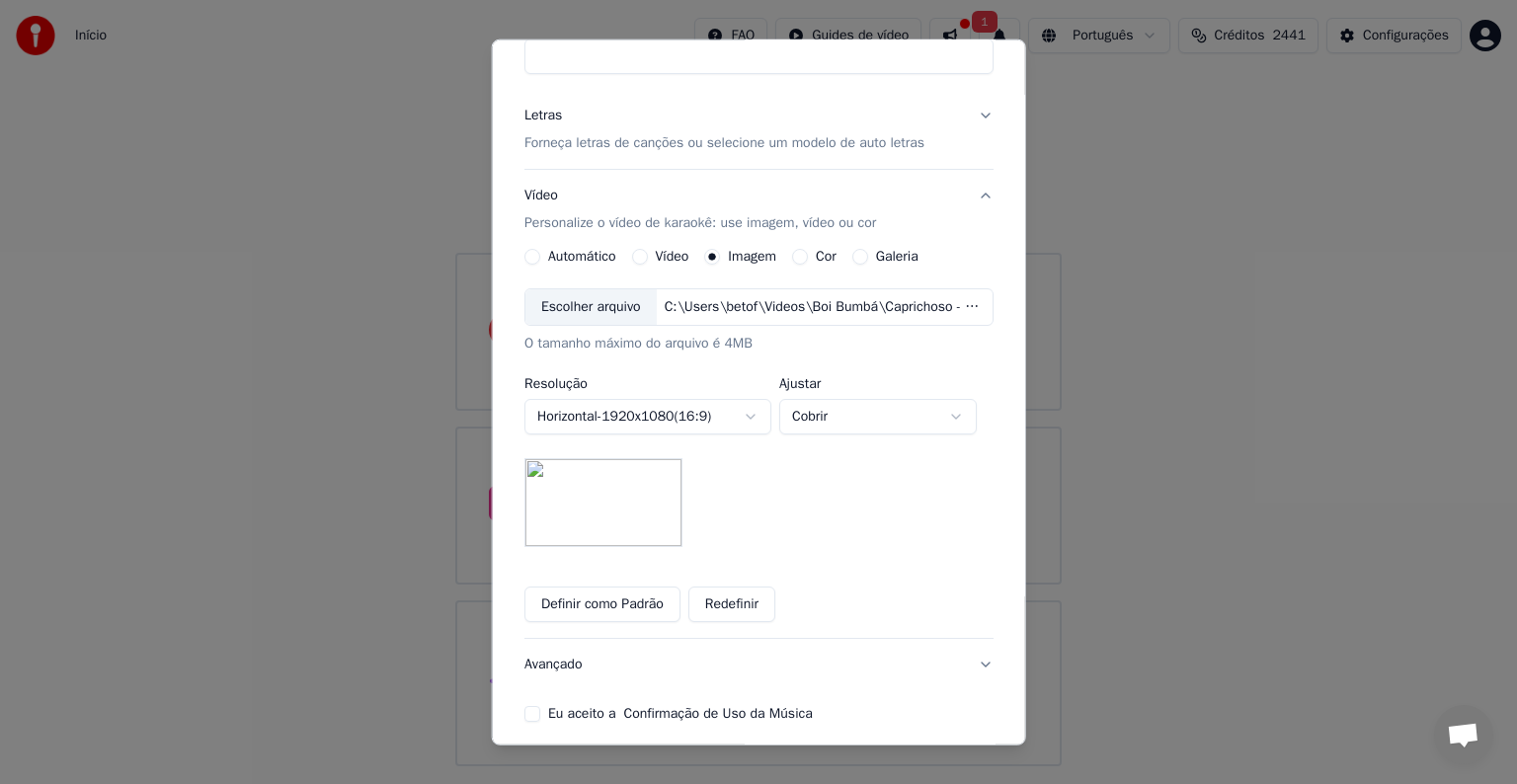 click on "Escolher arquivo" at bounding box center (591, 307) 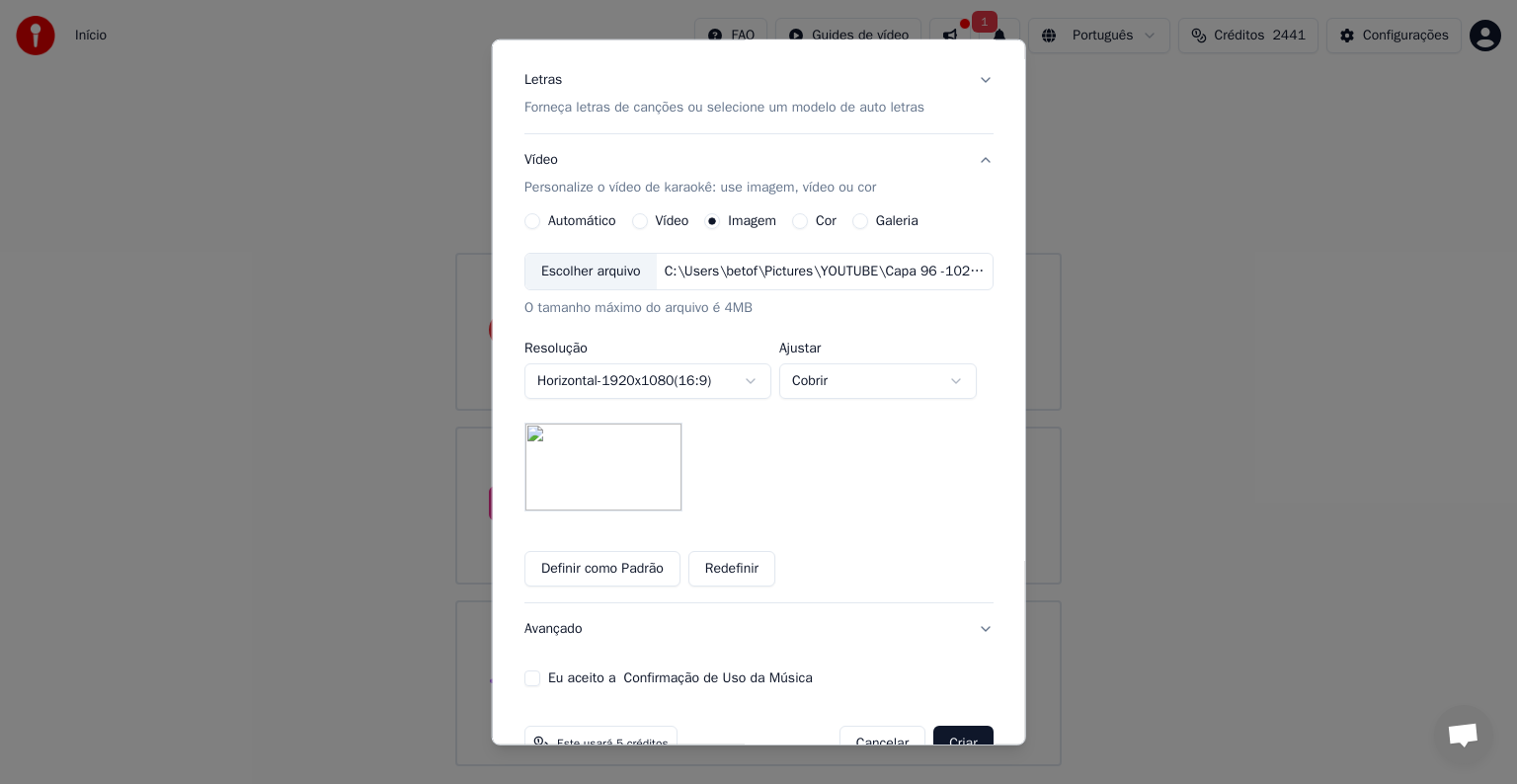 scroll, scrollTop: 280, scrollLeft: 0, axis: vertical 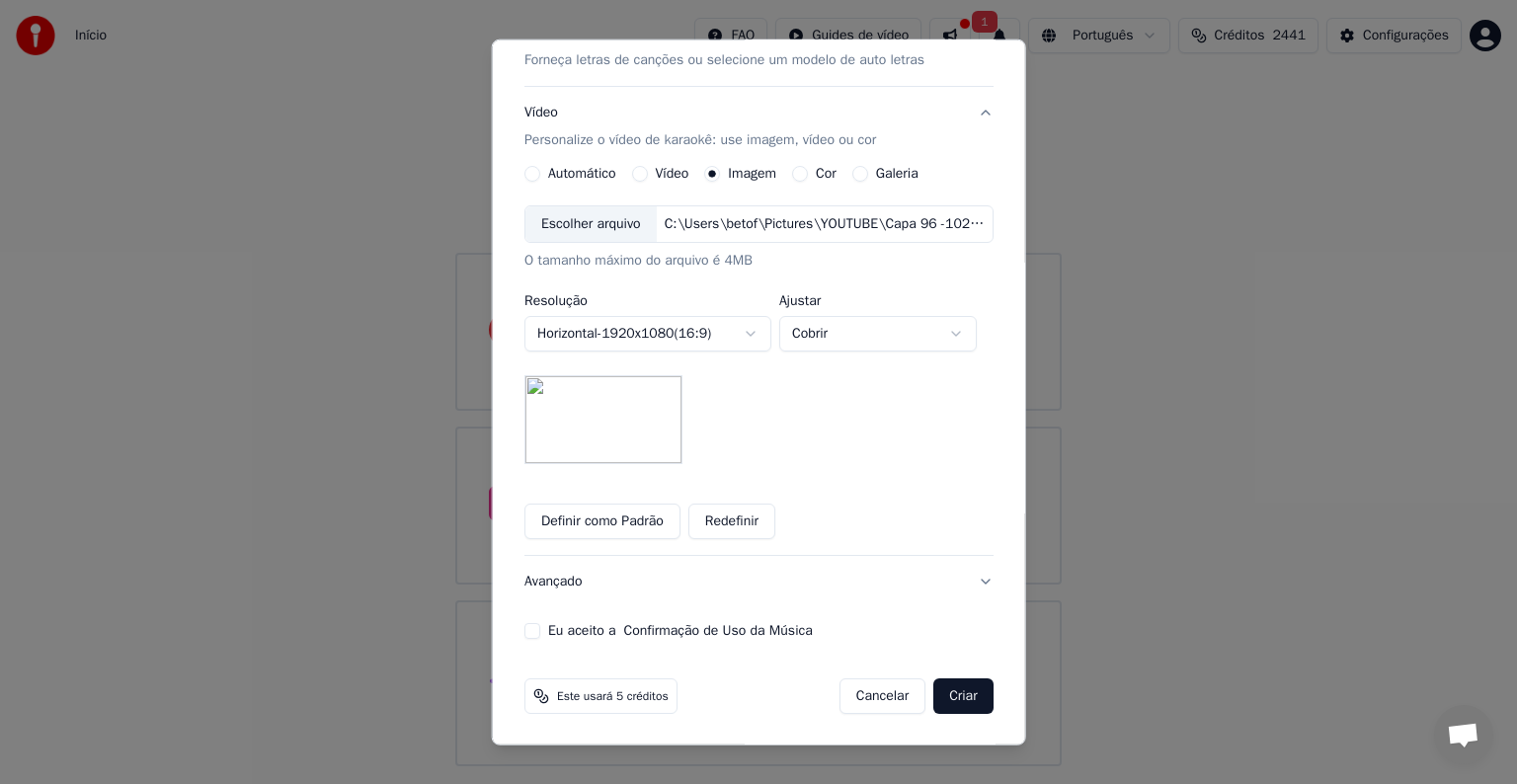 click on "Avançado" at bounding box center (758, 582) 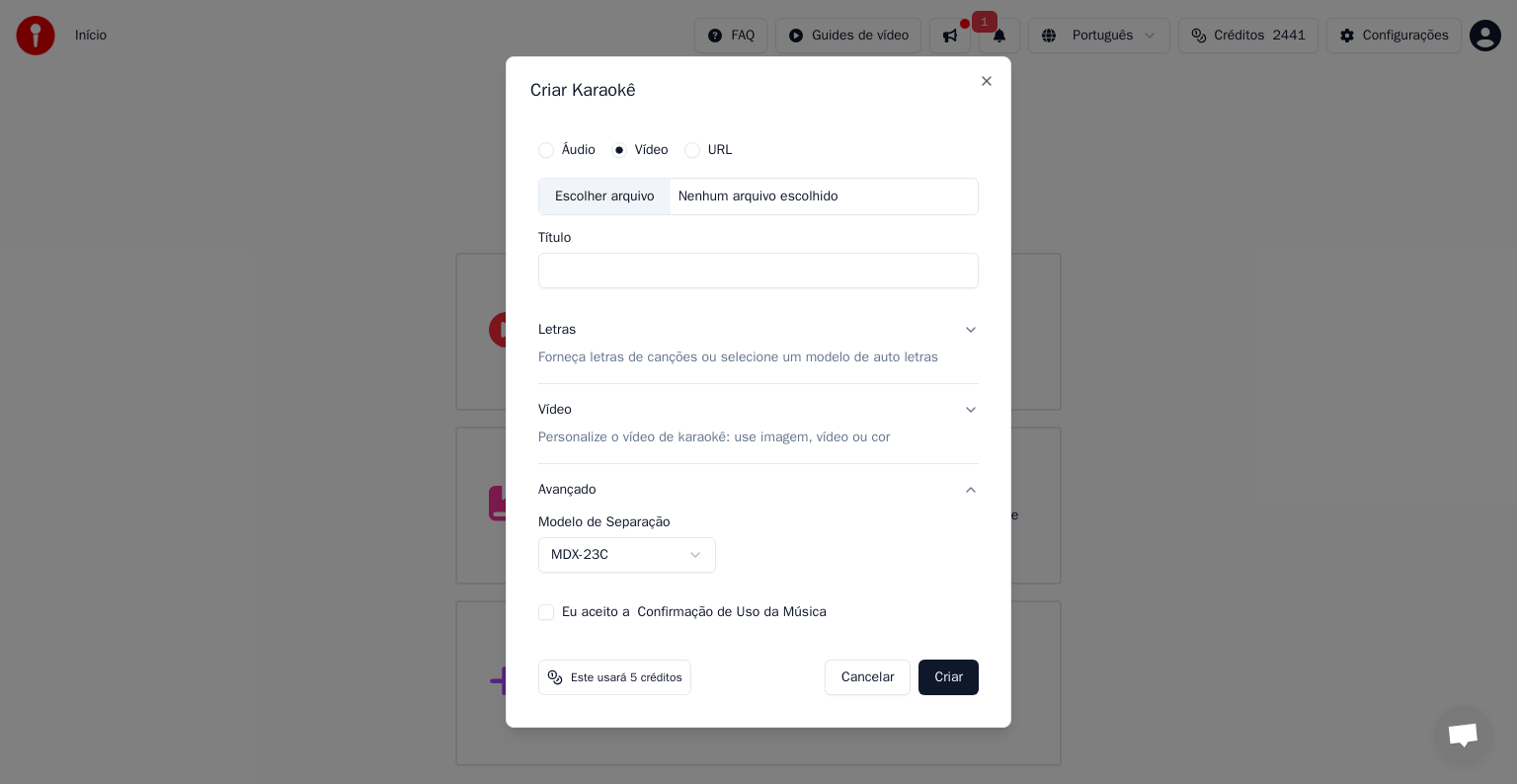 scroll, scrollTop: 0, scrollLeft: 0, axis: both 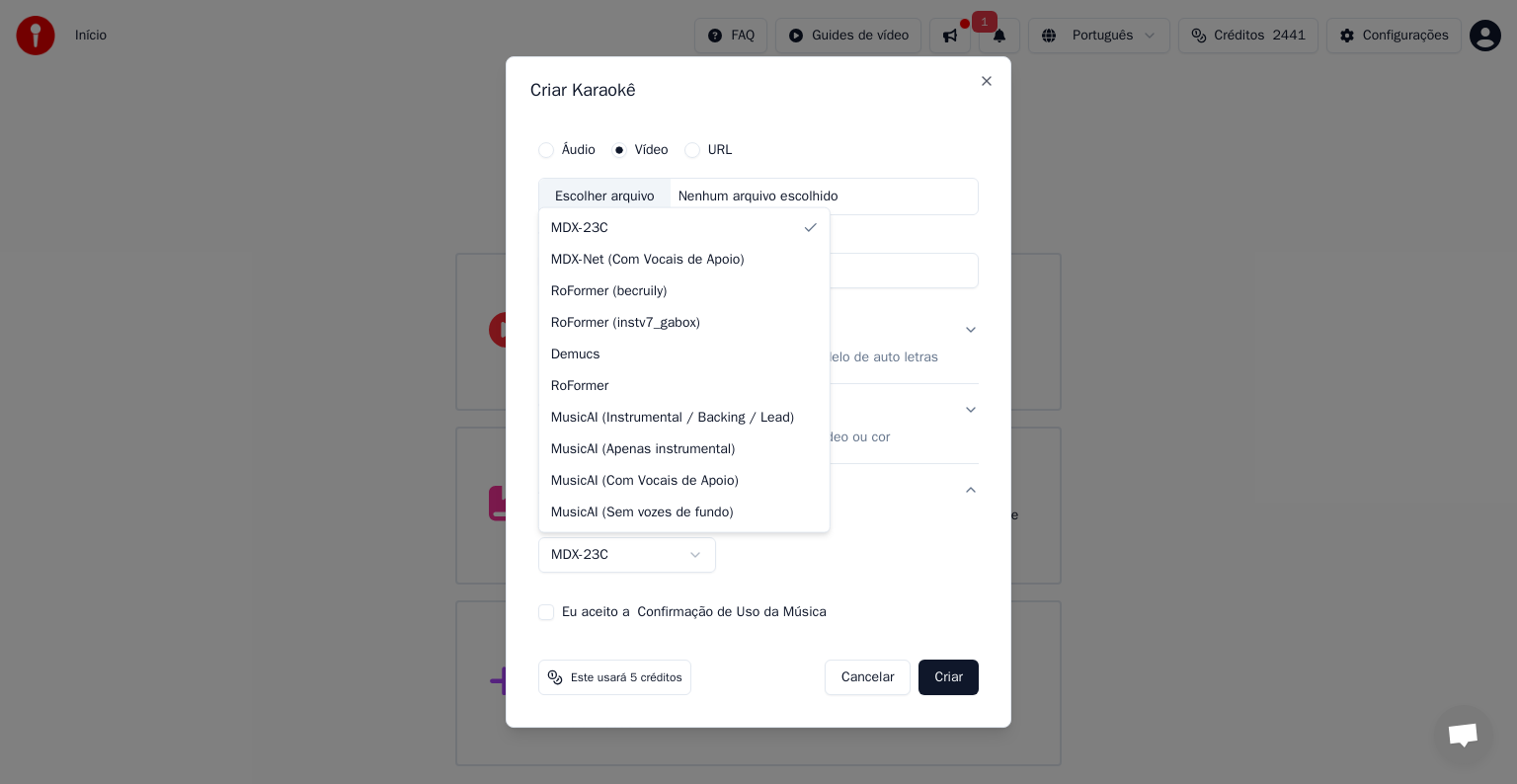 select on "**********" 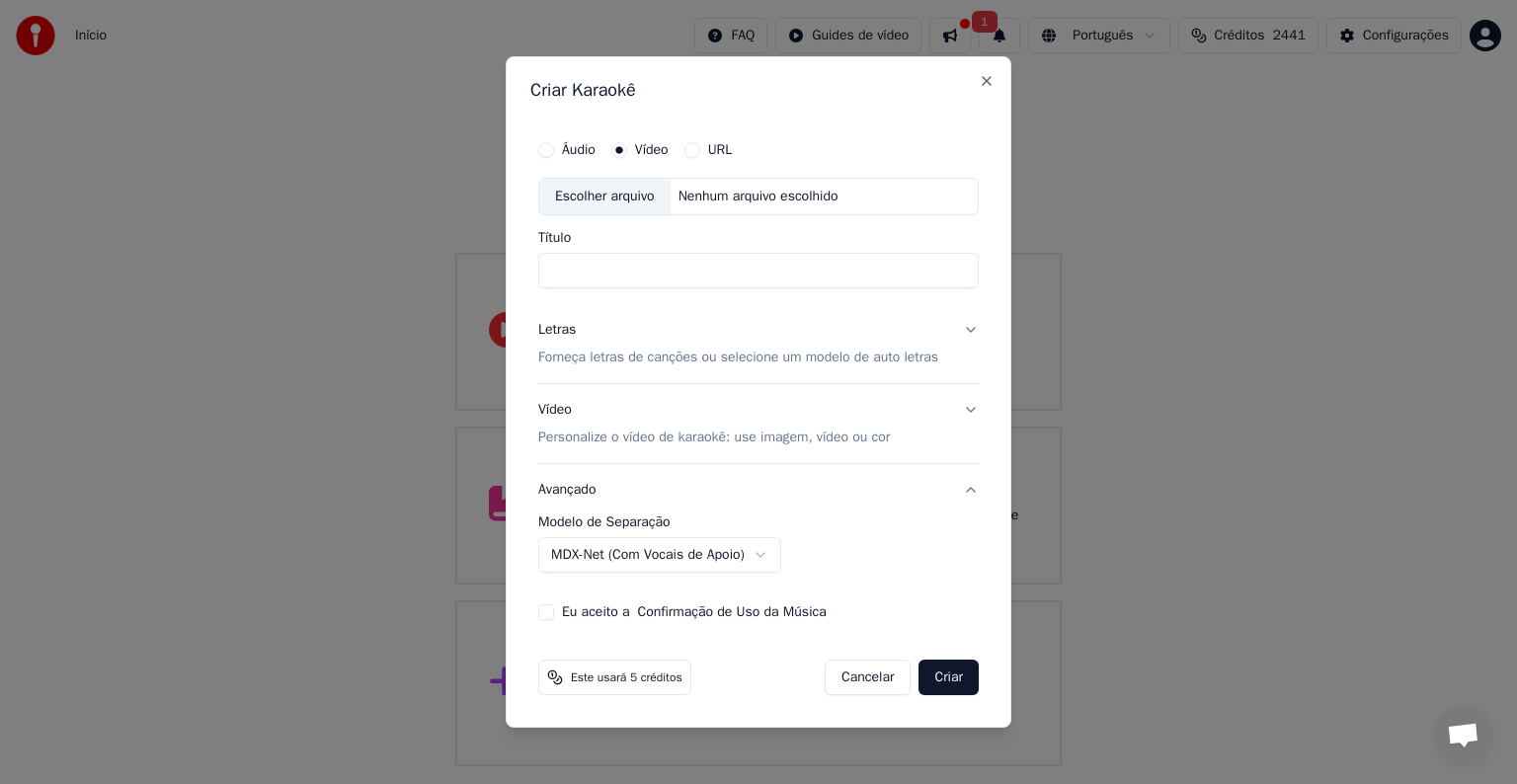click on "Eu aceito a   Confirmação de Uso da Música" at bounding box center (694, 612) 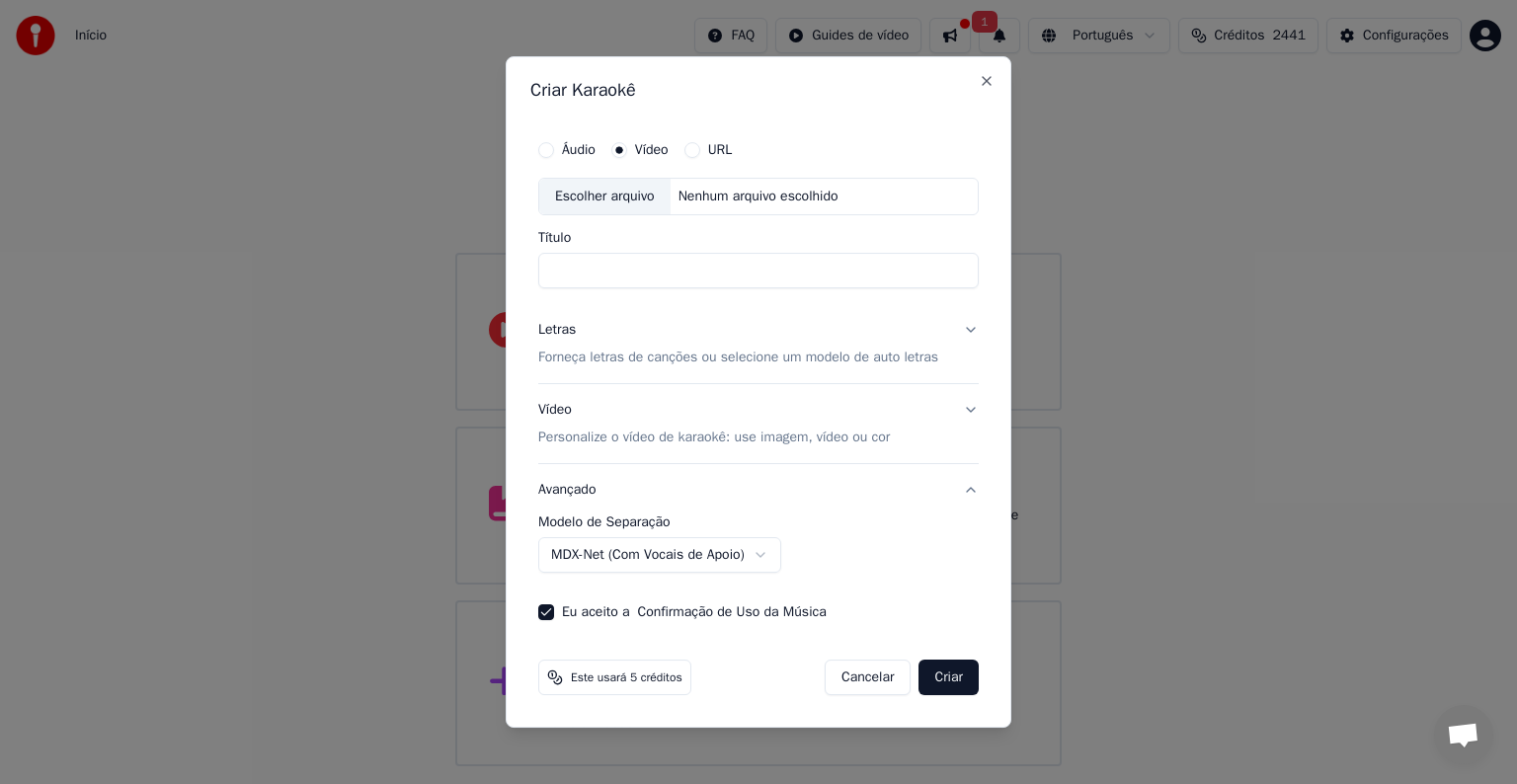 click on "Título" at bounding box center (758, 271) 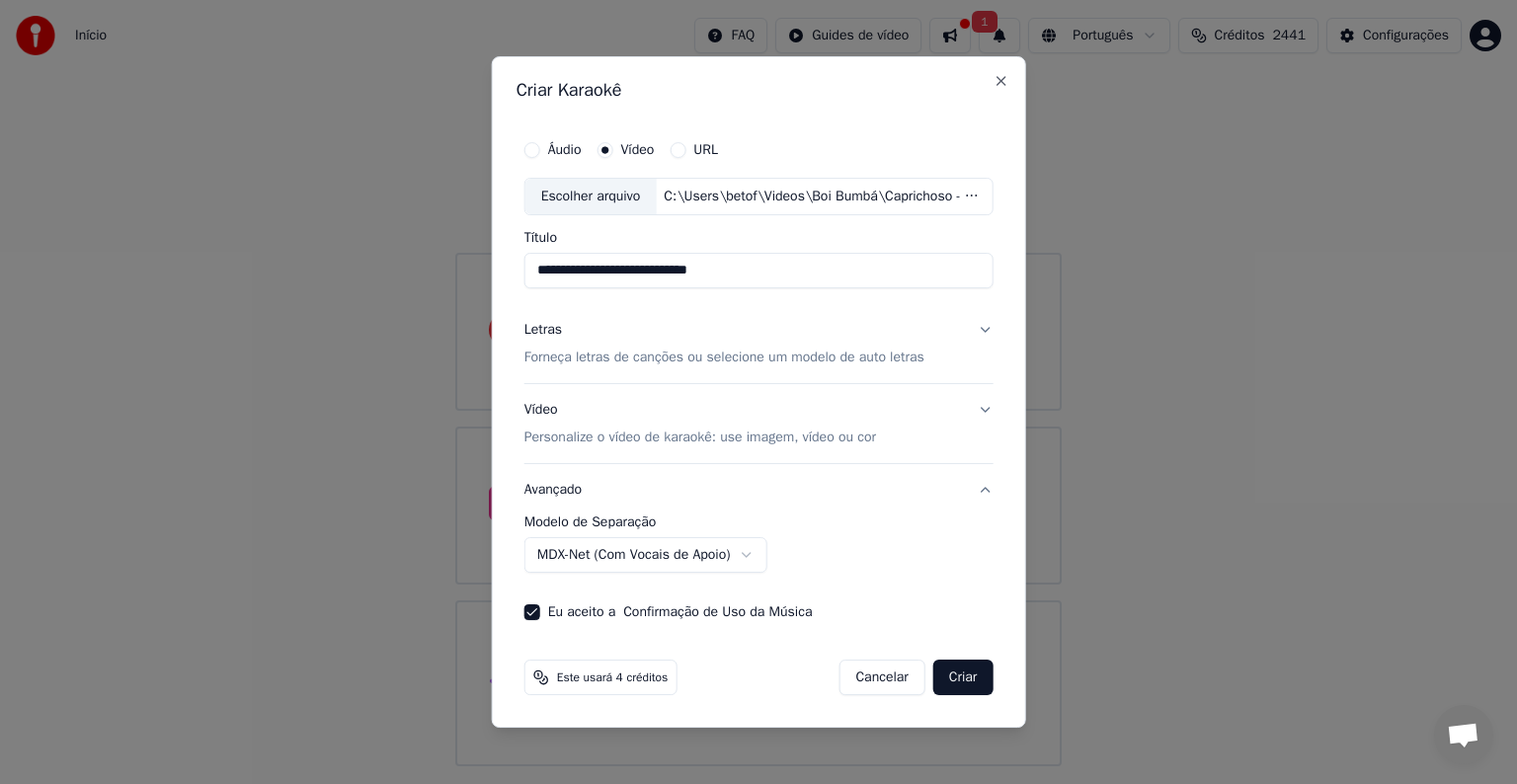 drag, startPoint x: 603, startPoint y: 267, endPoint x: 814, endPoint y: 273, distance: 211.08529 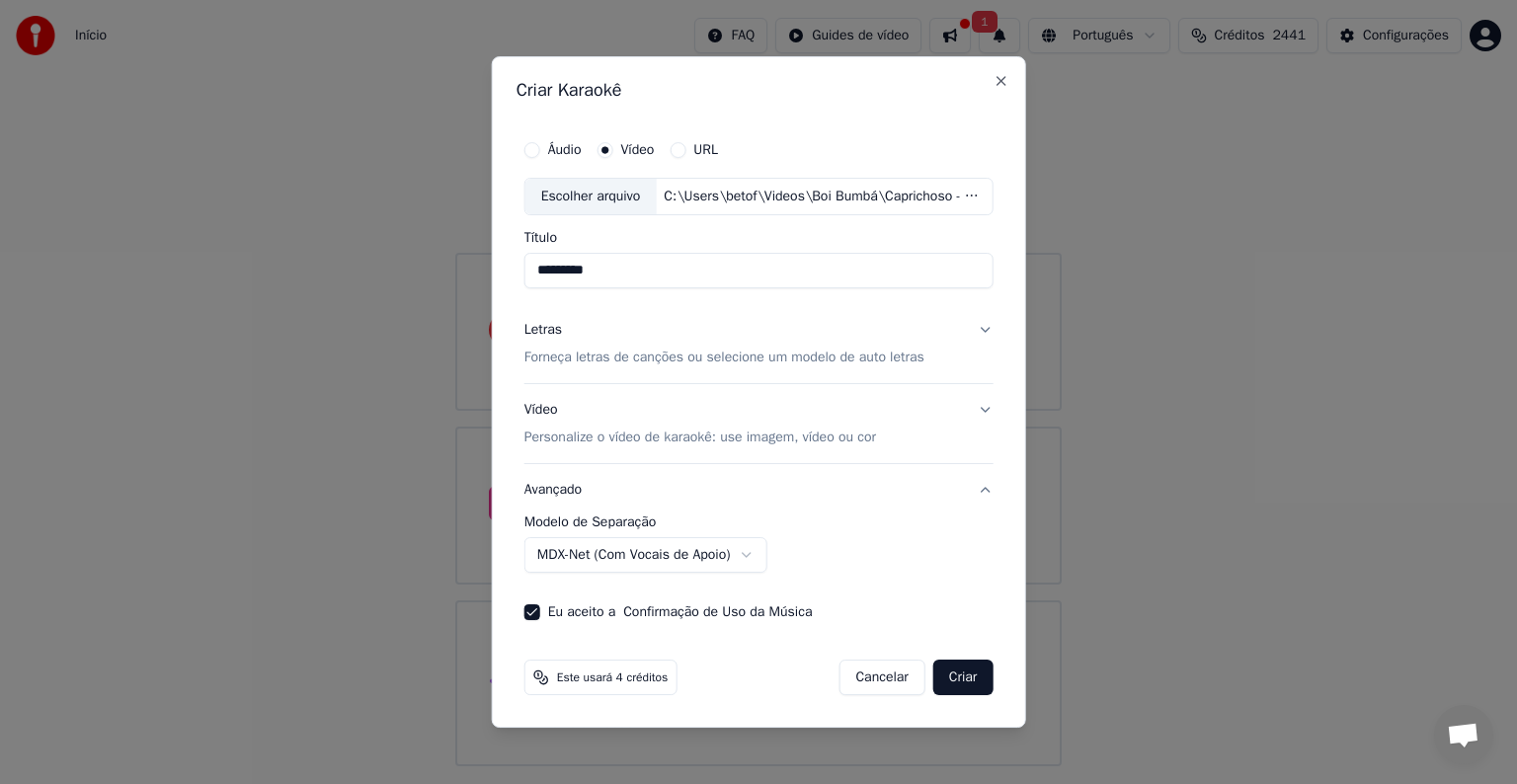 drag, startPoint x: 641, startPoint y: 273, endPoint x: 312, endPoint y: 227, distance: 332.20024 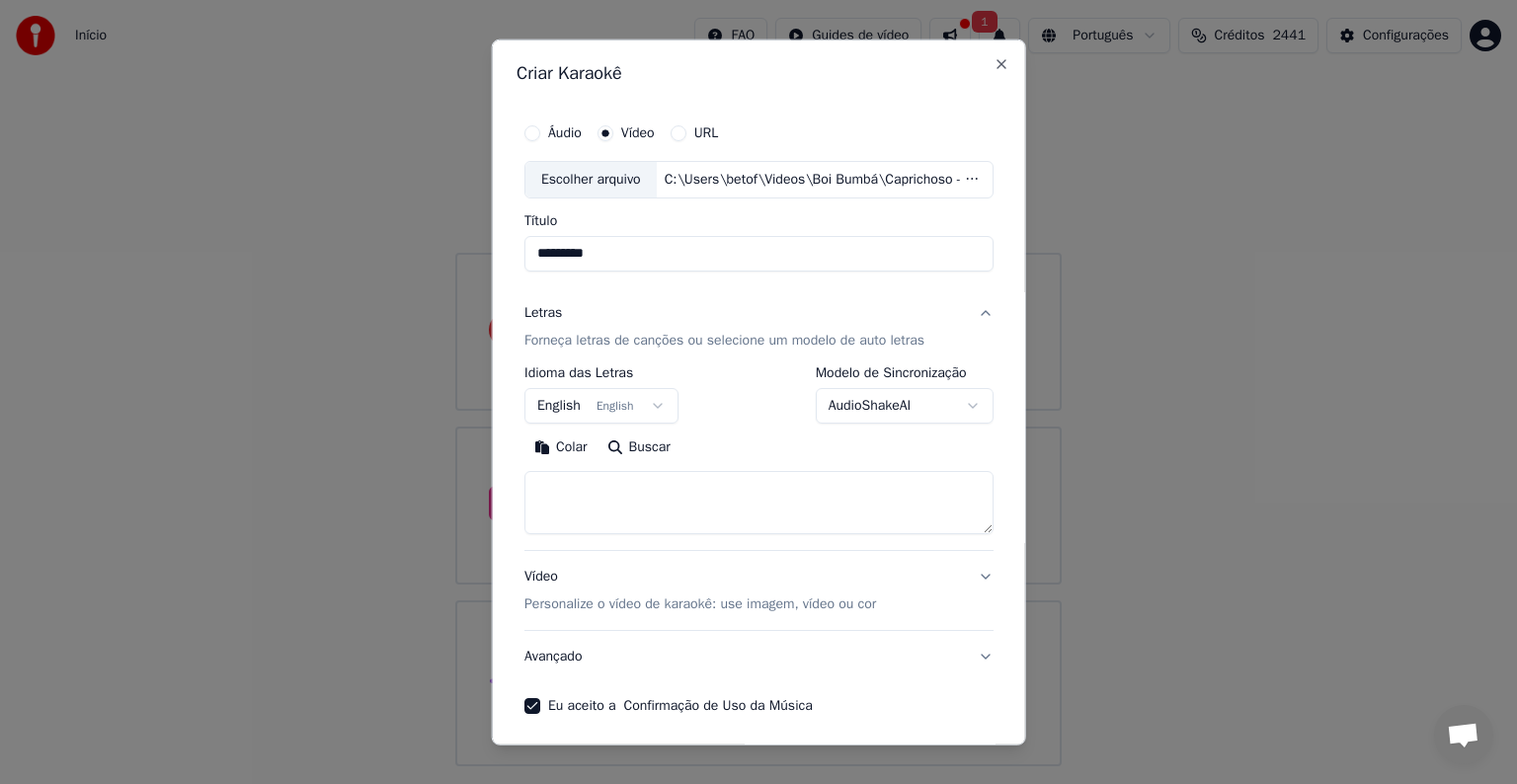 click on "English English" at bounding box center [601, 406] 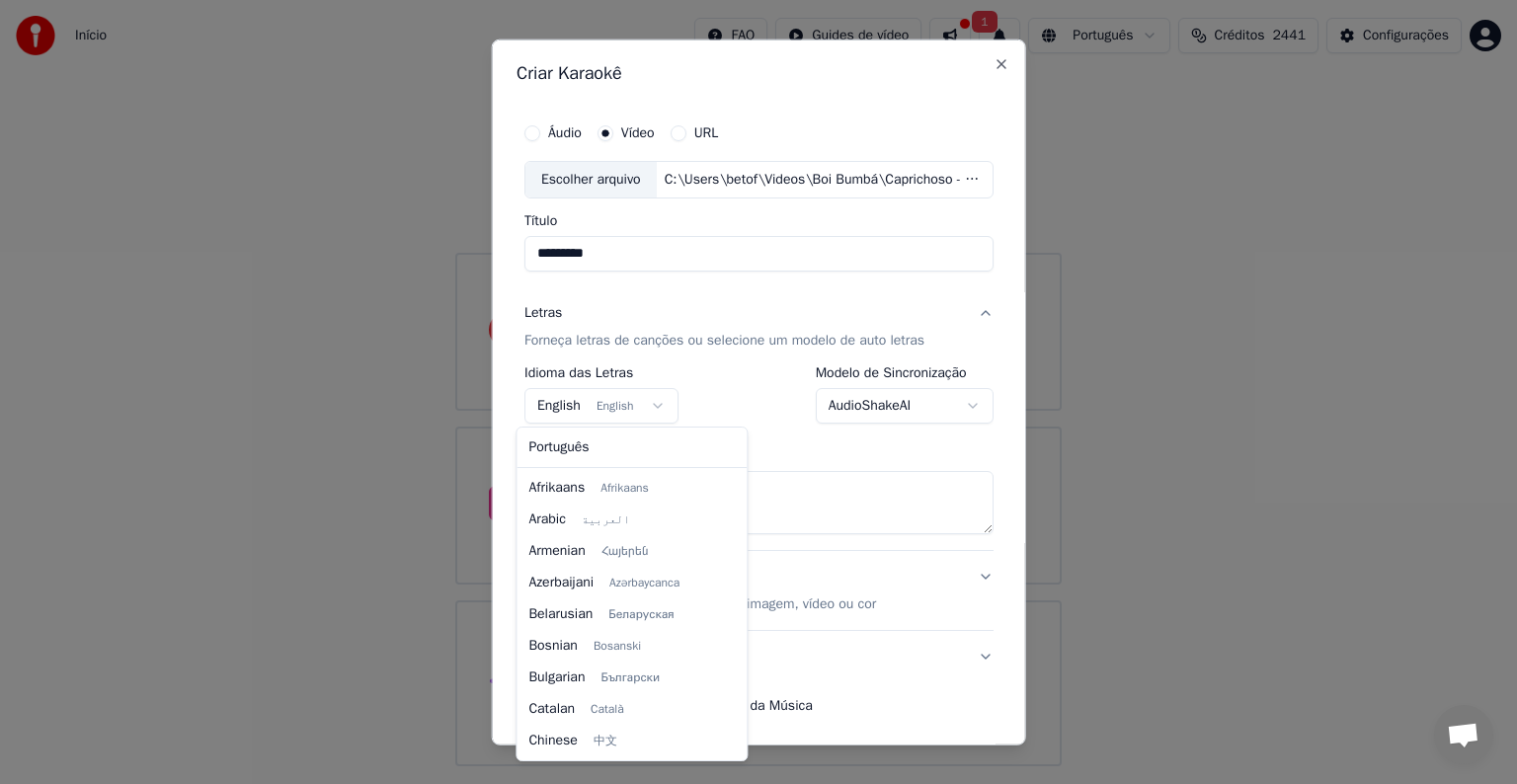 scroll, scrollTop: 158, scrollLeft: 0, axis: vertical 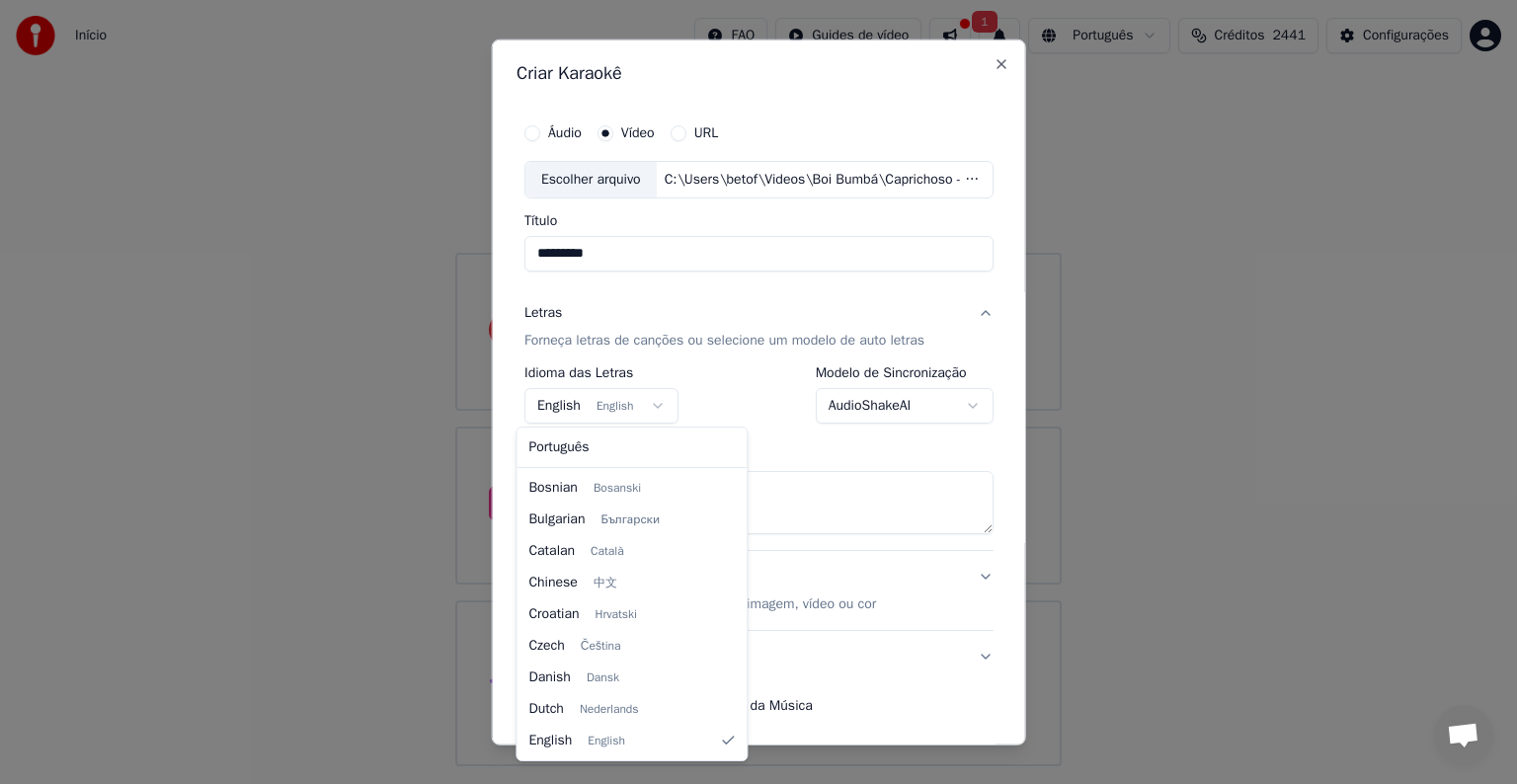 select on "**" 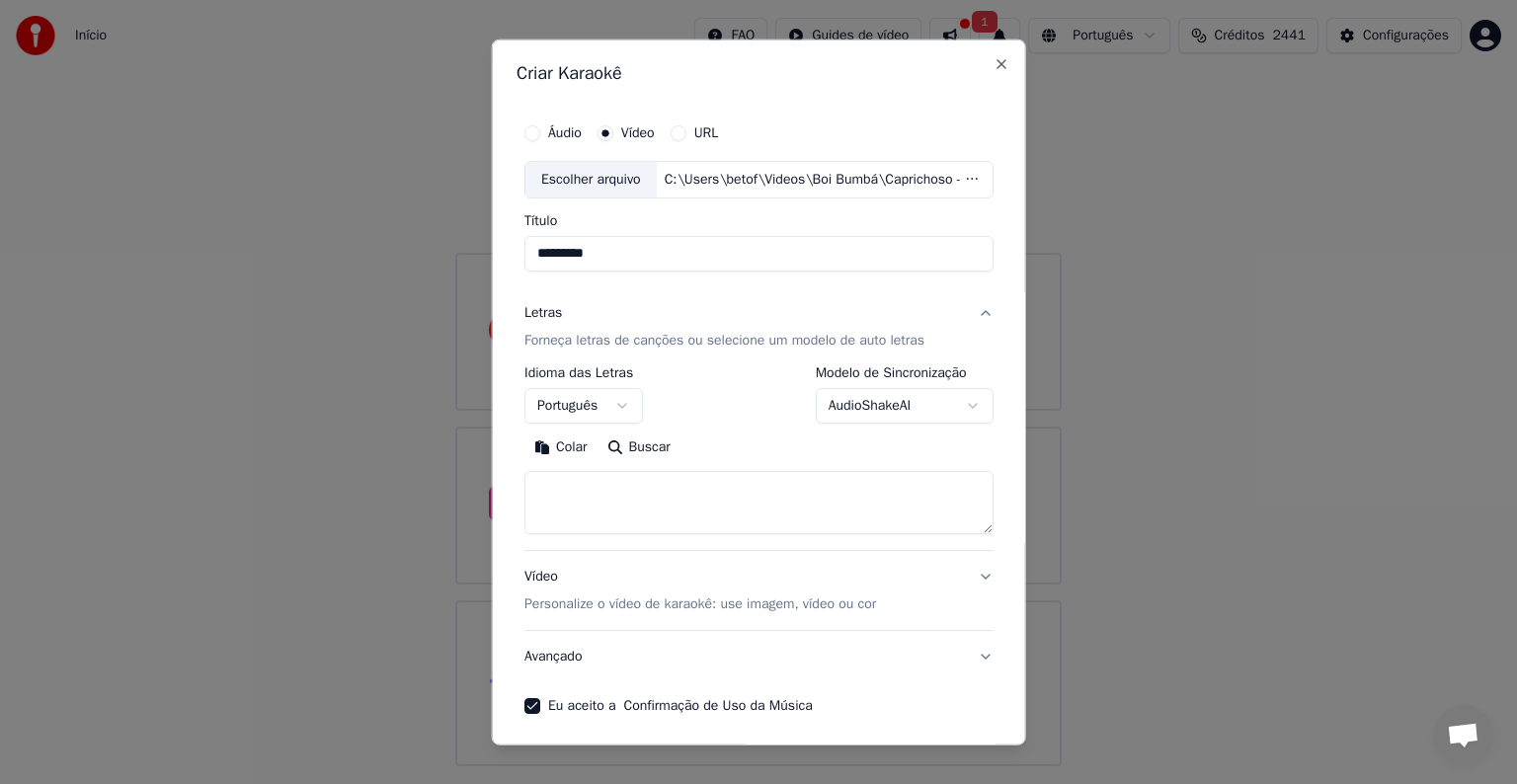 click on "Colar" at bounding box center [561, 447] 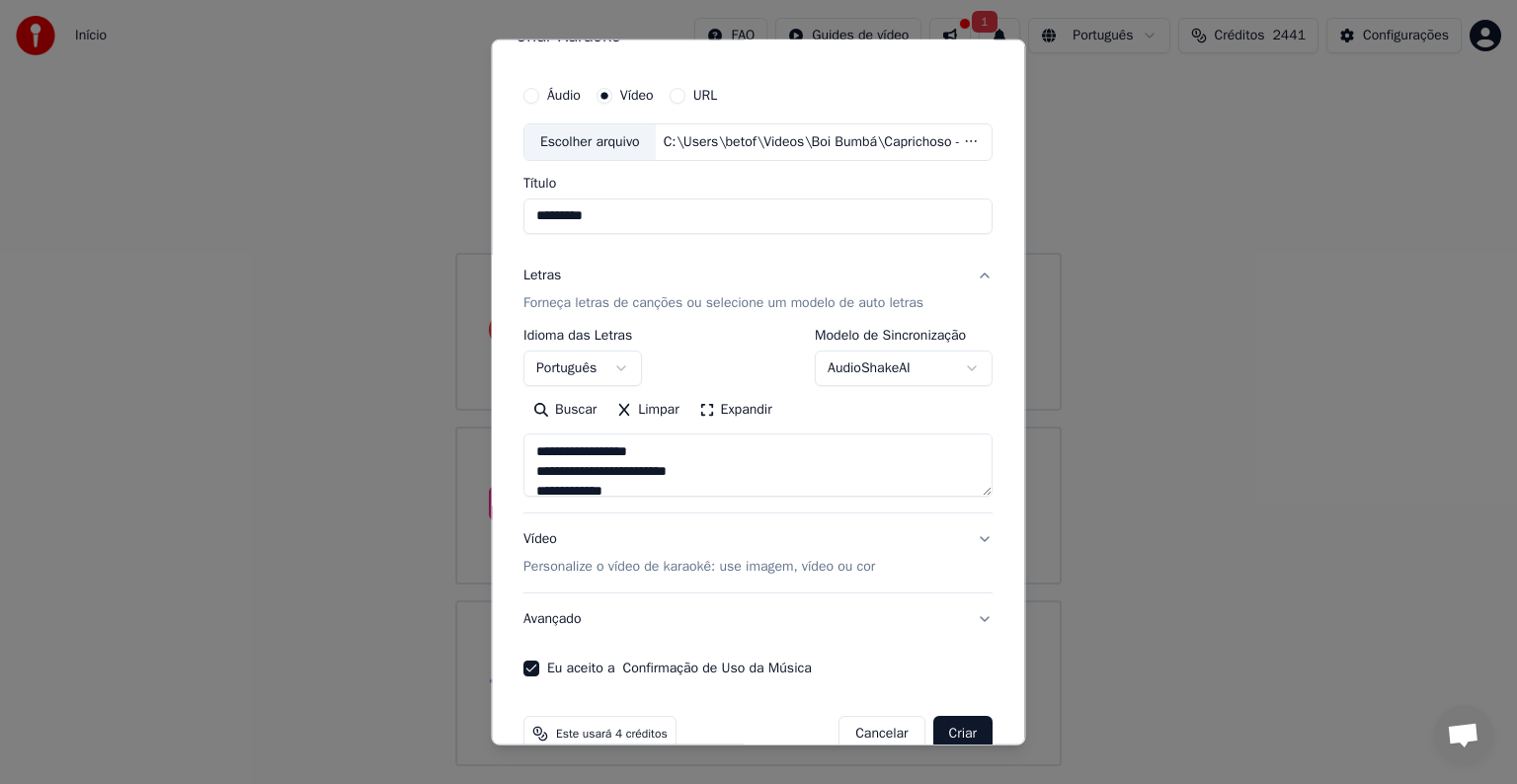 scroll, scrollTop: 75, scrollLeft: 0, axis: vertical 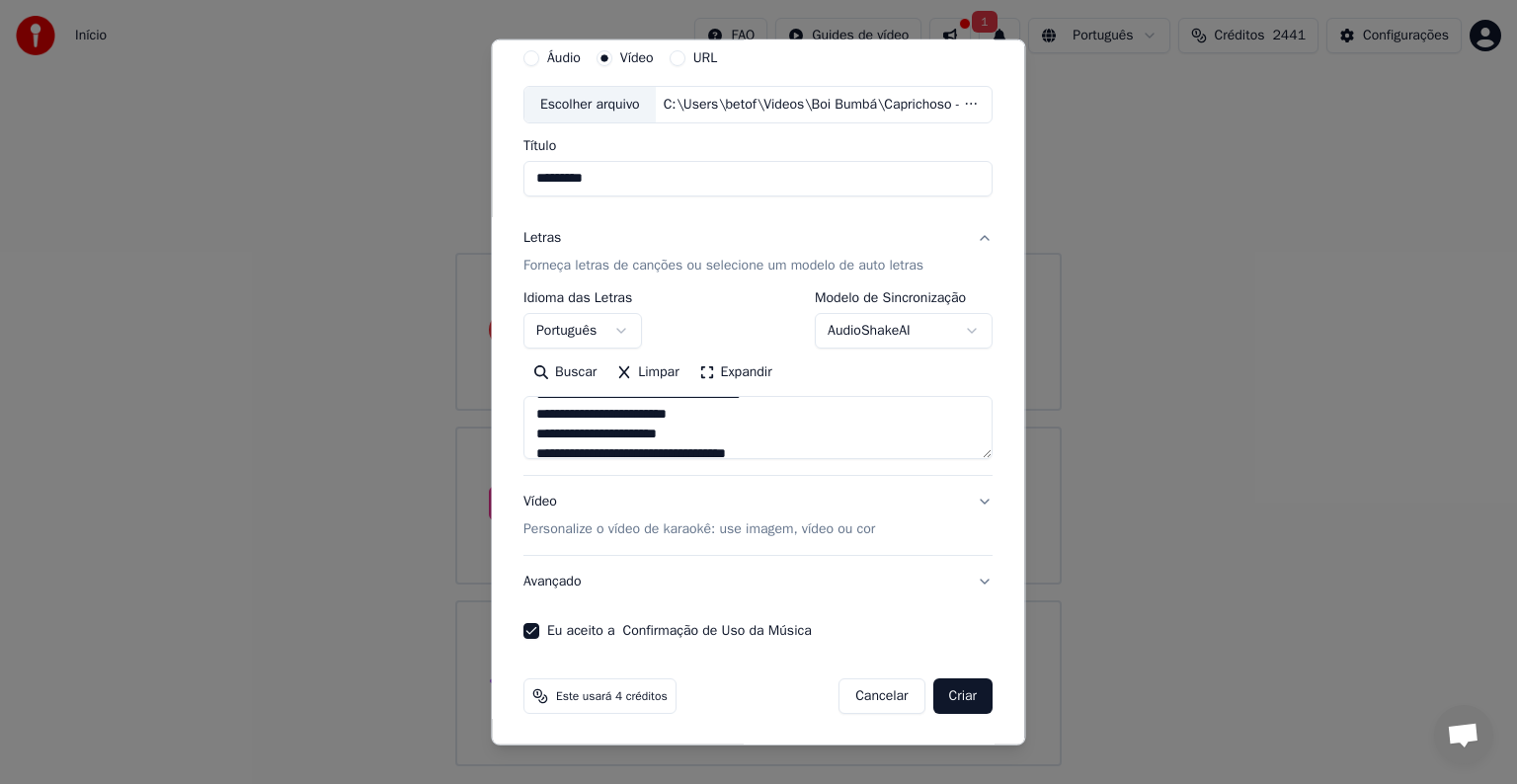 click at bounding box center [758, 428] 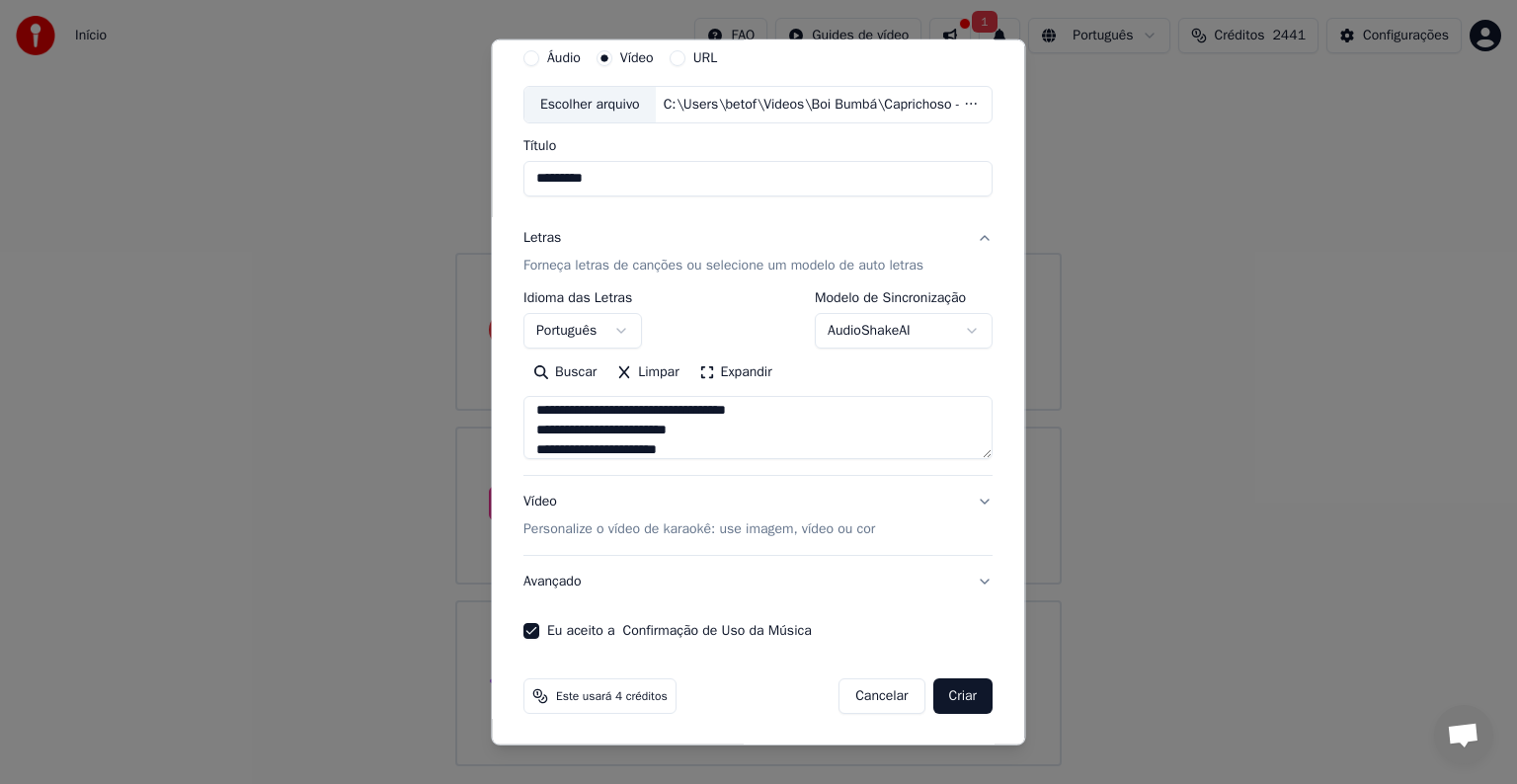 scroll, scrollTop: 261, scrollLeft: 0, axis: vertical 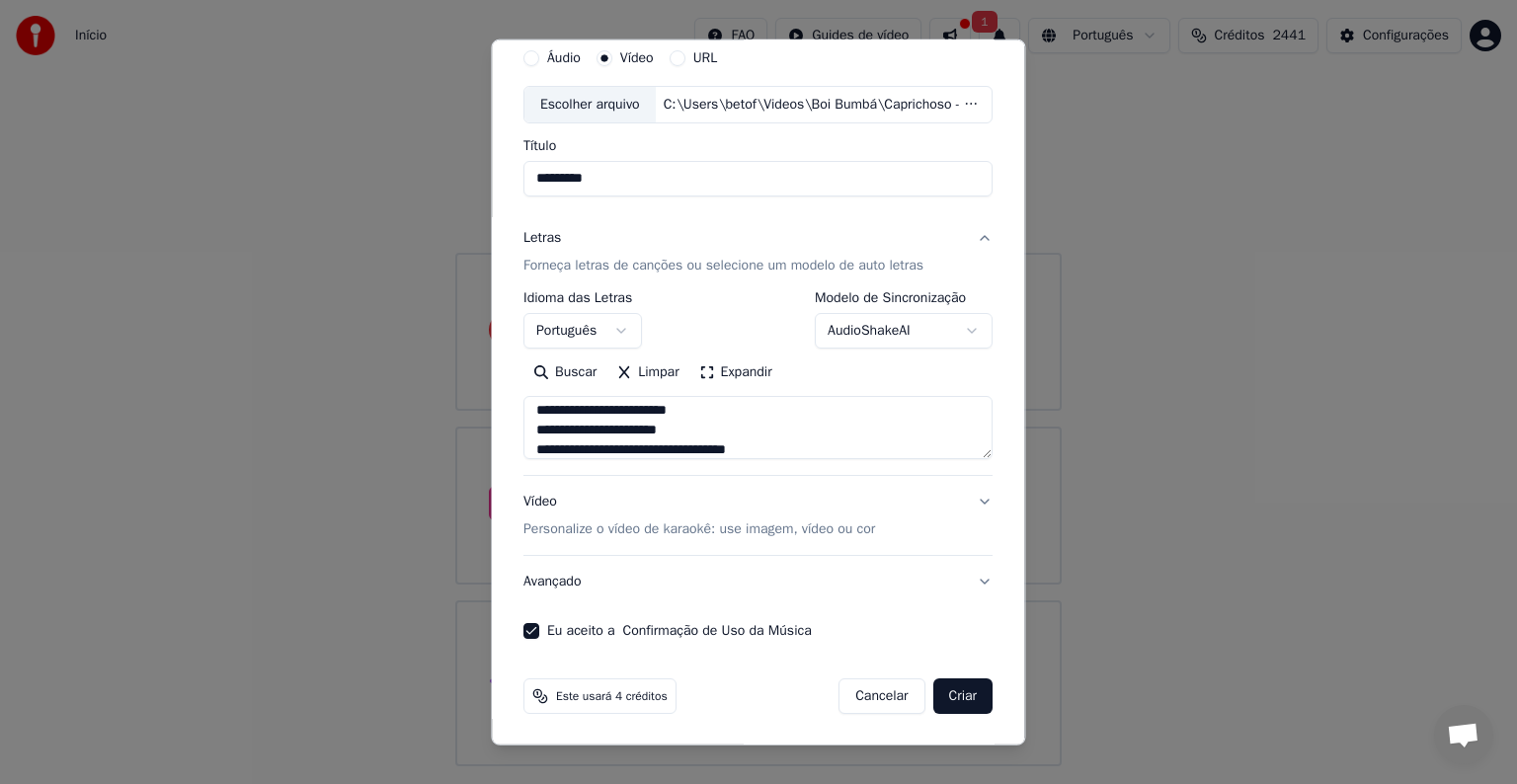 click at bounding box center [758, 428] 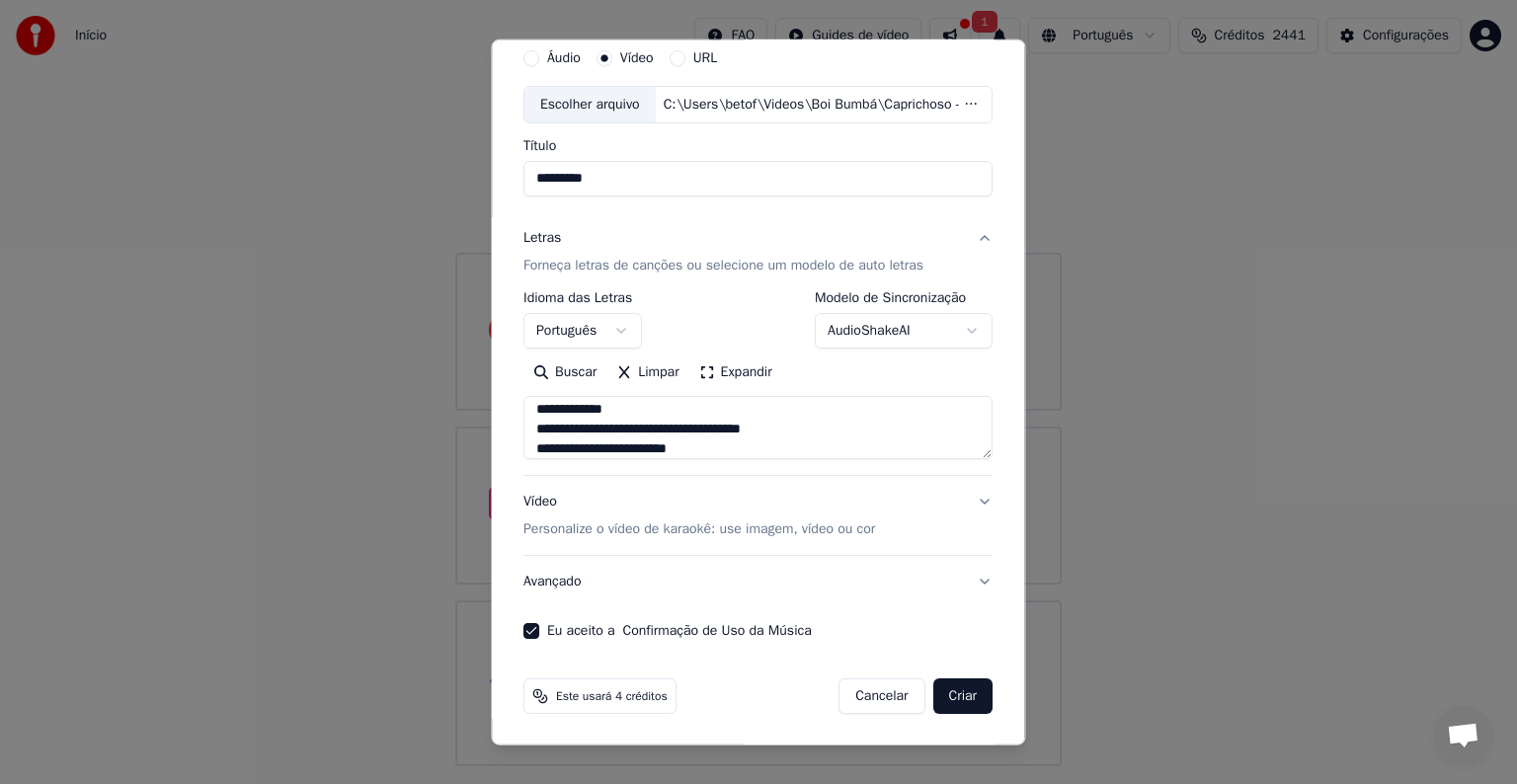scroll, scrollTop: 675, scrollLeft: 0, axis: vertical 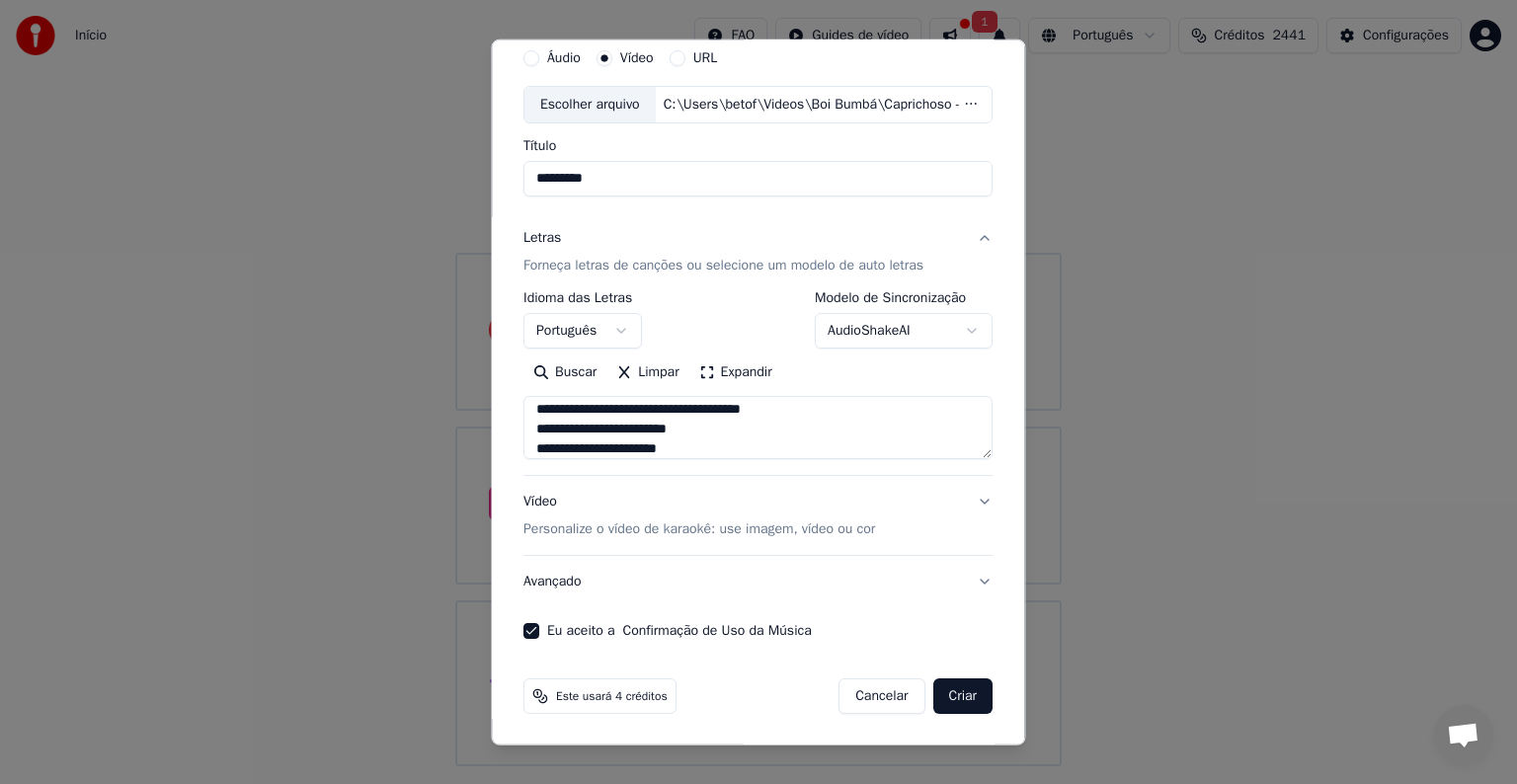 click at bounding box center [758, 428] 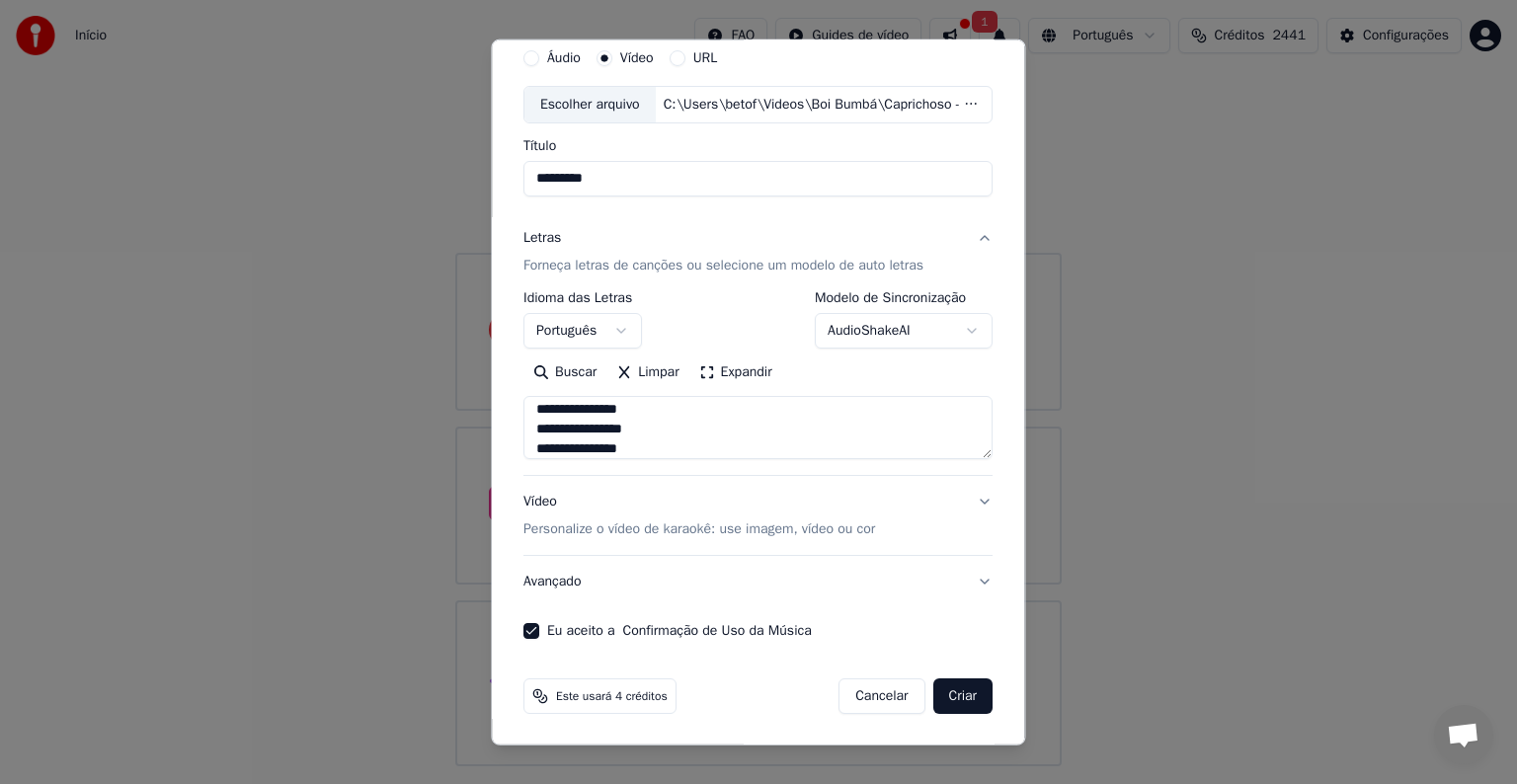 scroll, scrollTop: 1051, scrollLeft: 0, axis: vertical 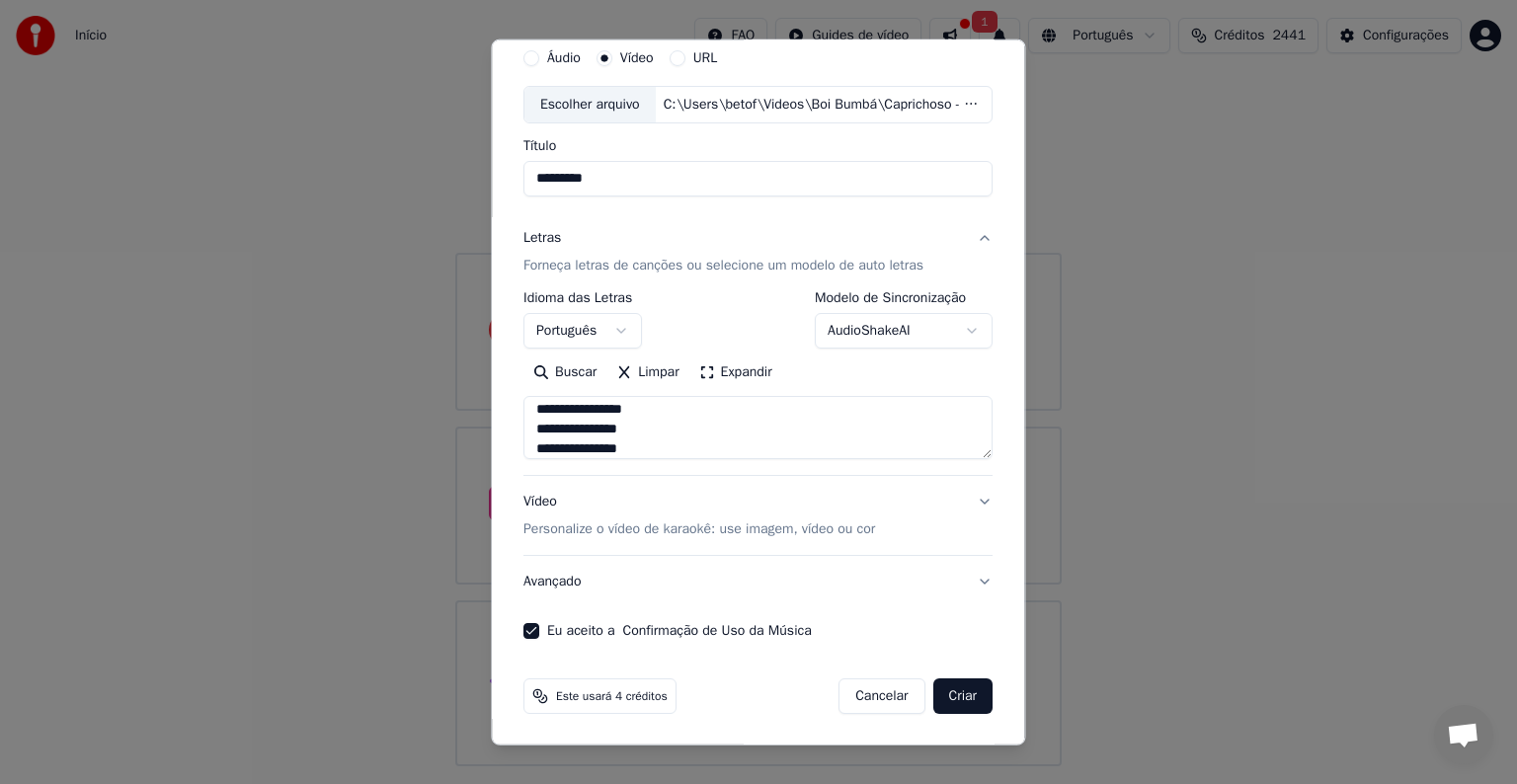 type on "**********" 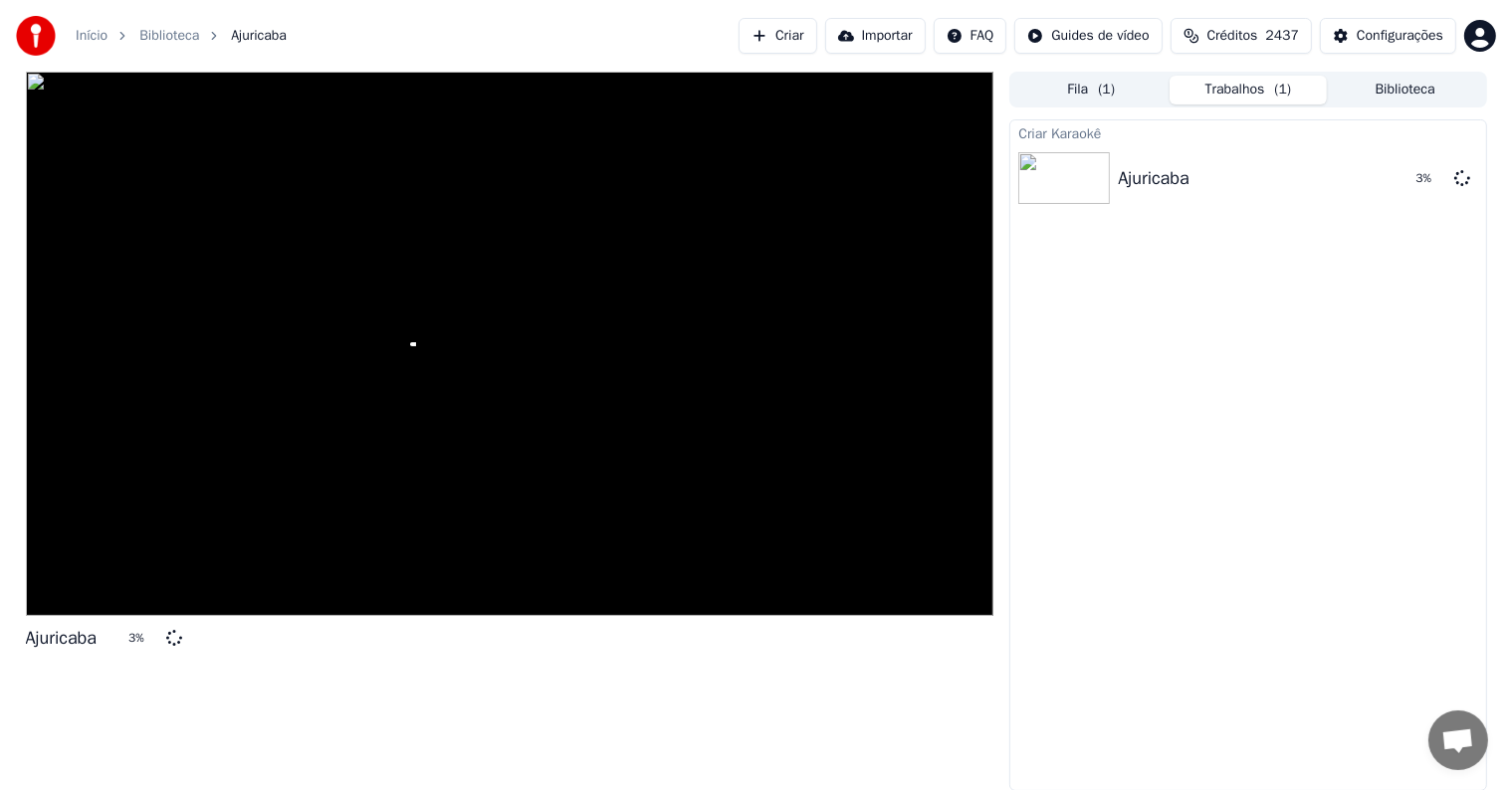 click on "Criar" at bounding box center (777, 36) 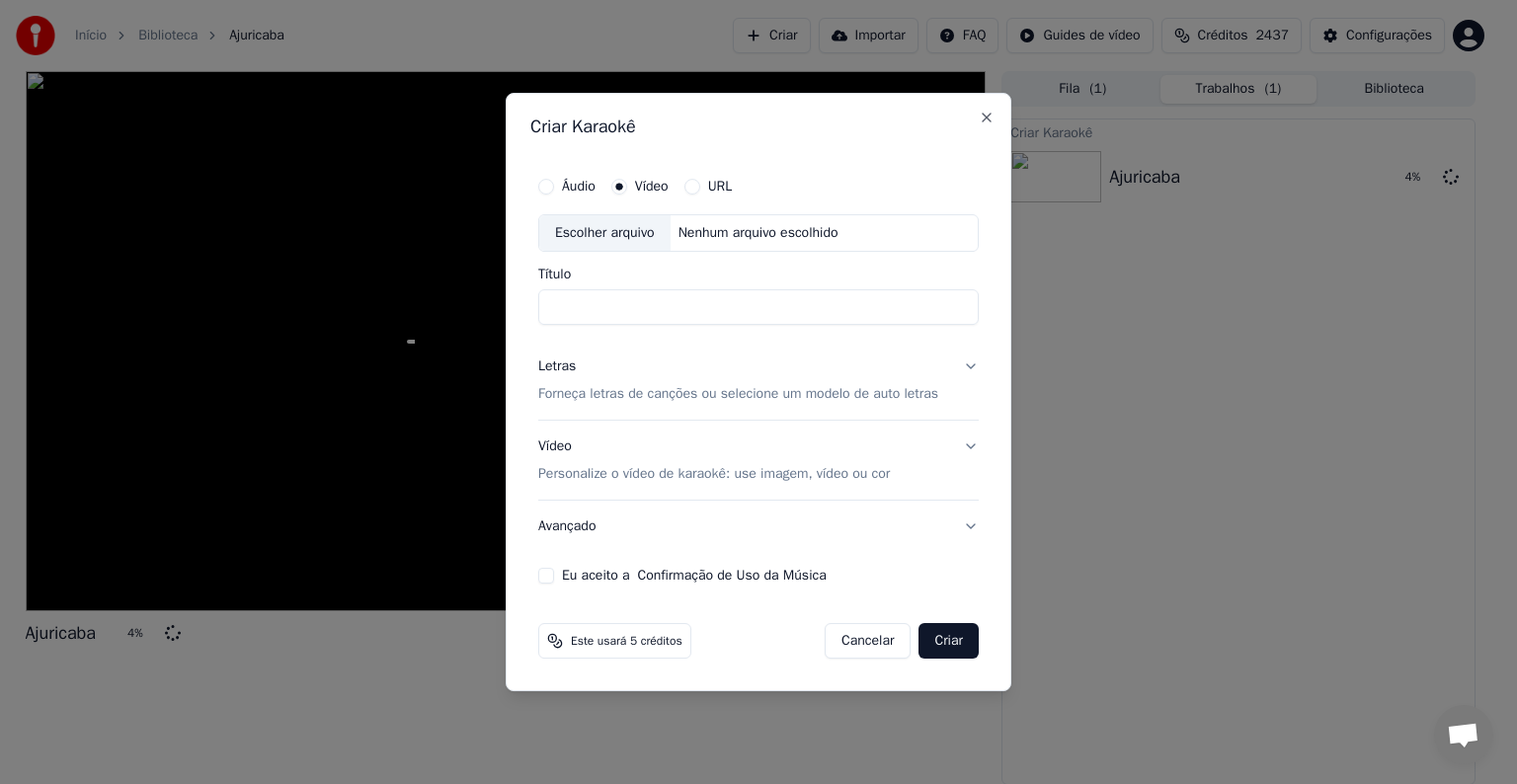 click on "Escolher arquivo" at bounding box center (604, 233) 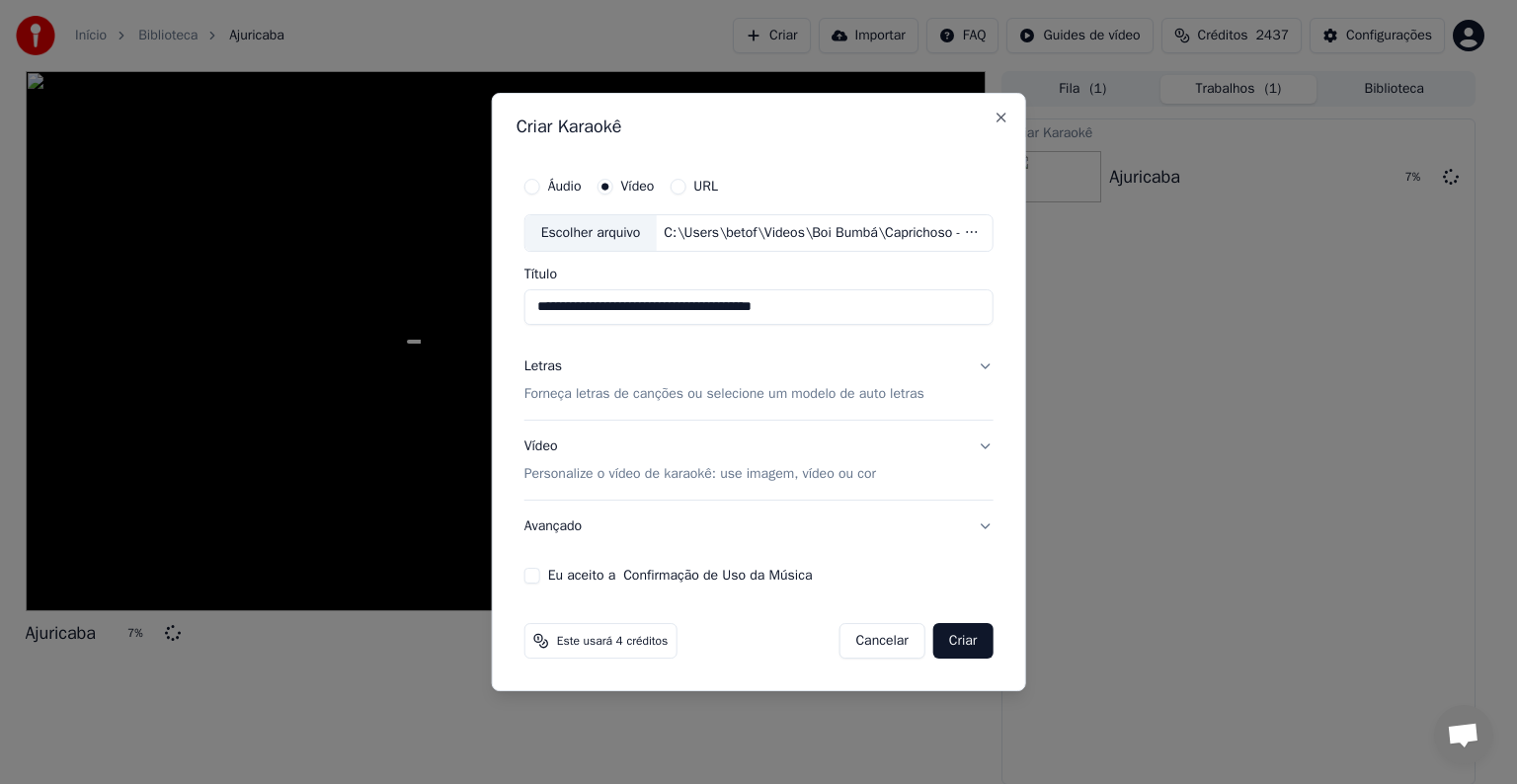 drag, startPoint x: 699, startPoint y: 308, endPoint x: 873, endPoint y: 315, distance: 174.14075 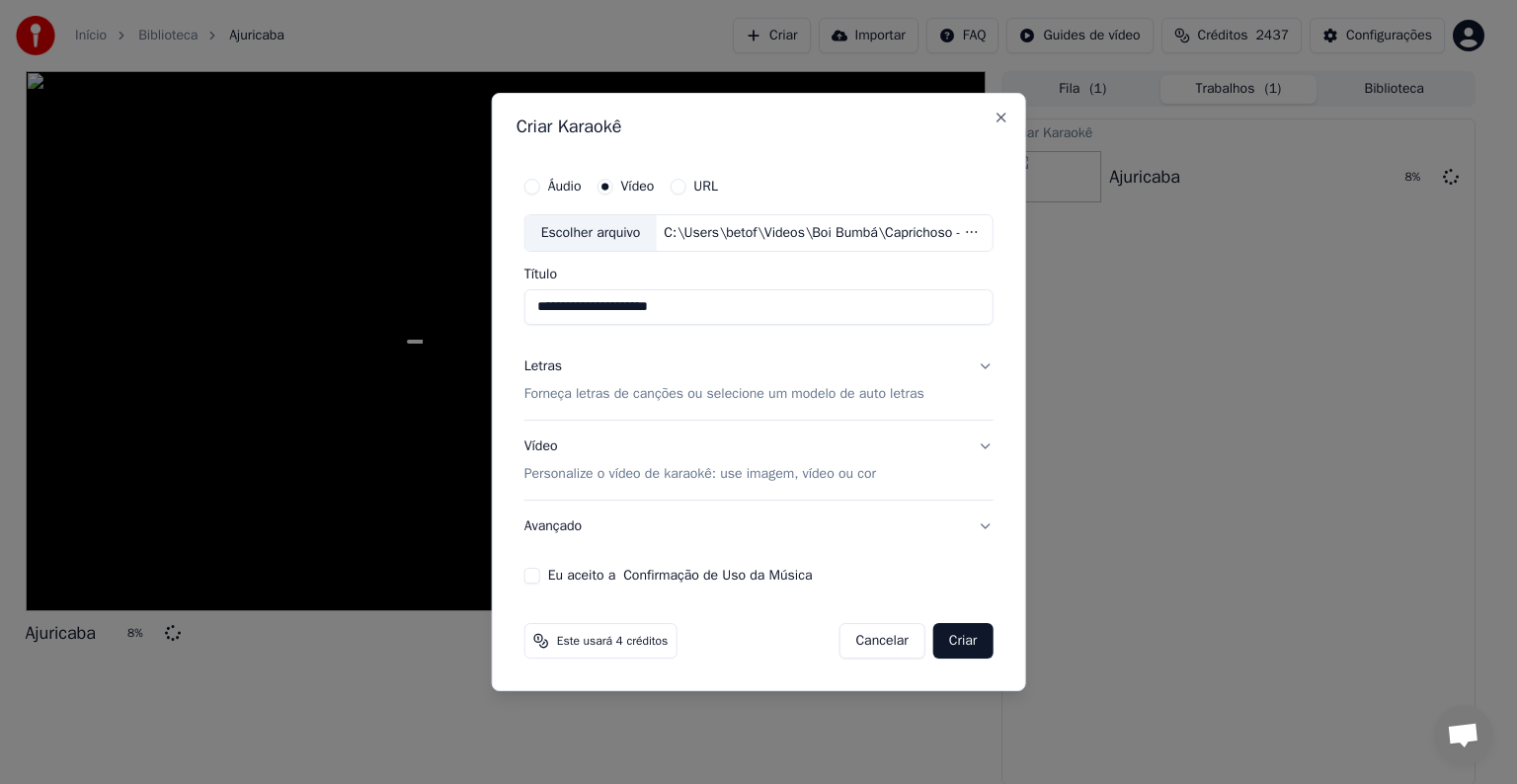 drag, startPoint x: 719, startPoint y: 308, endPoint x: 485, endPoint y: 307, distance: 234.0021 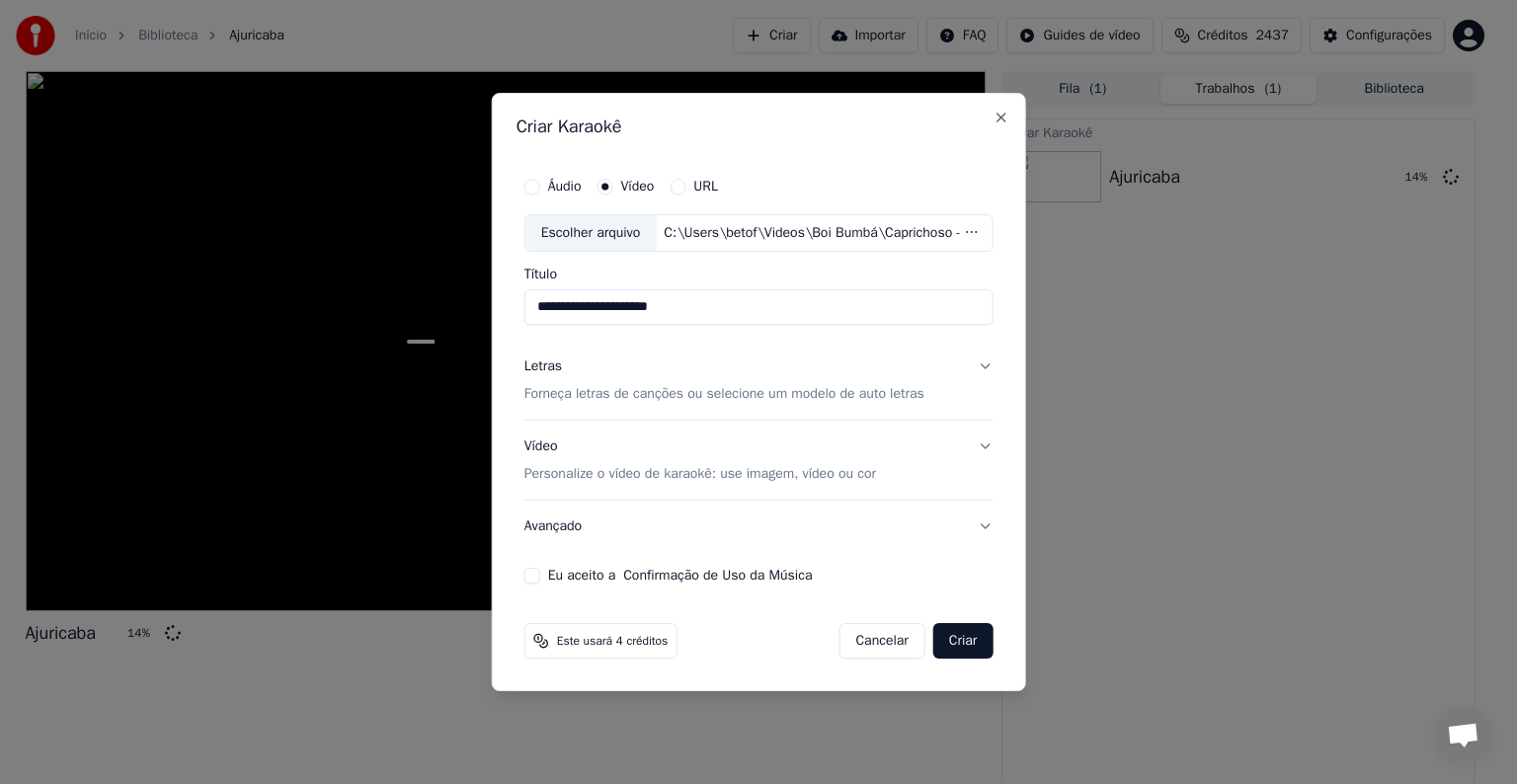 type on "**********" 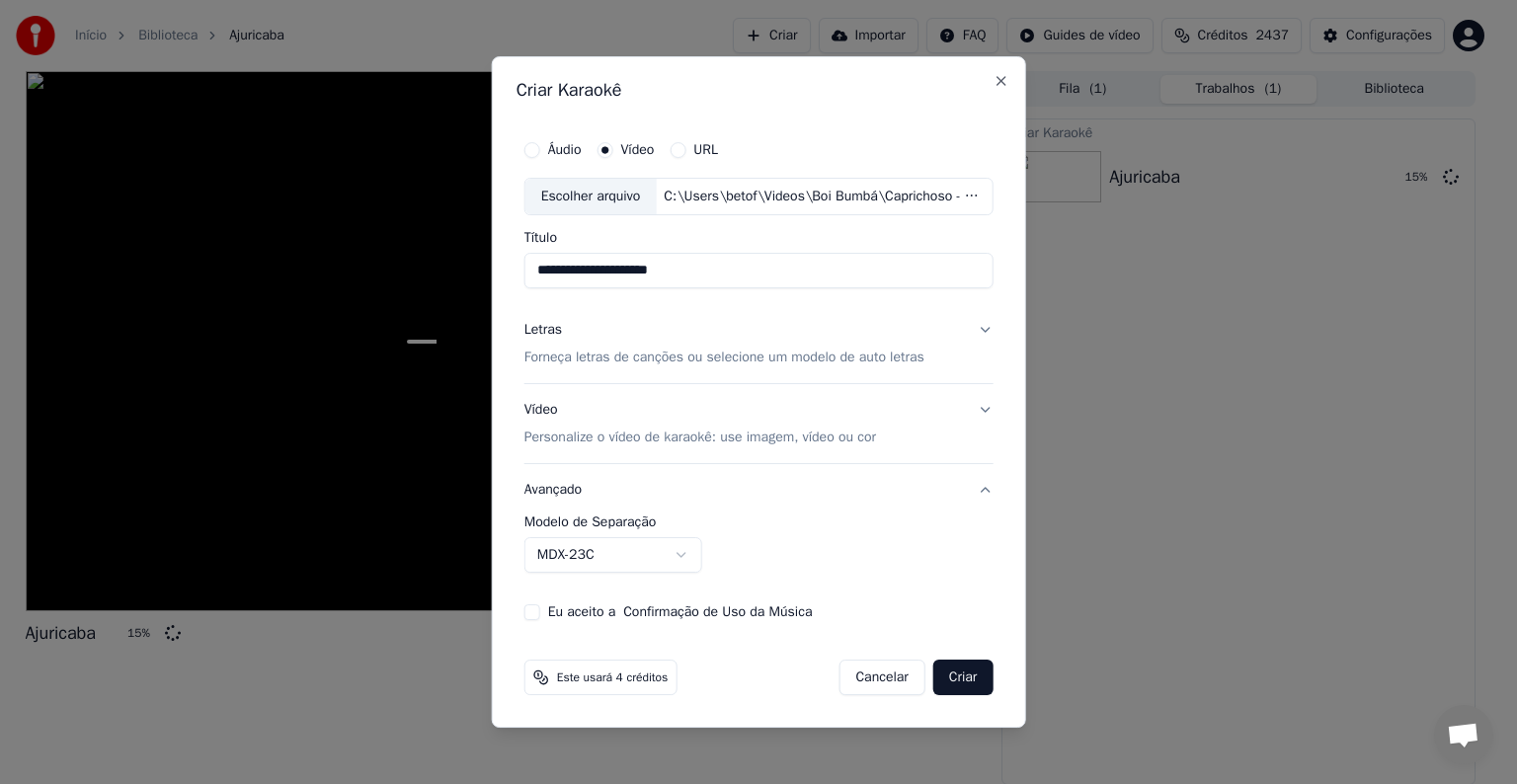 click on "MDX-23C" at bounding box center [613, 555] 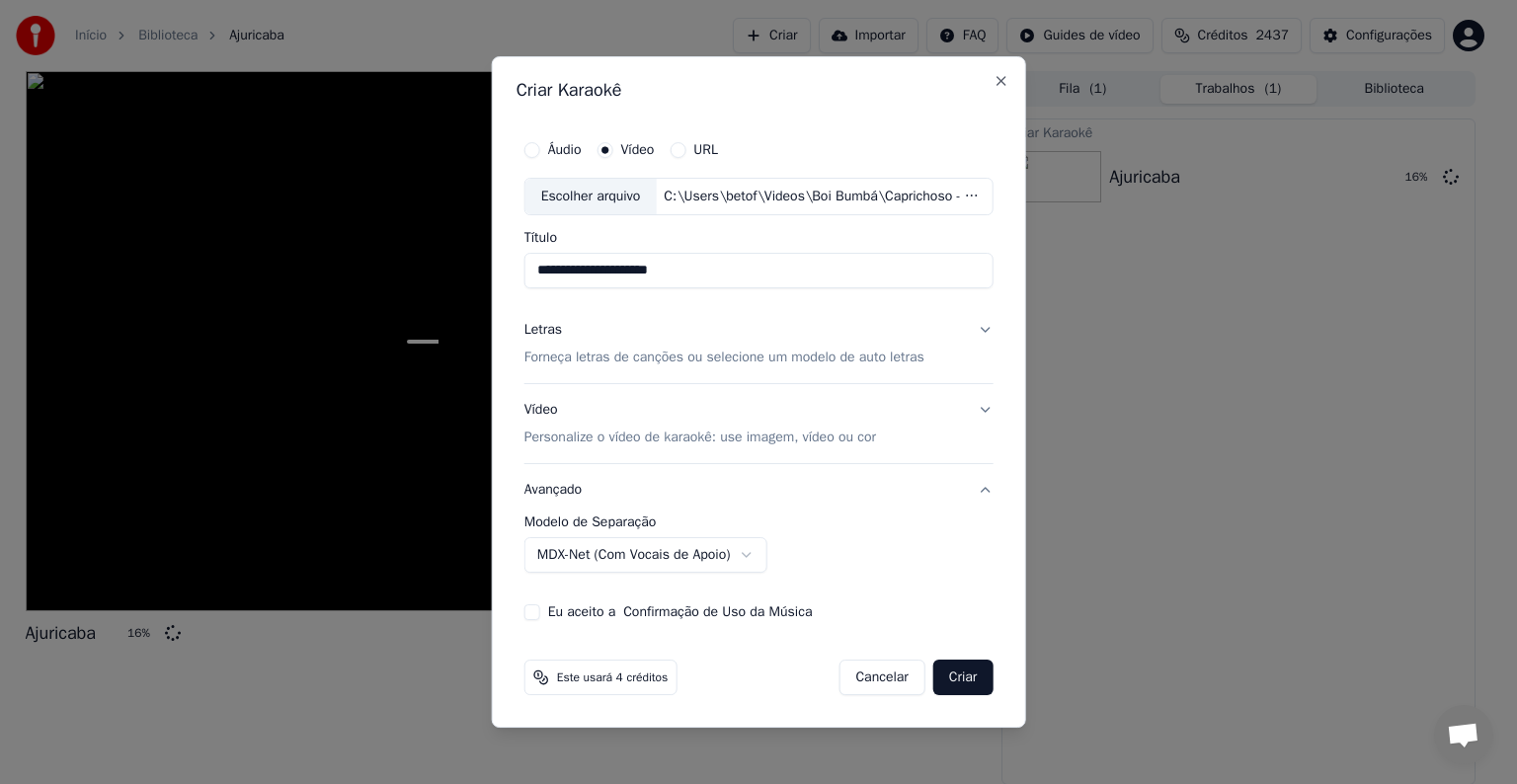click on "Eu aceito a   Confirmação de Uso da Música" at bounding box center [680, 612] 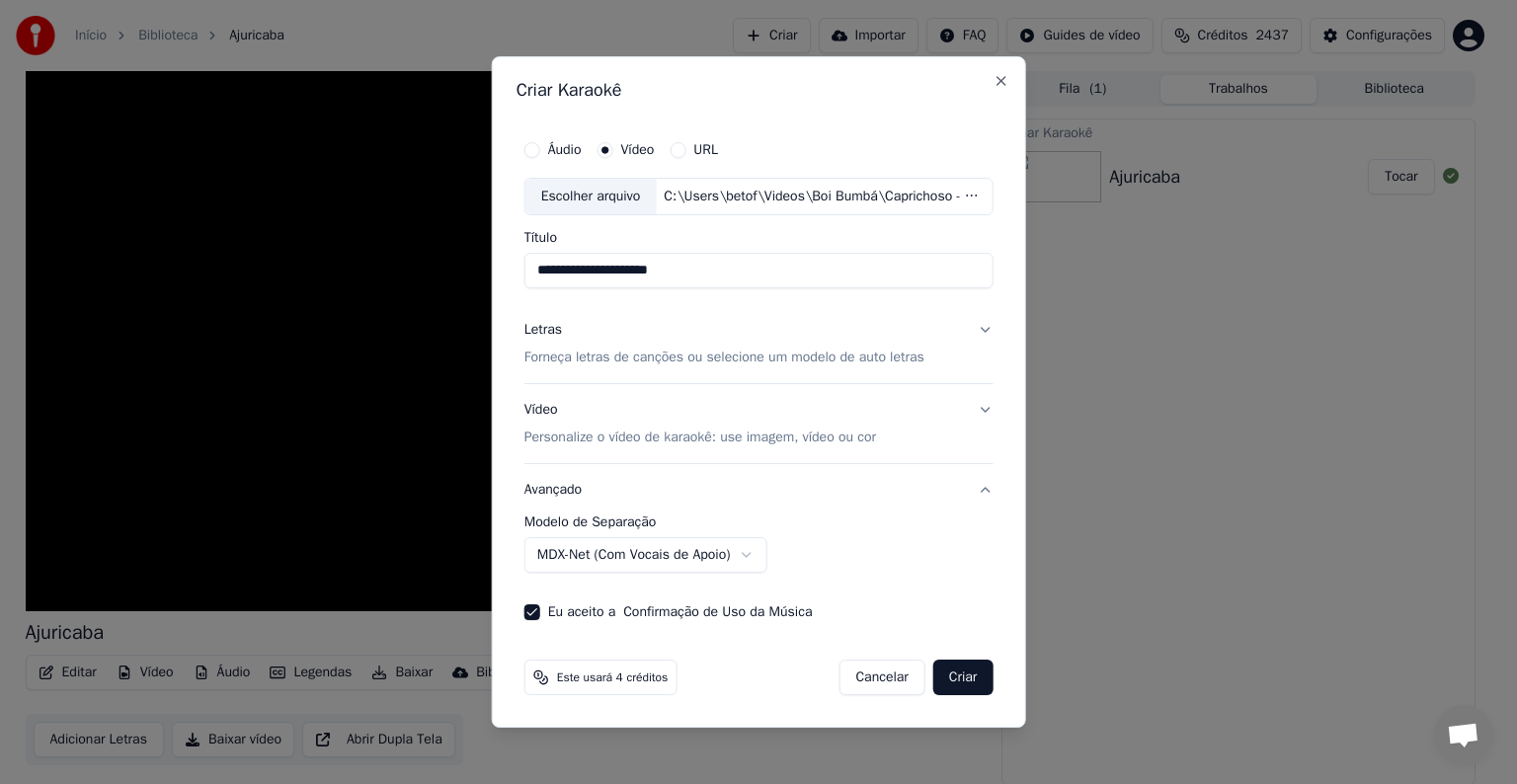 drag, startPoint x: 685, startPoint y: 269, endPoint x: 519, endPoint y: 263, distance: 166.1084 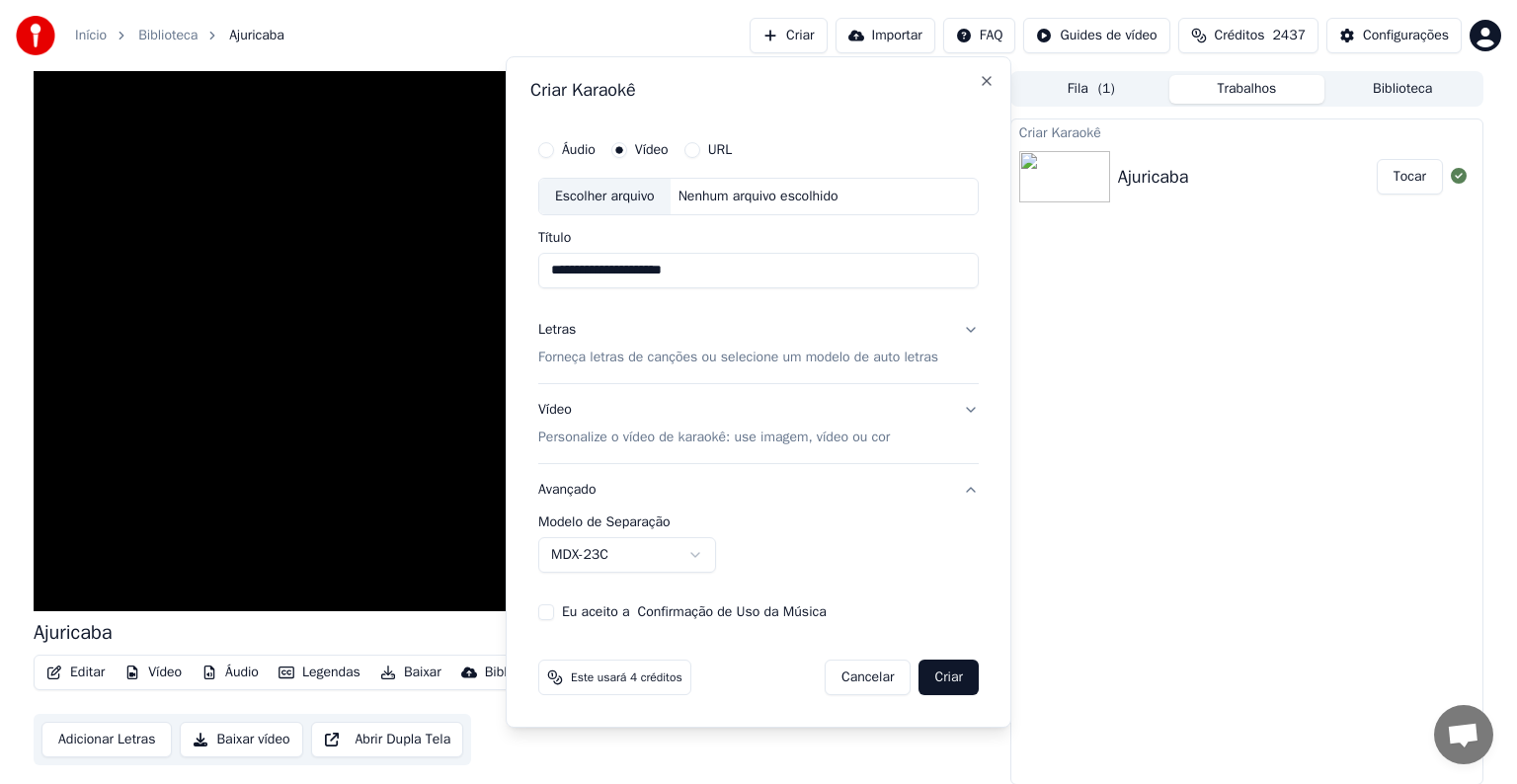 type 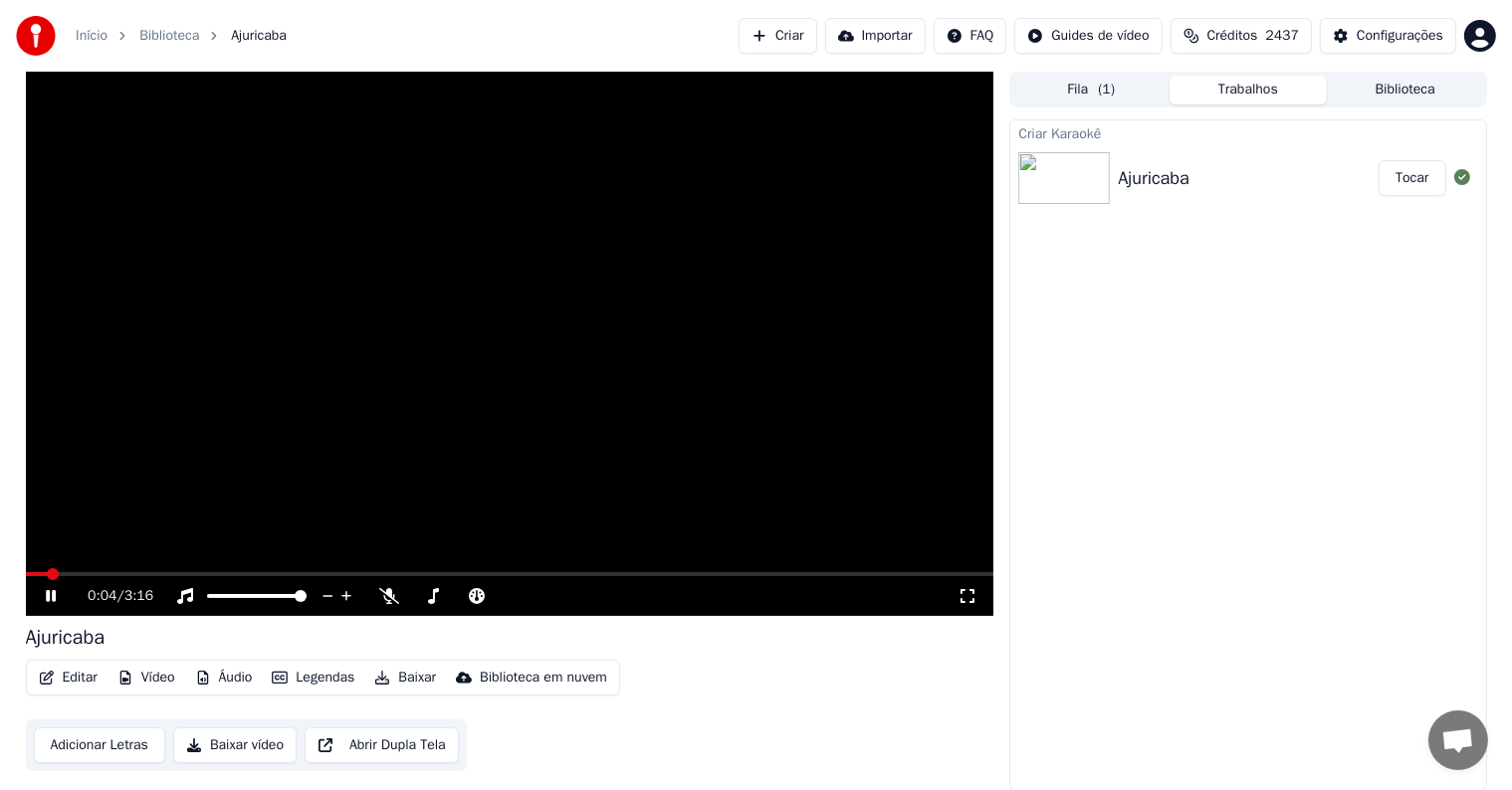 click 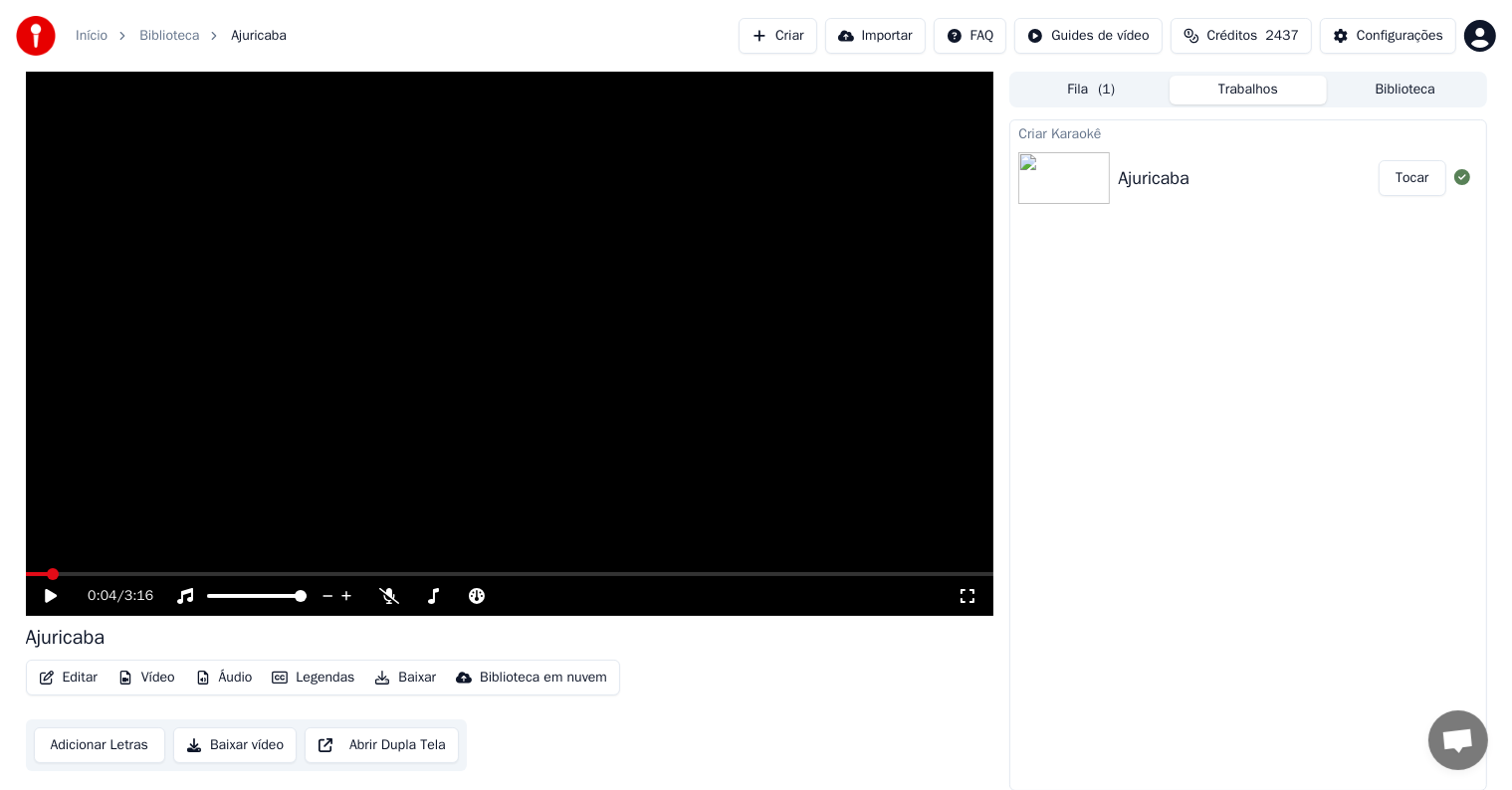 click on "Criar" at bounding box center [777, 36] 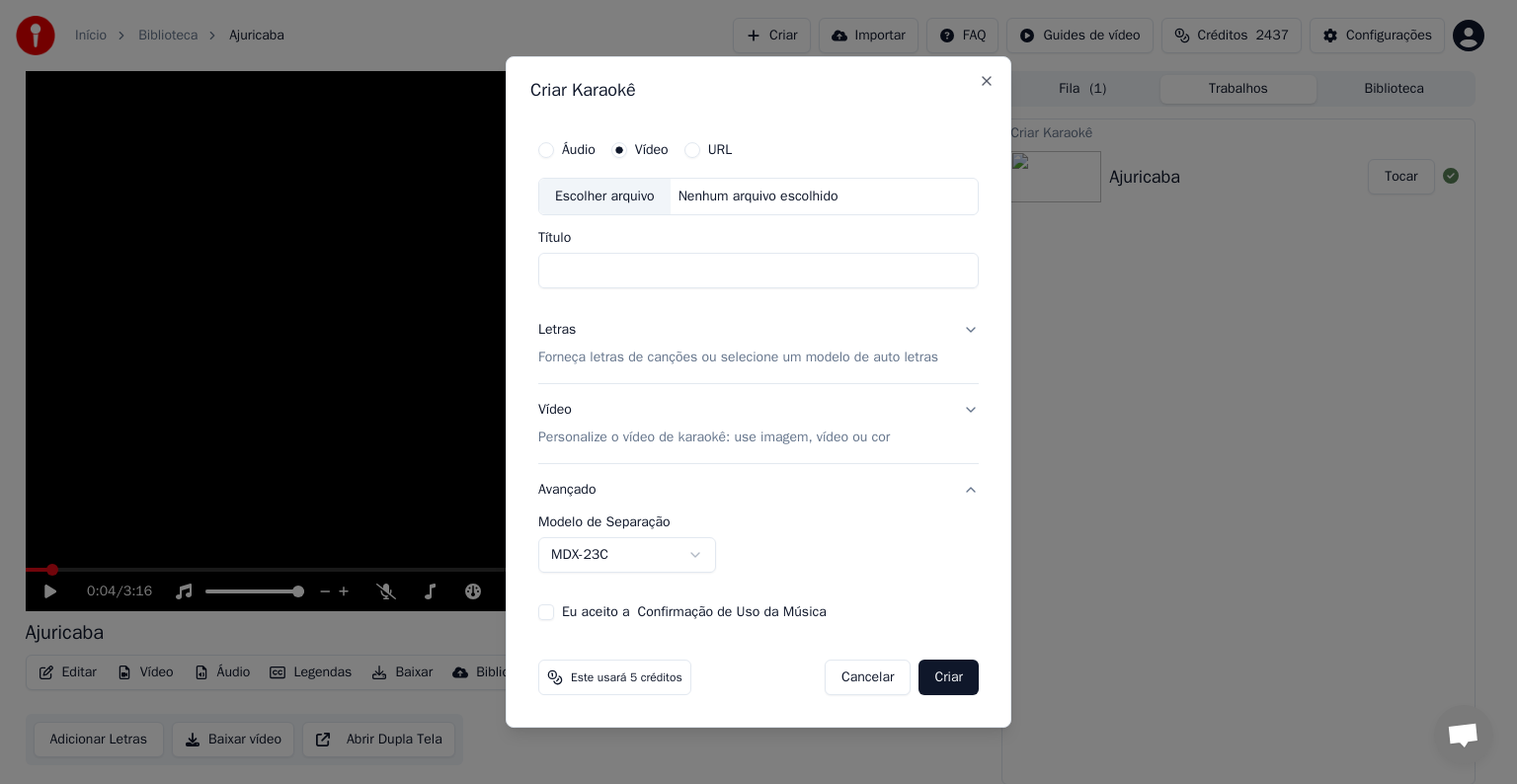 click on "Escolher arquivo" at bounding box center [604, 196] 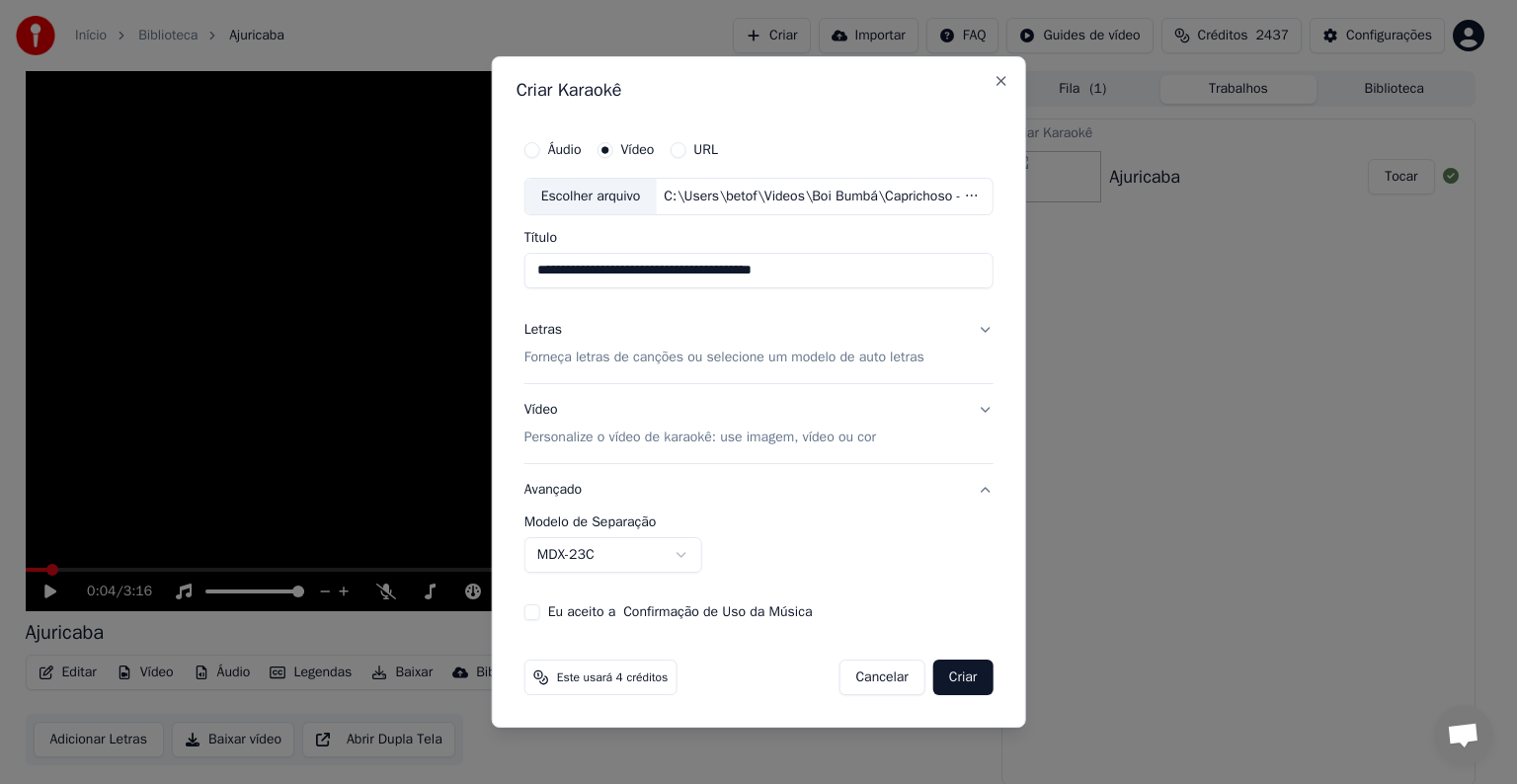 click on "**********" at bounding box center (758, 271) 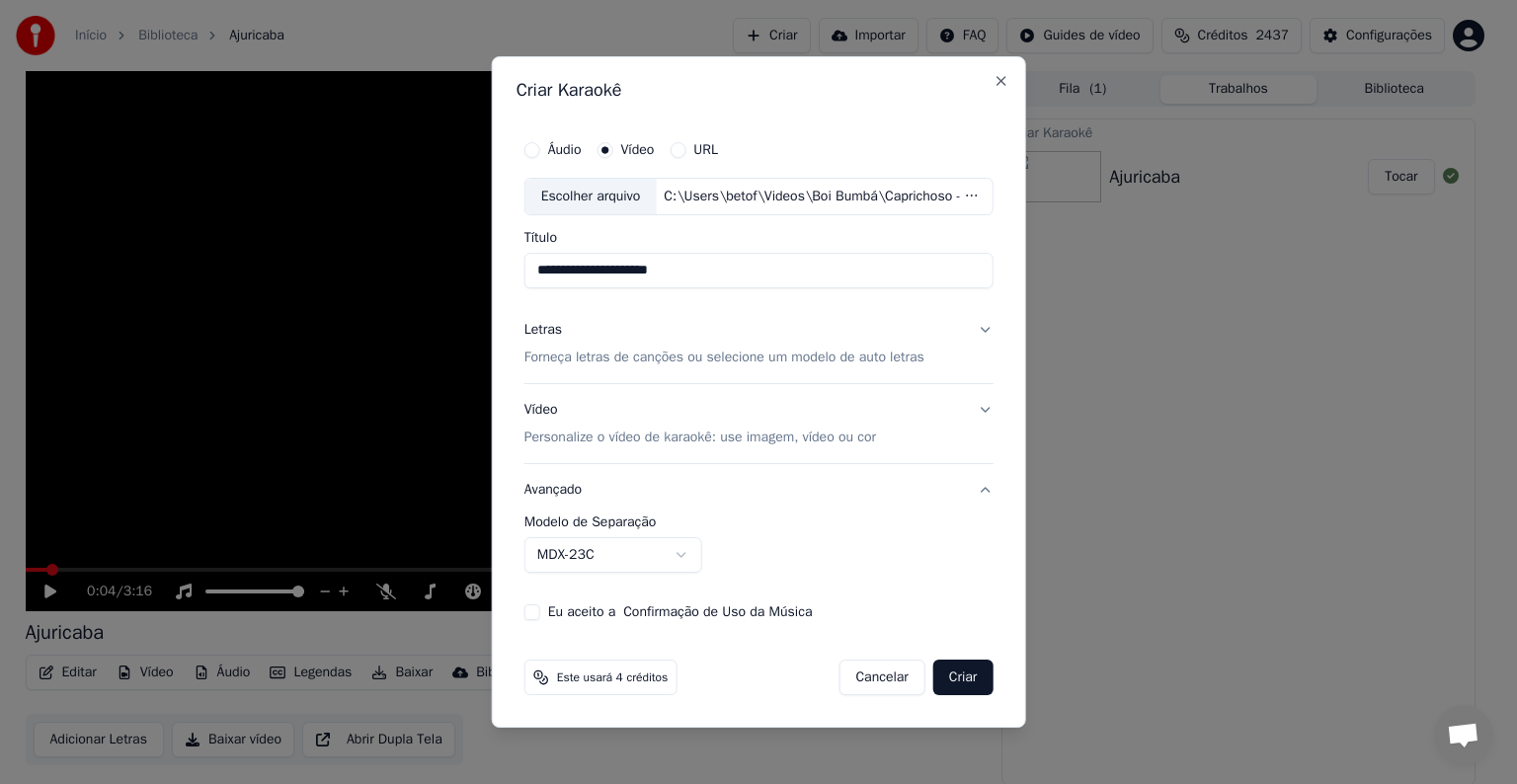 type on "**********" 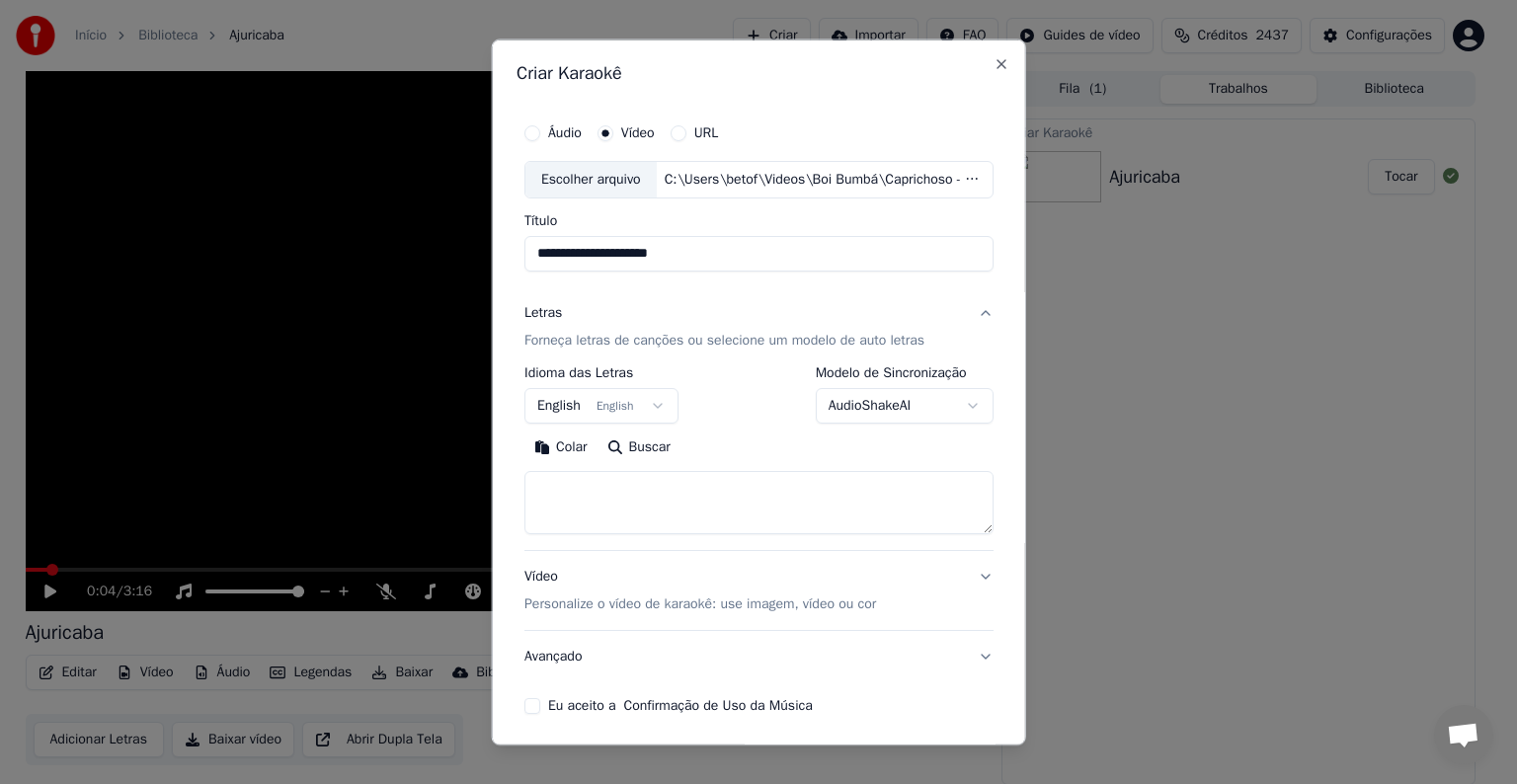 click on "English English" at bounding box center [601, 406] 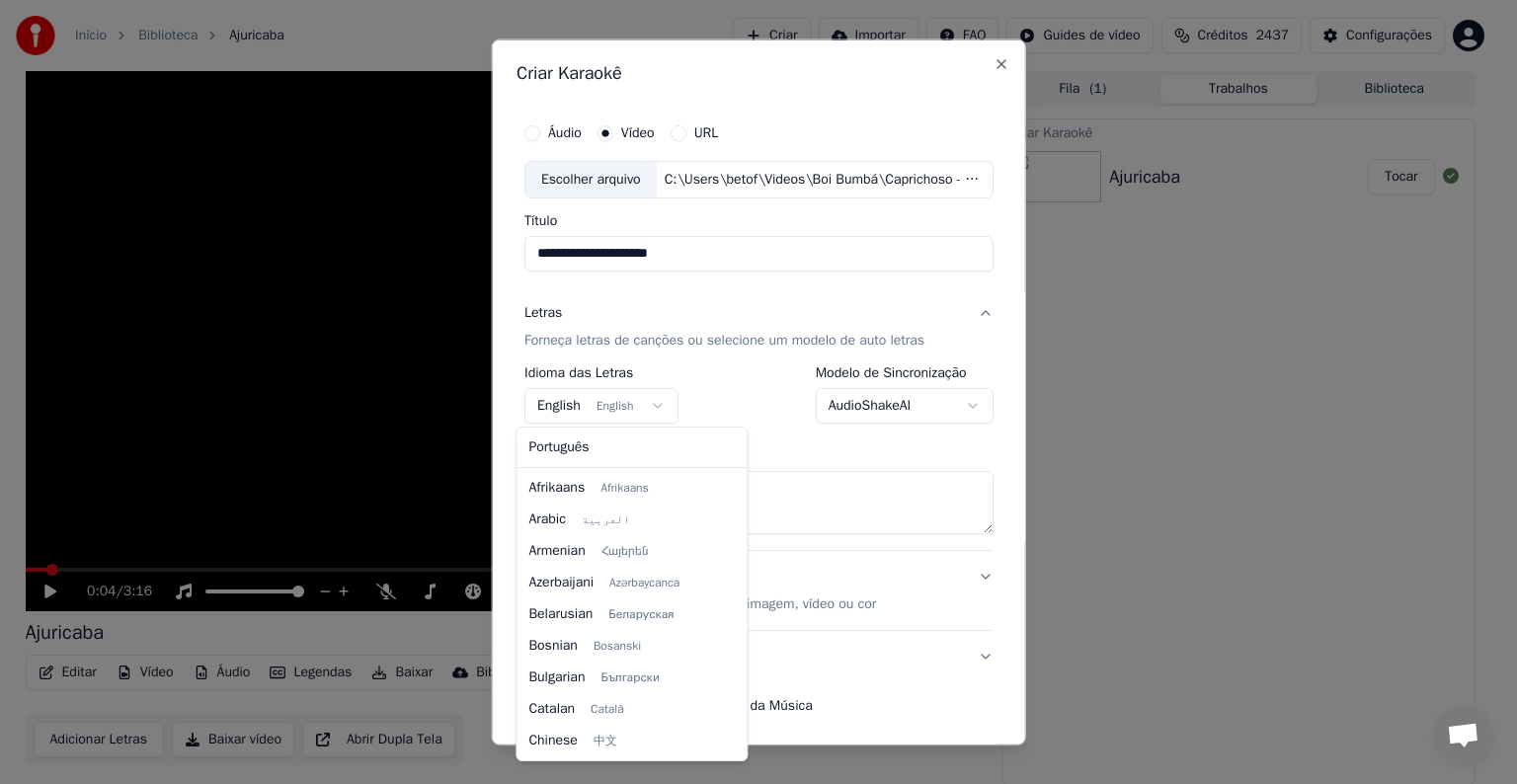 scroll, scrollTop: 158, scrollLeft: 0, axis: vertical 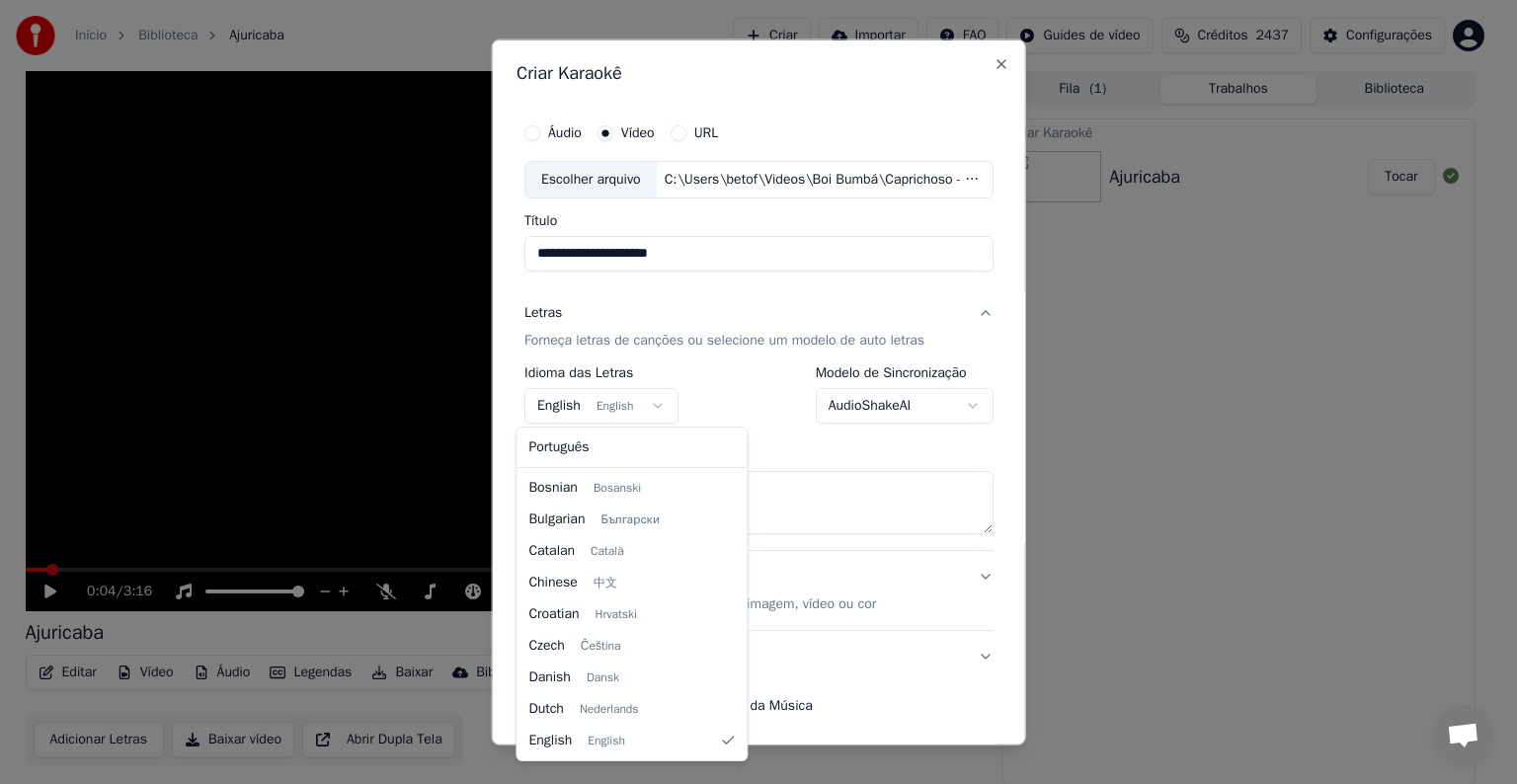 select on "**" 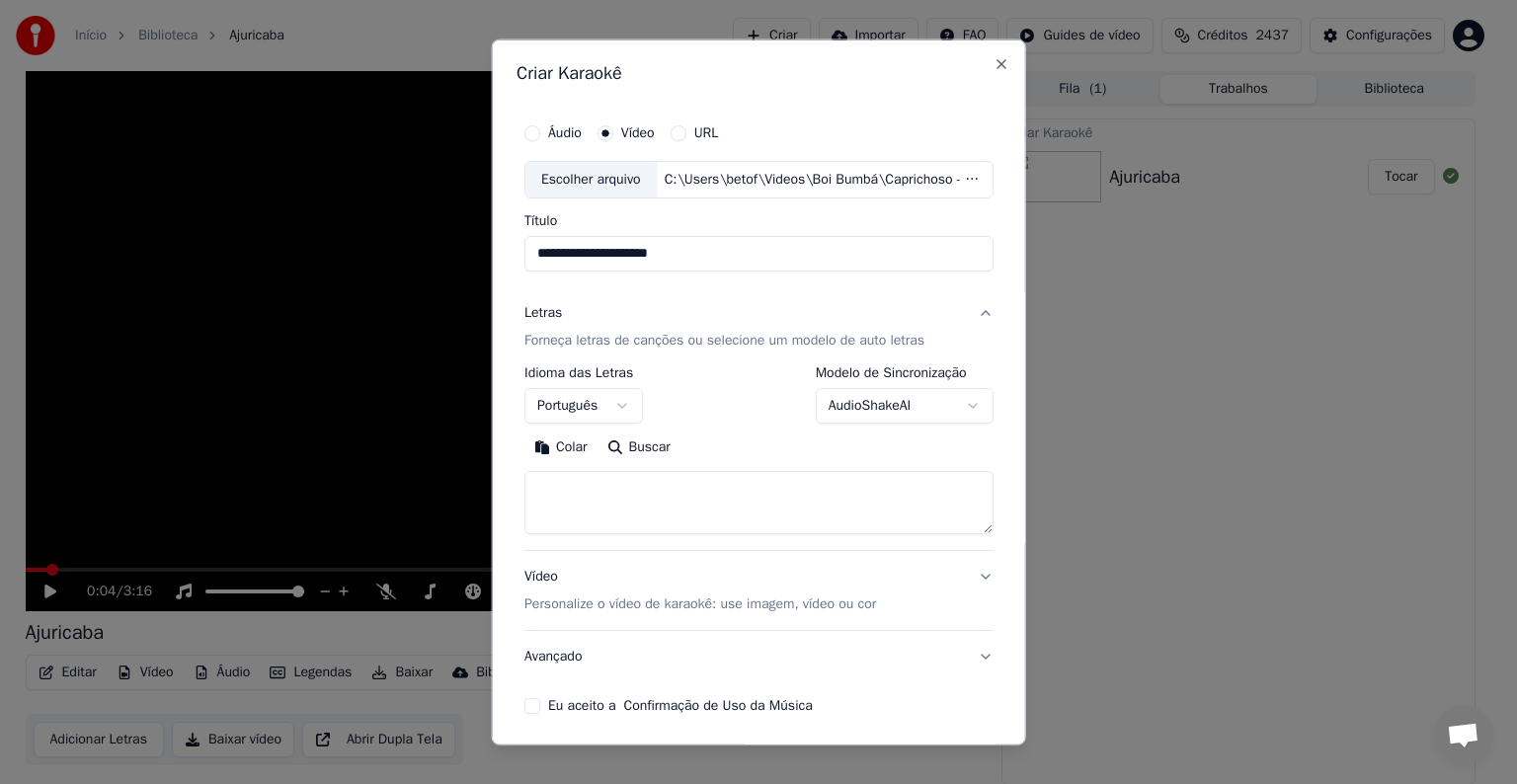 click on "Colar" at bounding box center (561, 447) 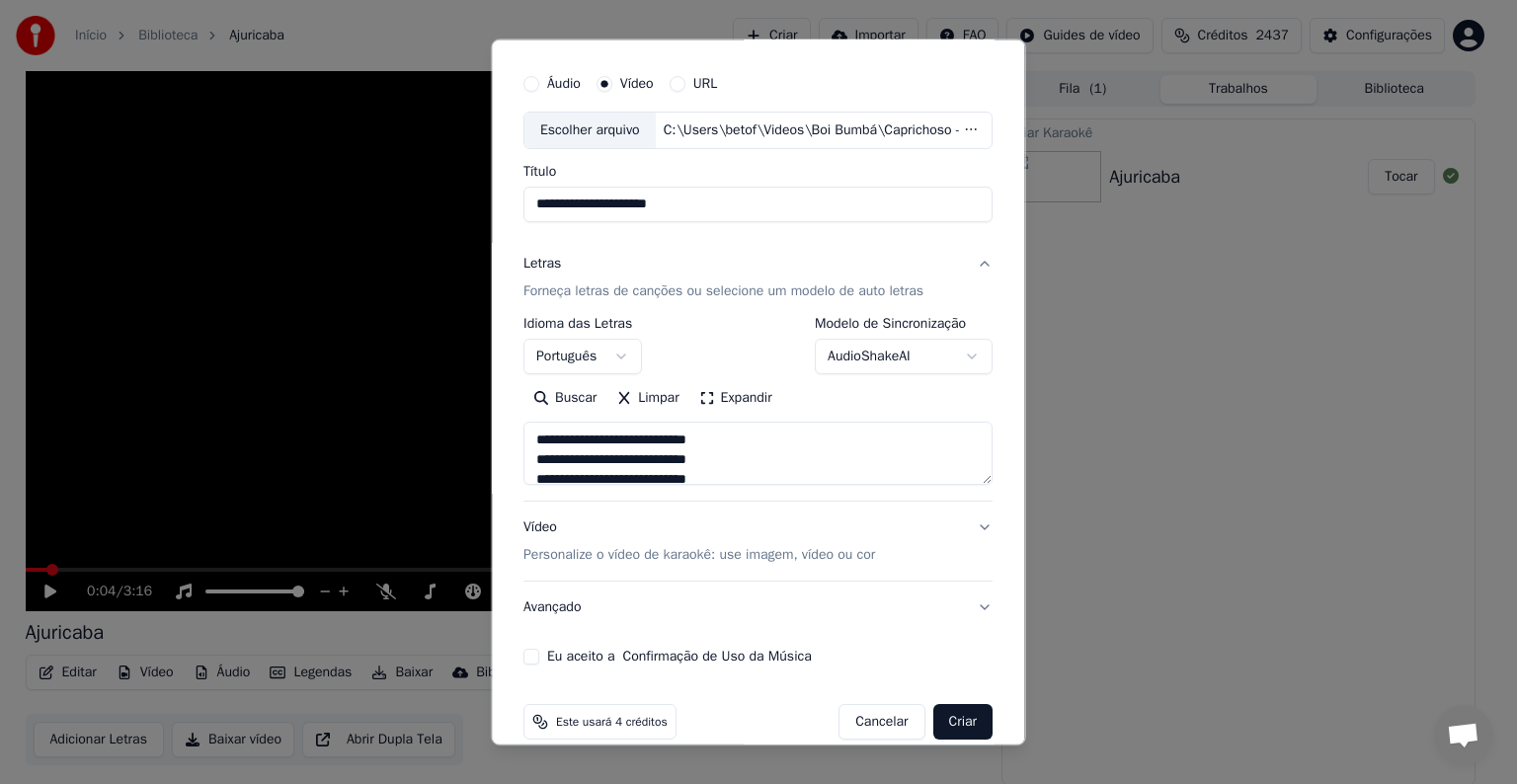 scroll, scrollTop: 75, scrollLeft: 0, axis: vertical 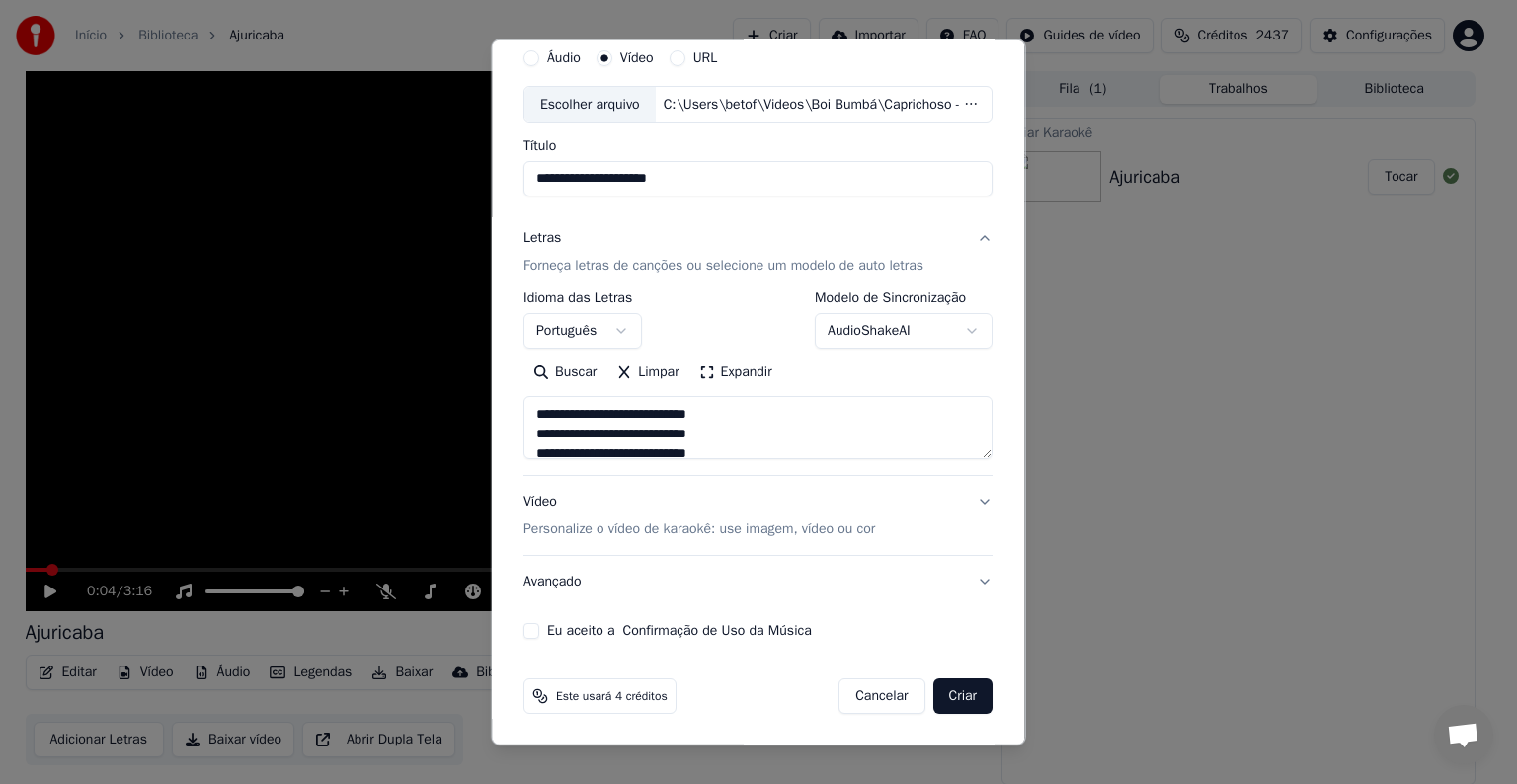 click on "Avançado" at bounding box center [758, 582] 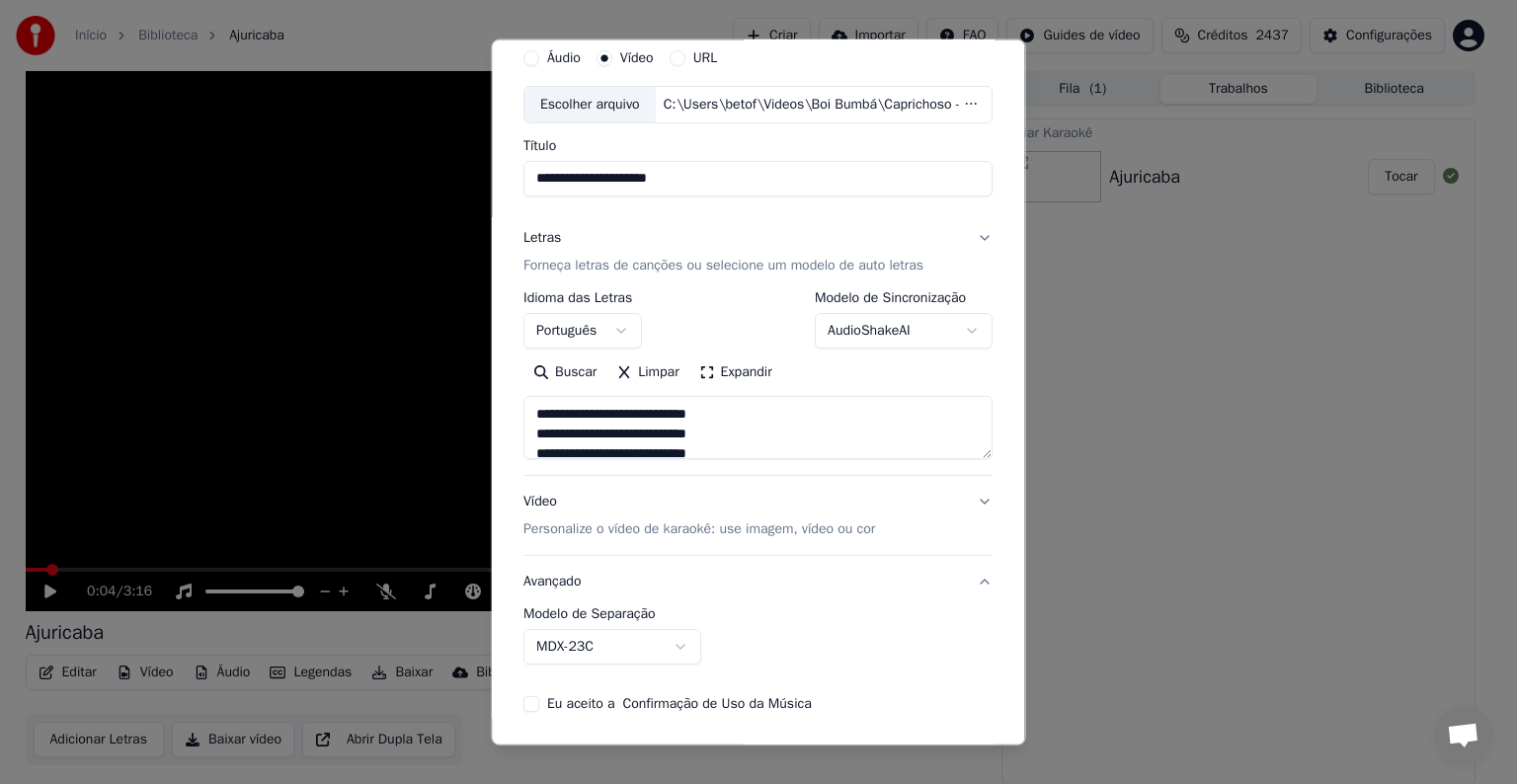 scroll, scrollTop: 0, scrollLeft: 0, axis: both 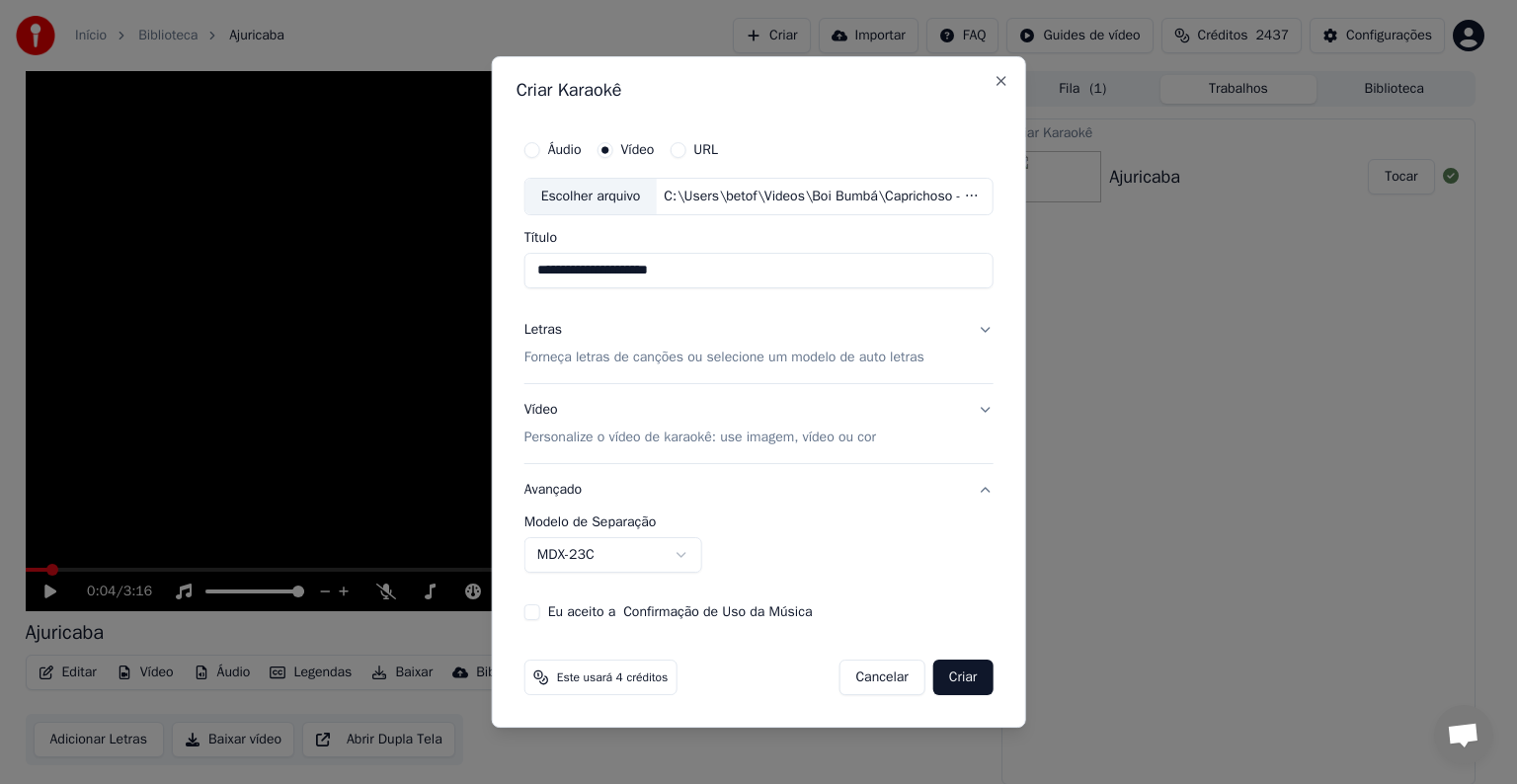 click on "MDX-23C" at bounding box center (613, 555) 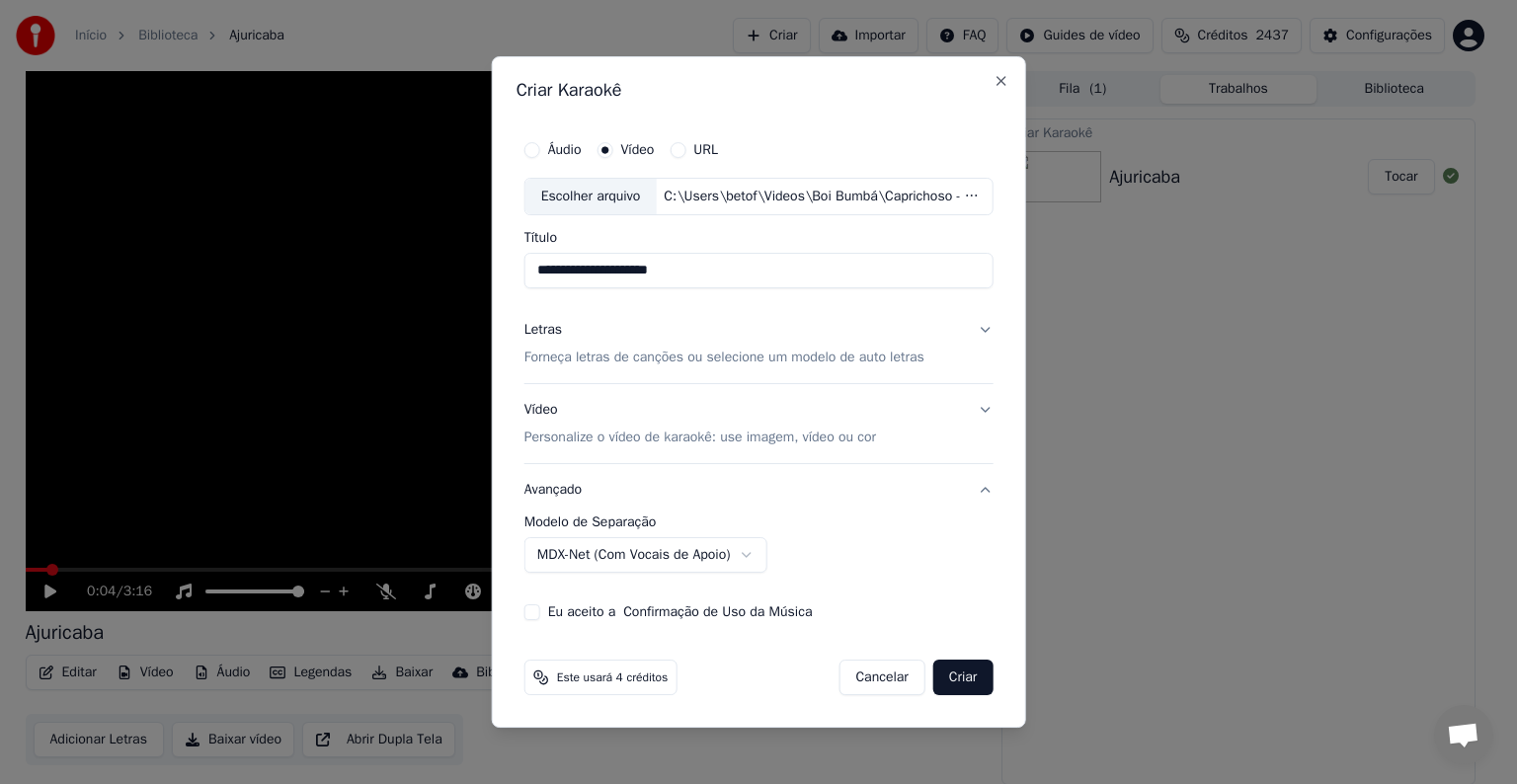 click on "Eu aceito a   Confirmação de Uso da Música" at bounding box center [680, 612] 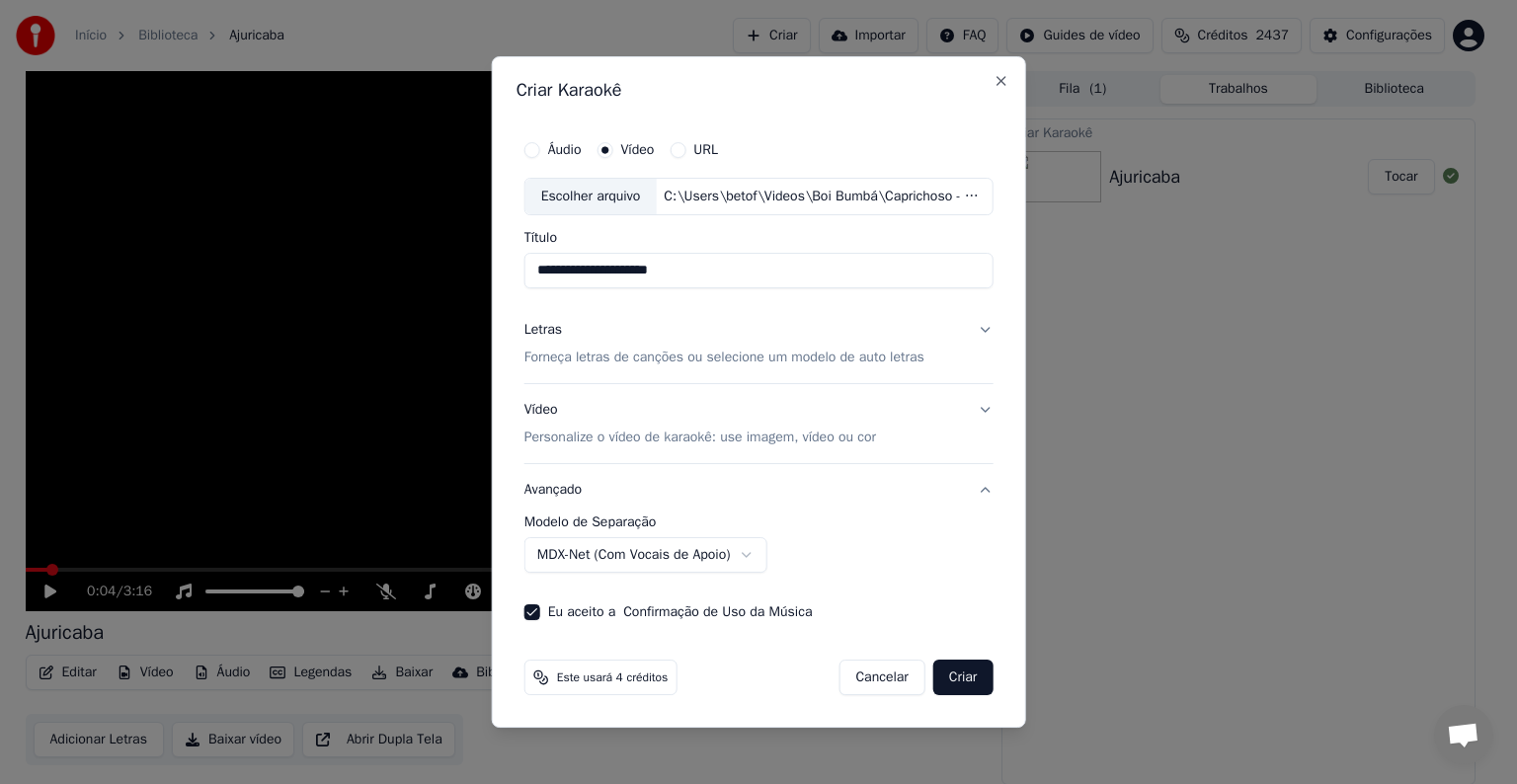 click on "Criar" at bounding box center [963, 677] 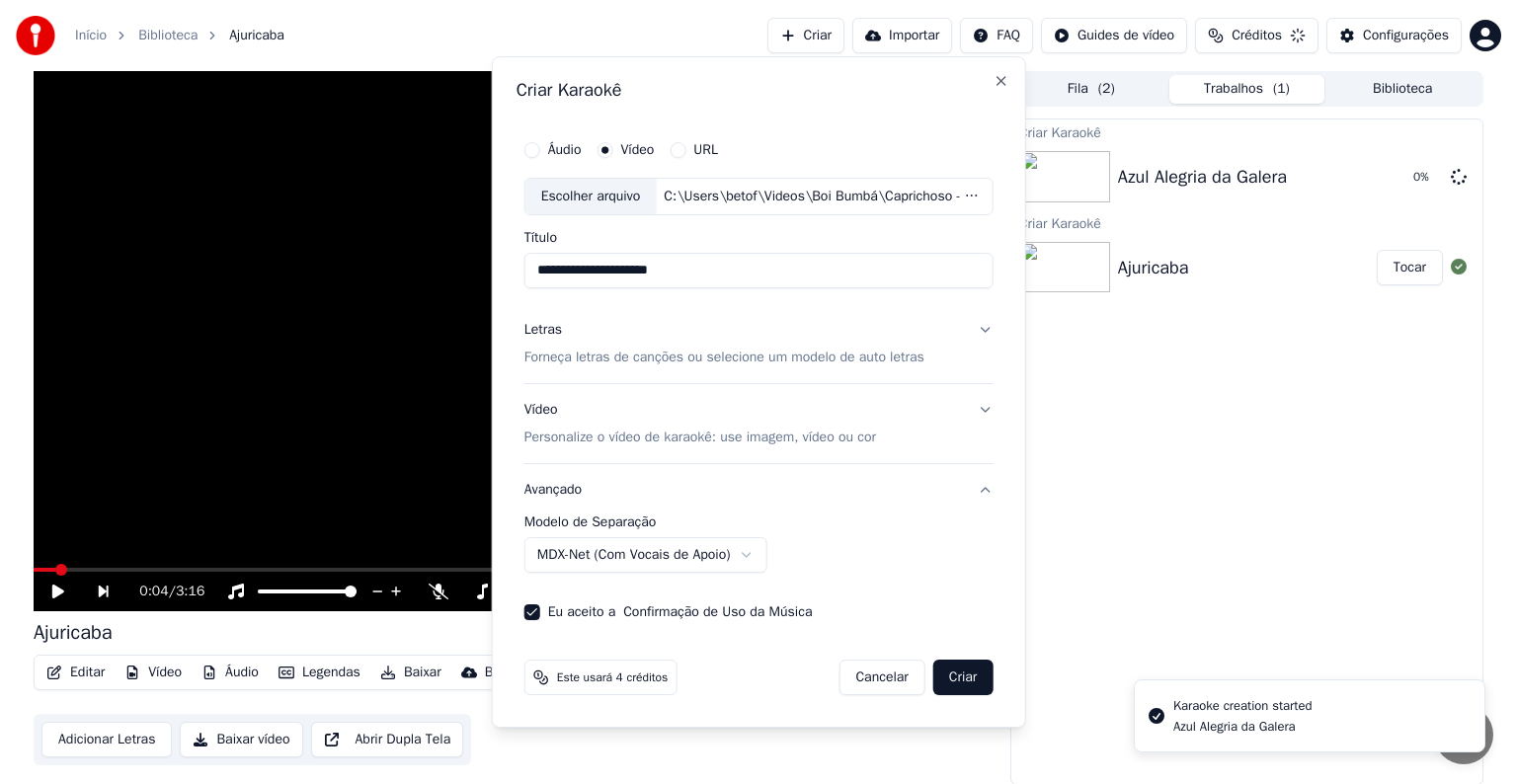 select on "******" 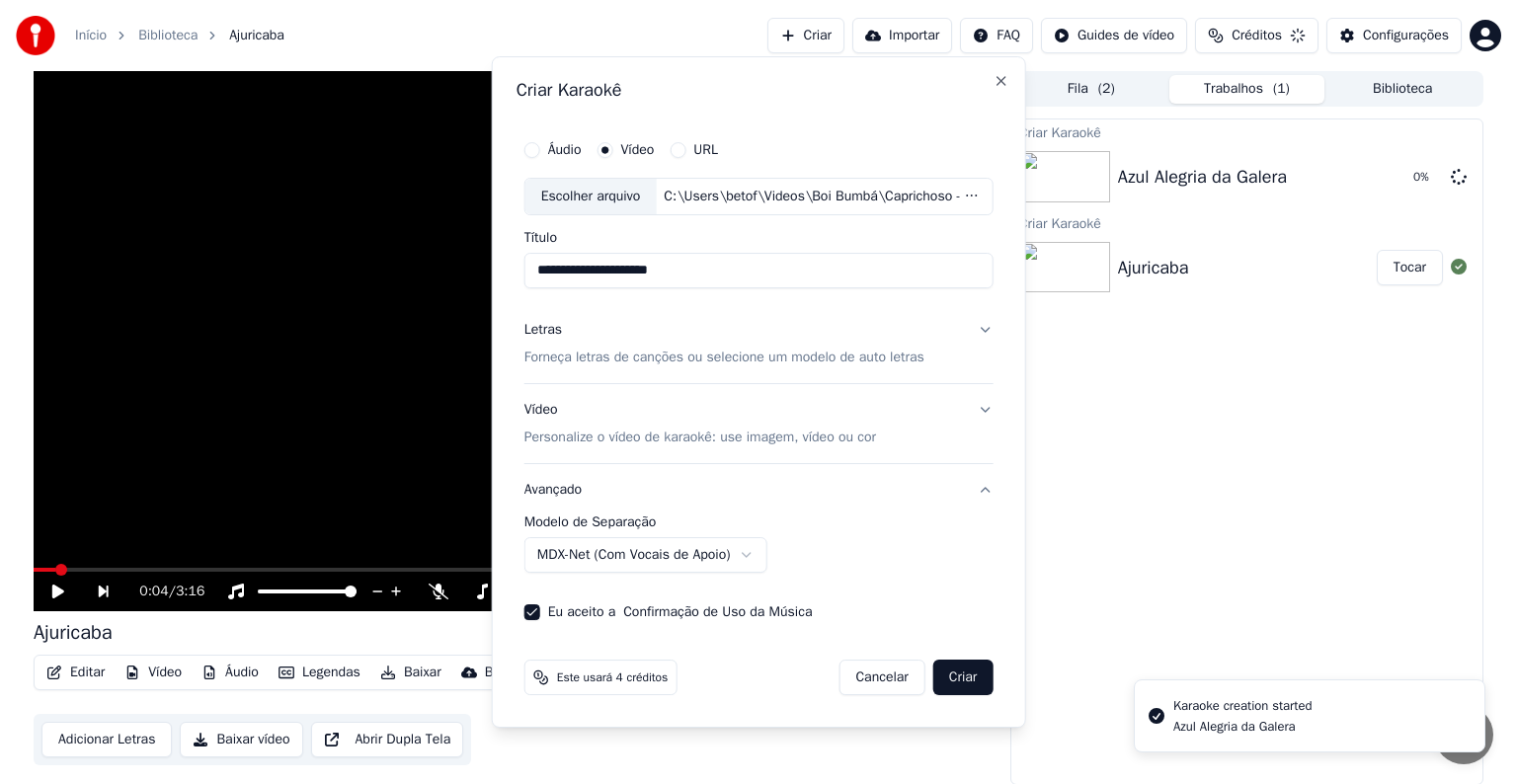 type 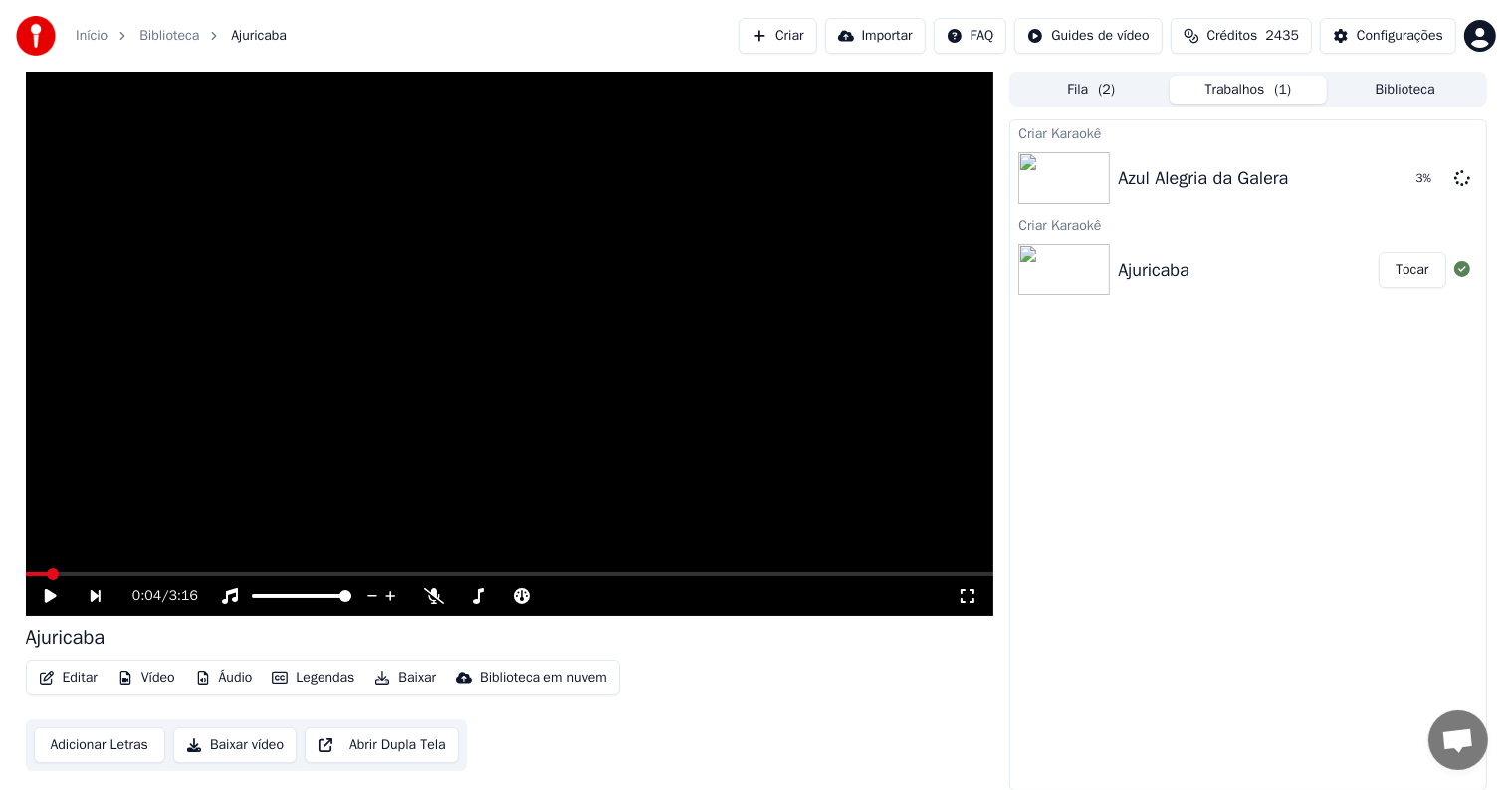 click on "Criar Karaokê Azul Alegria da Galera 3 % Criar Karaokê Ajuricaba Tocar" at bounding box center (1247, 455) 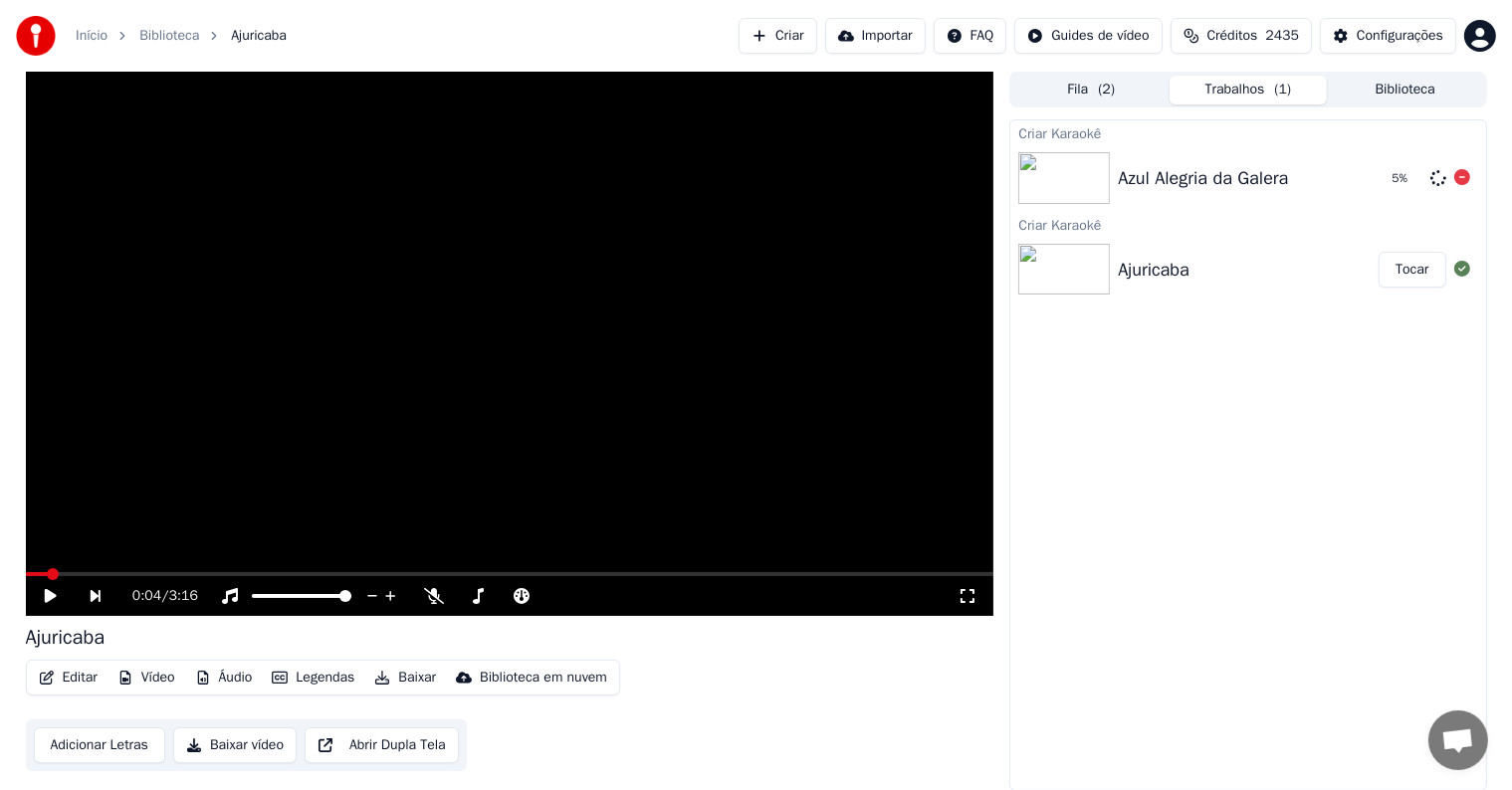 click at bounding box center (1064, 178) 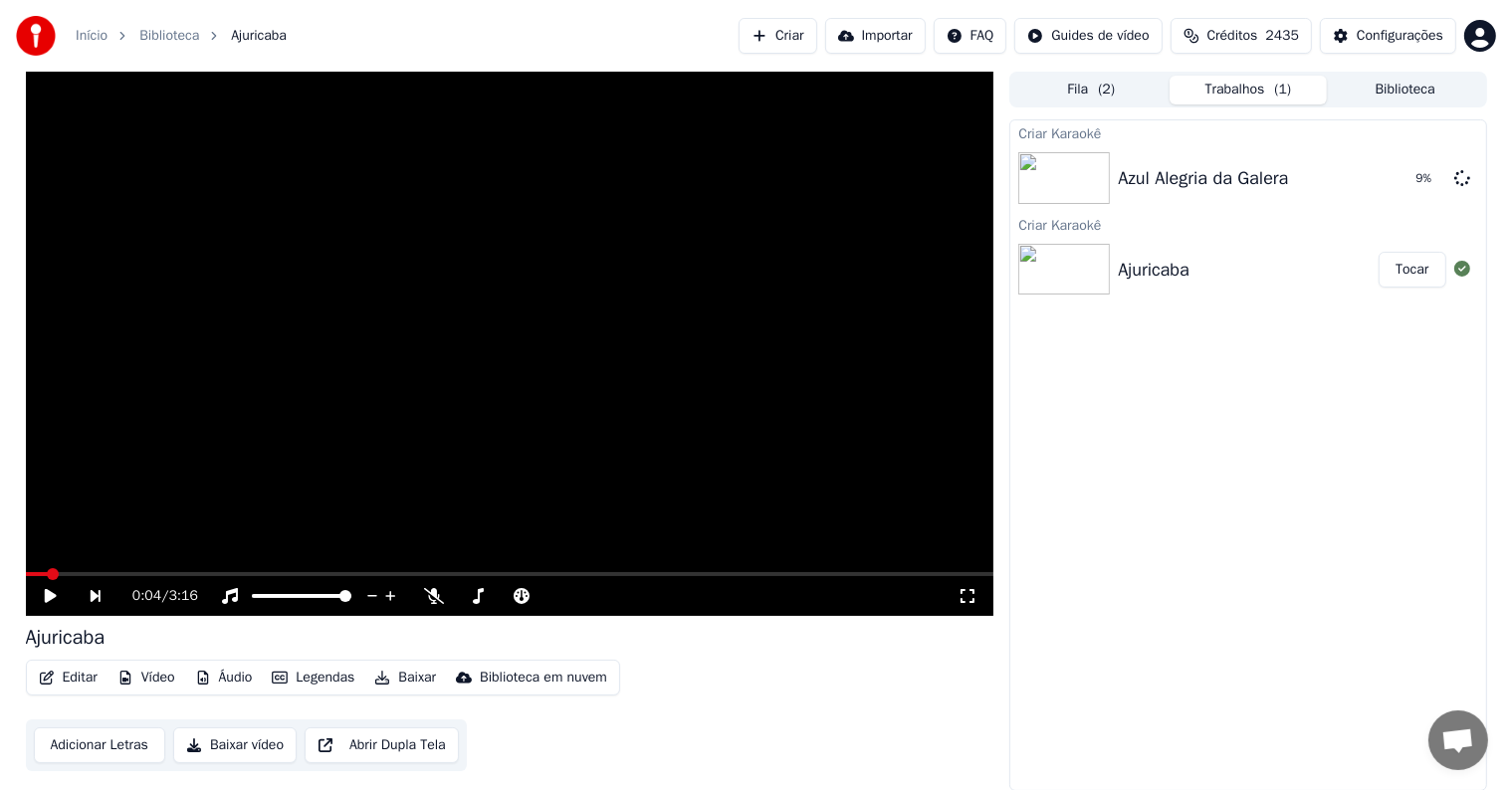 click on "Criar" at bounding box center (777, 36) 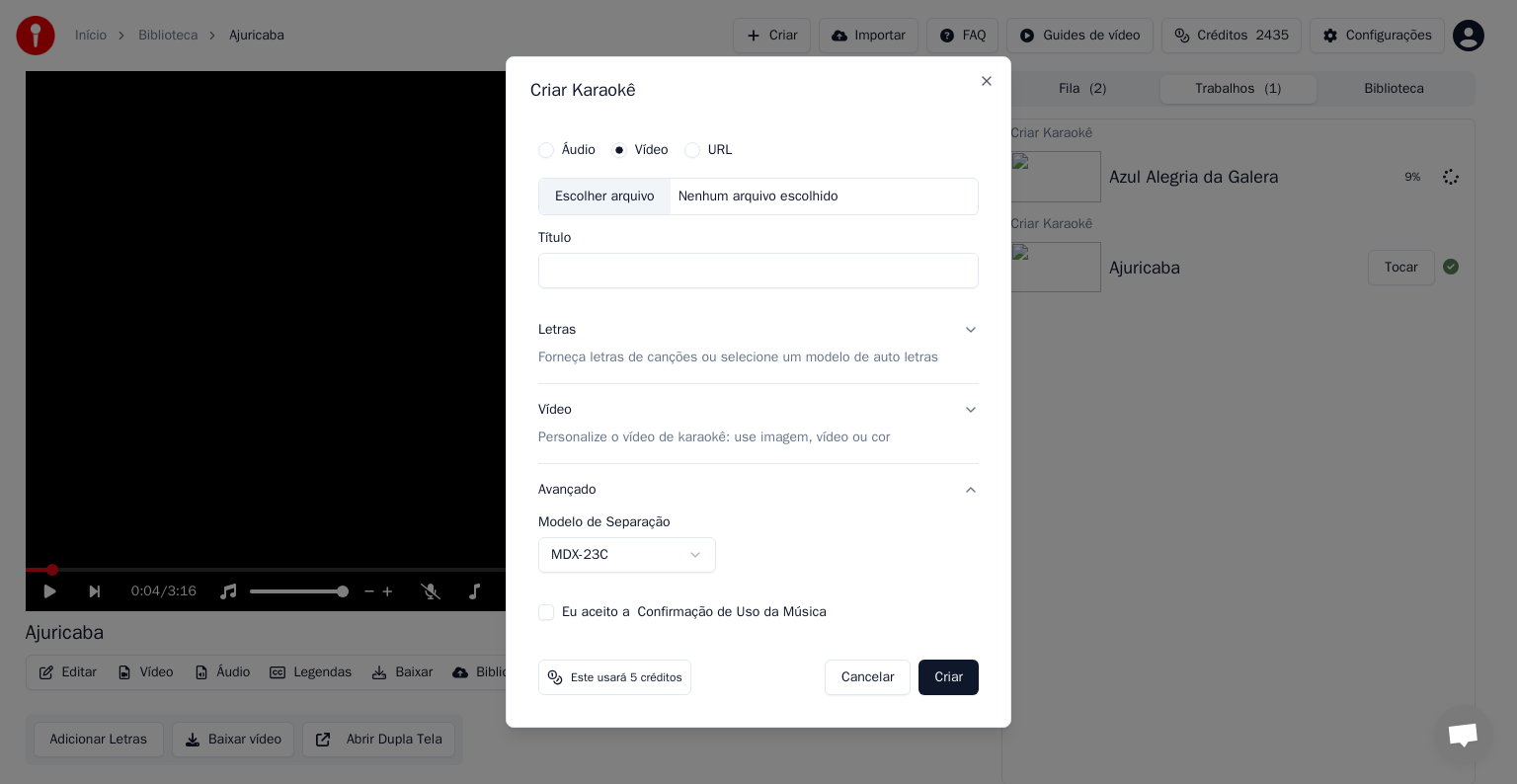 click on "Personalize o vídeo de karaokê: use imagem, vídeo ou cor" at bounding box center [714, 437] 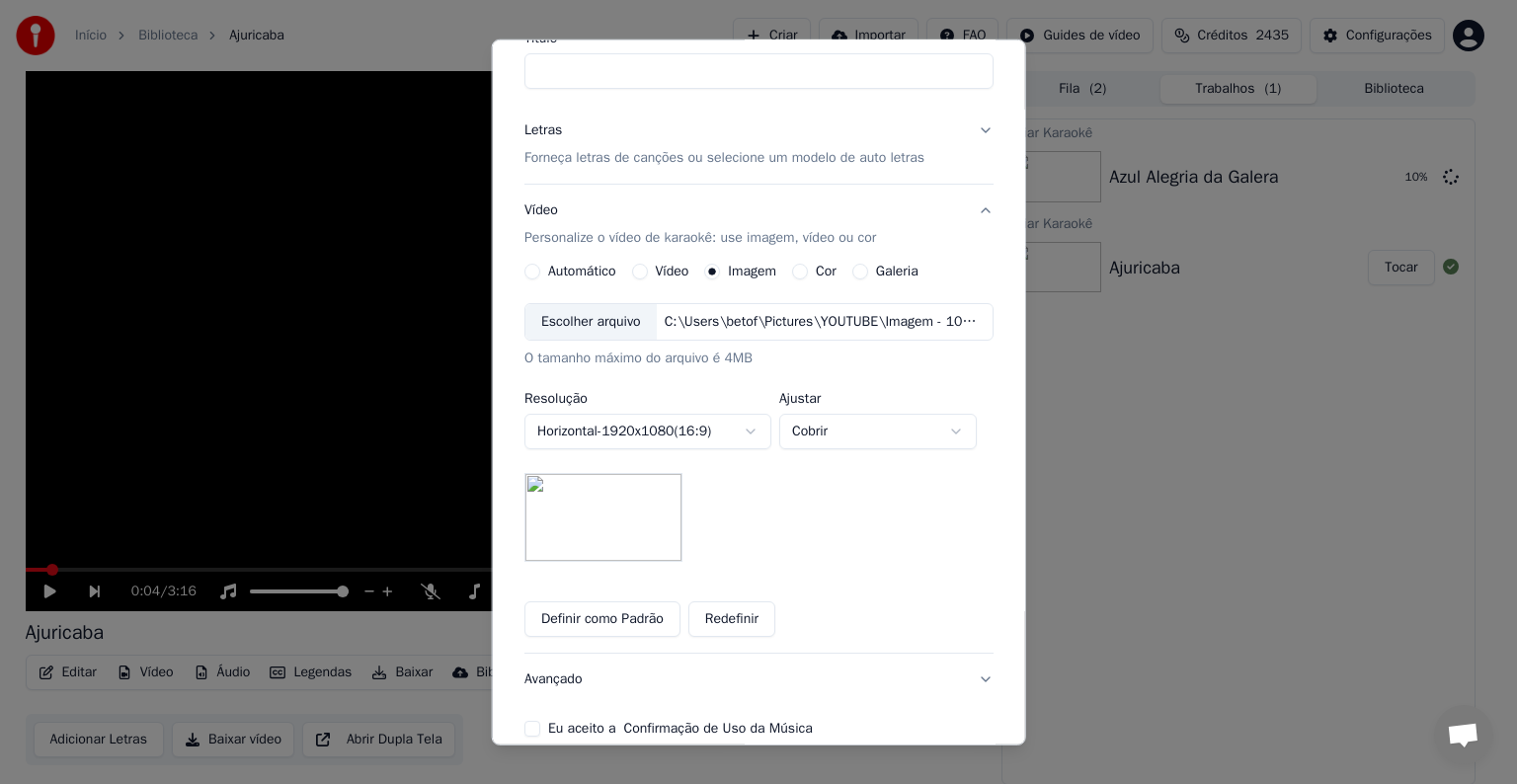 scroll, scrollTop: 197, scrollLeft: 0, axis: vertical 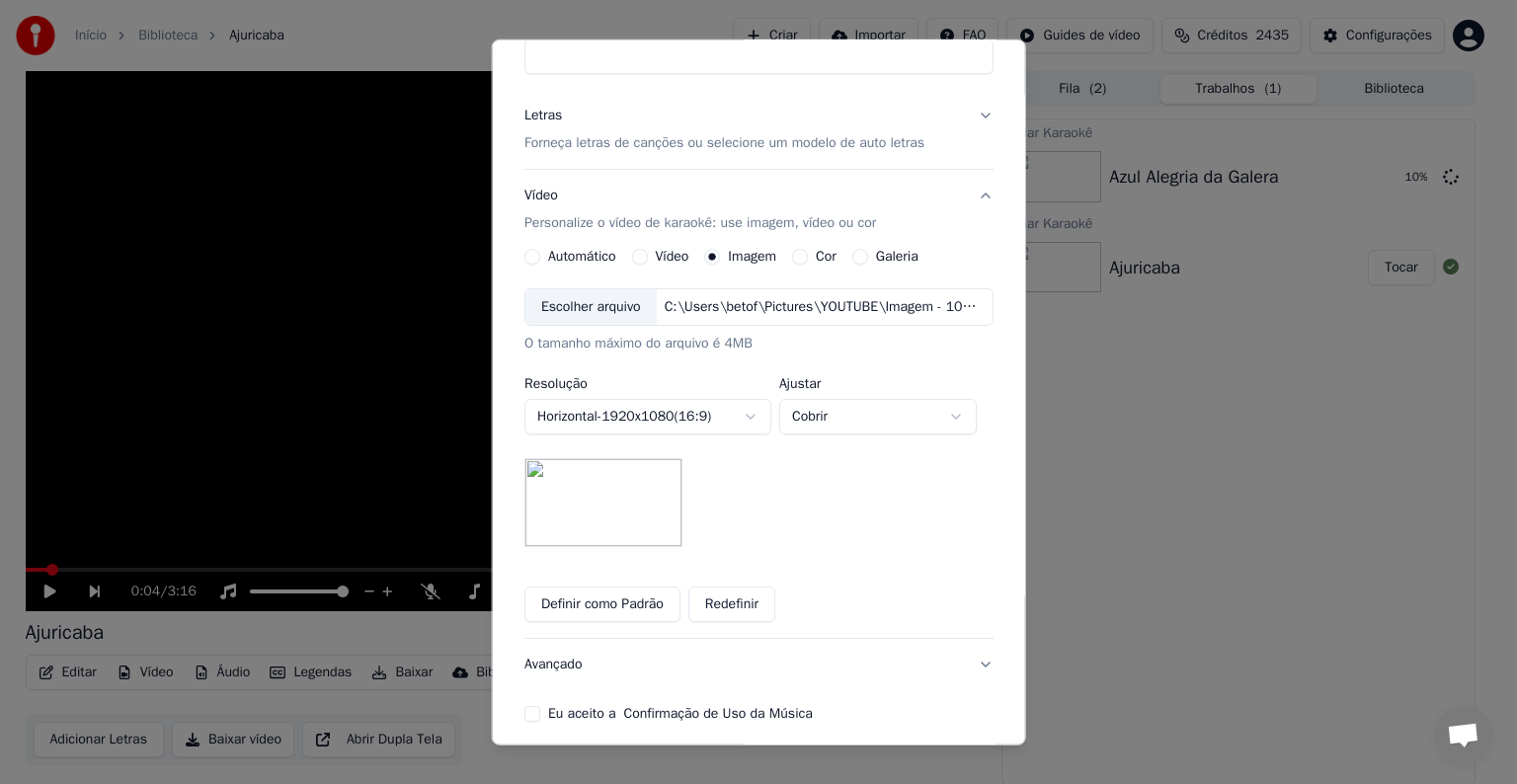 click at bounding box center (603, 503) 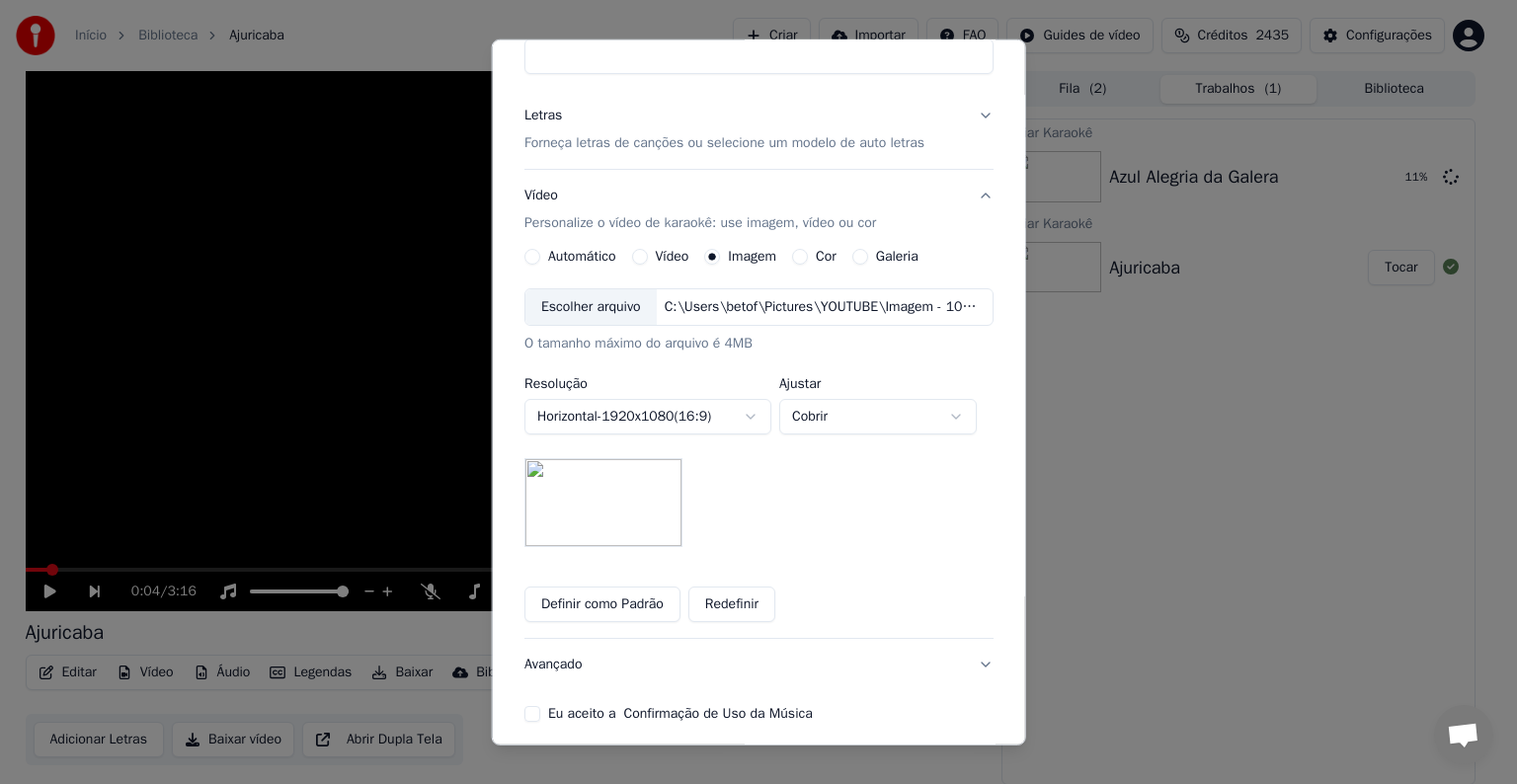 click on "Escolher arquivo" at bounding box center (591, 307) 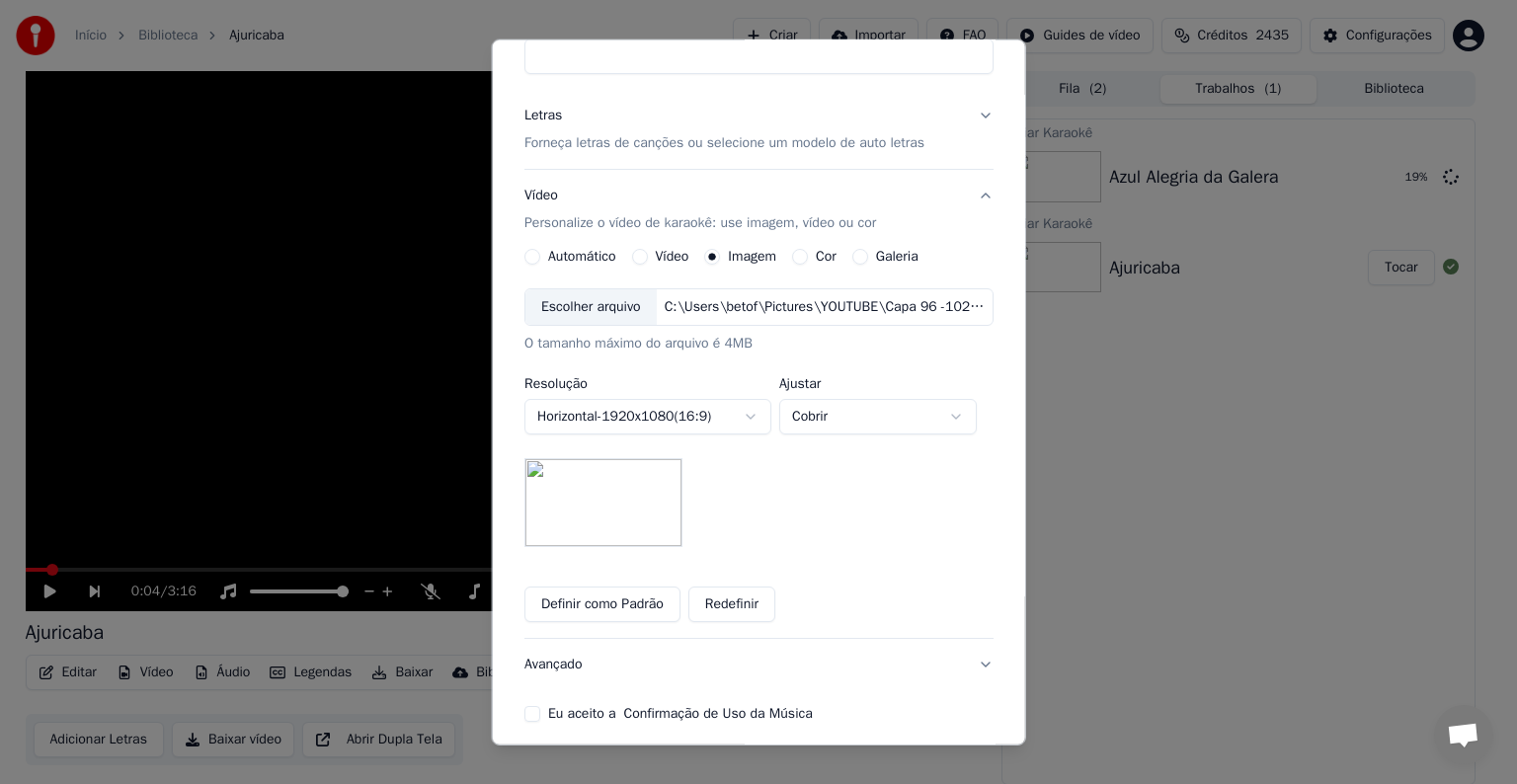 click on "Escolher arquivo" at bounding box center (591, 307) 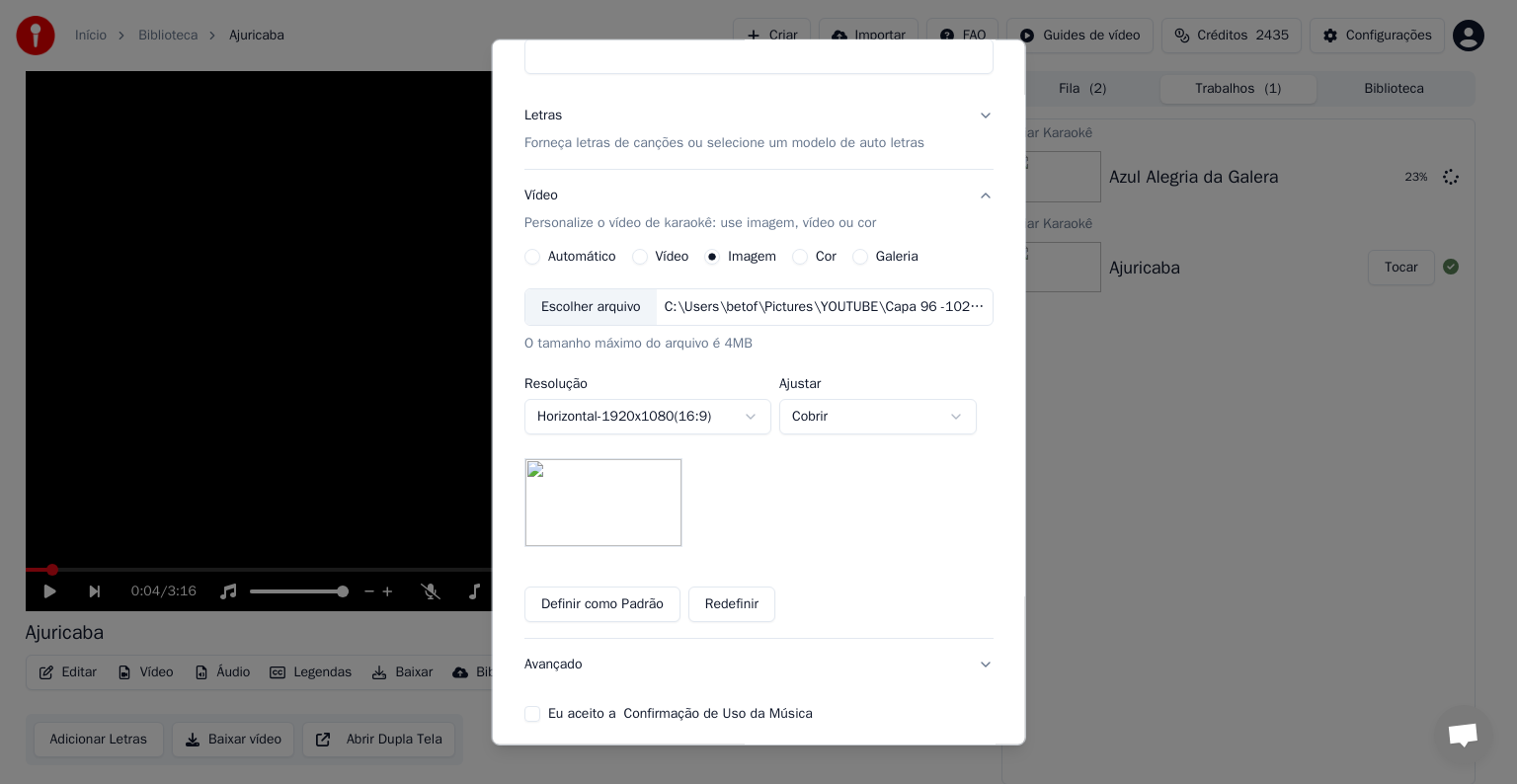 scroll, scrollTop: 0, scrollLeft: 0, axis: both 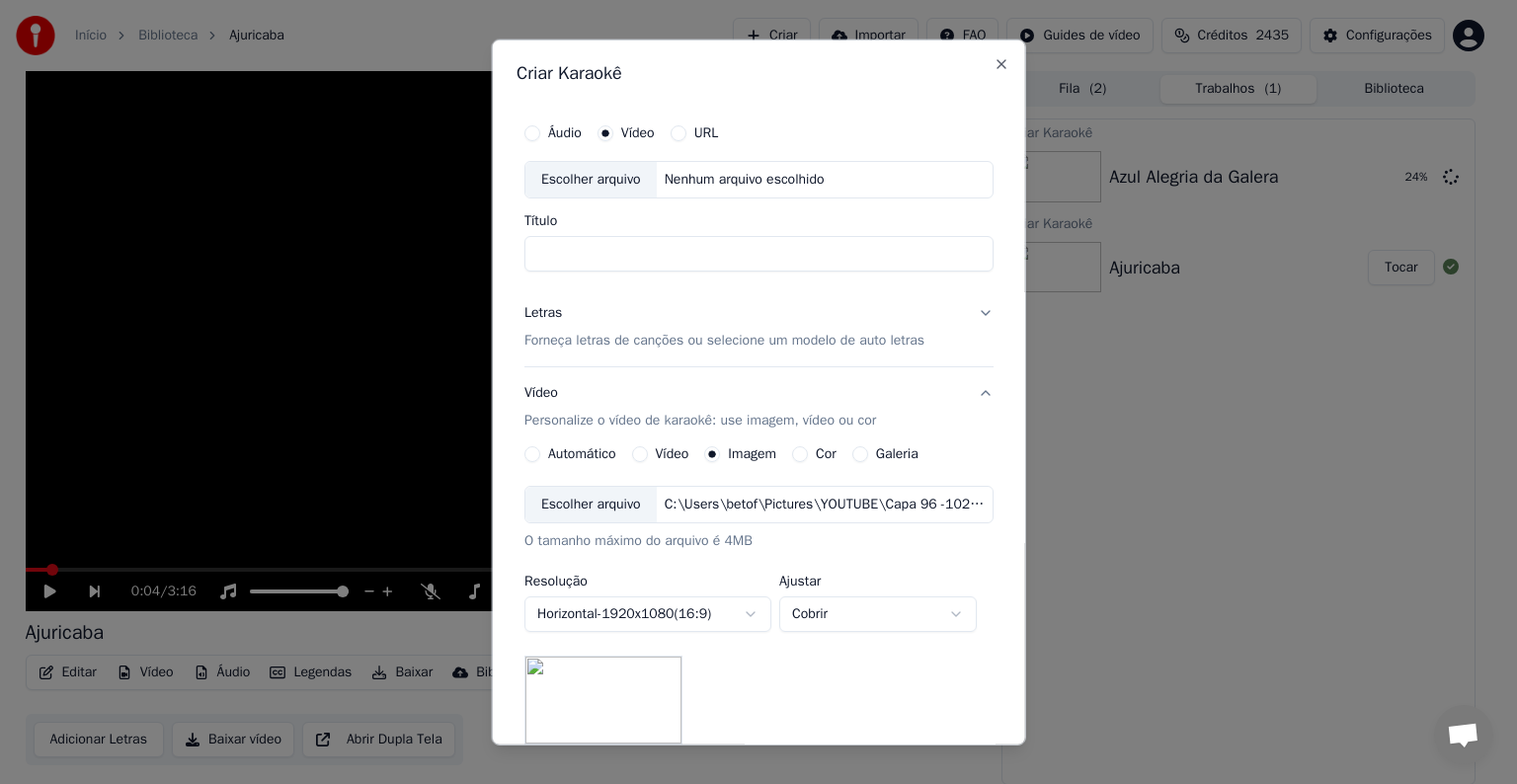 click on "Escolher arquivo" at bounding box center (591, 180) 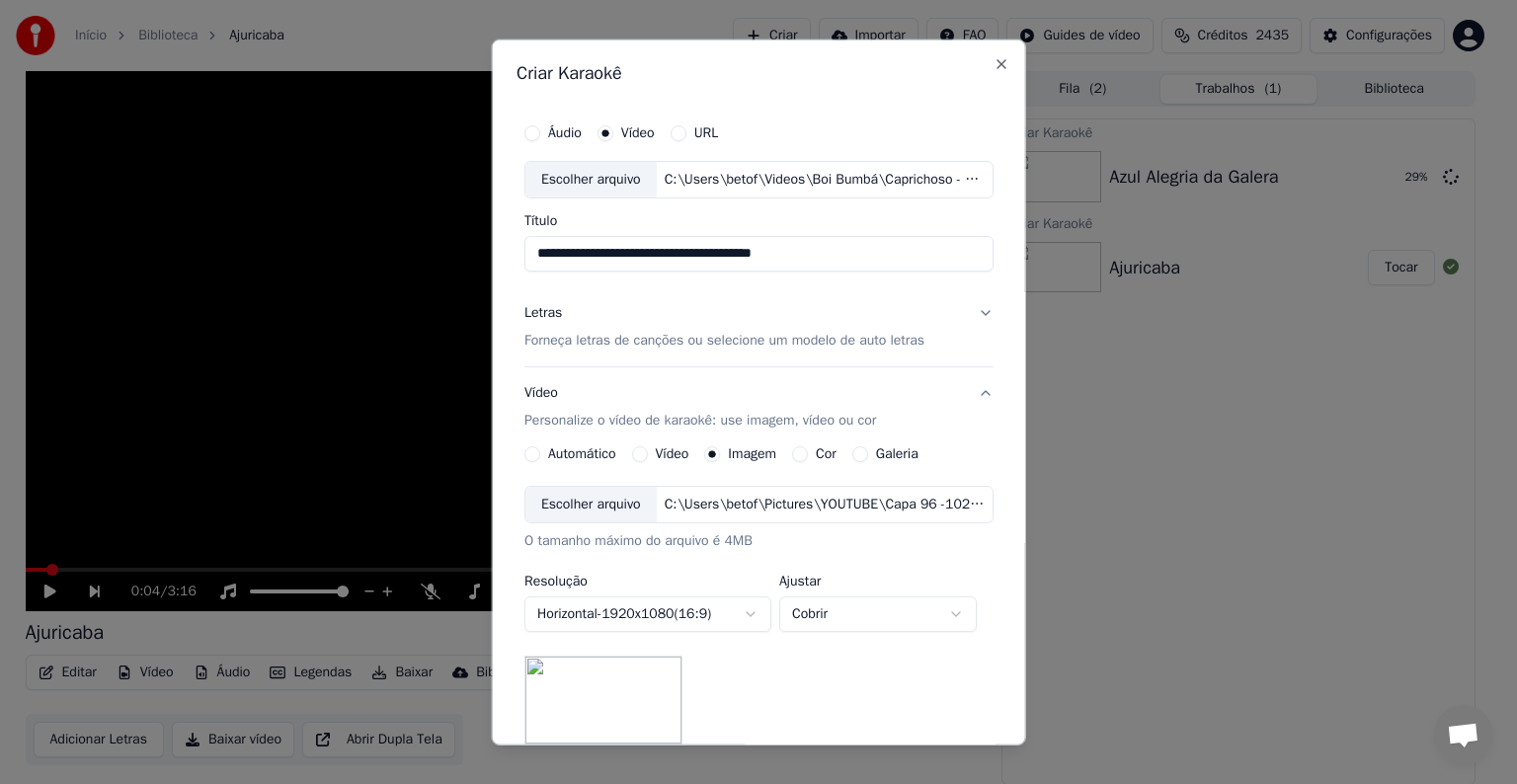 click on "**********" at bounding box center (758, 254) 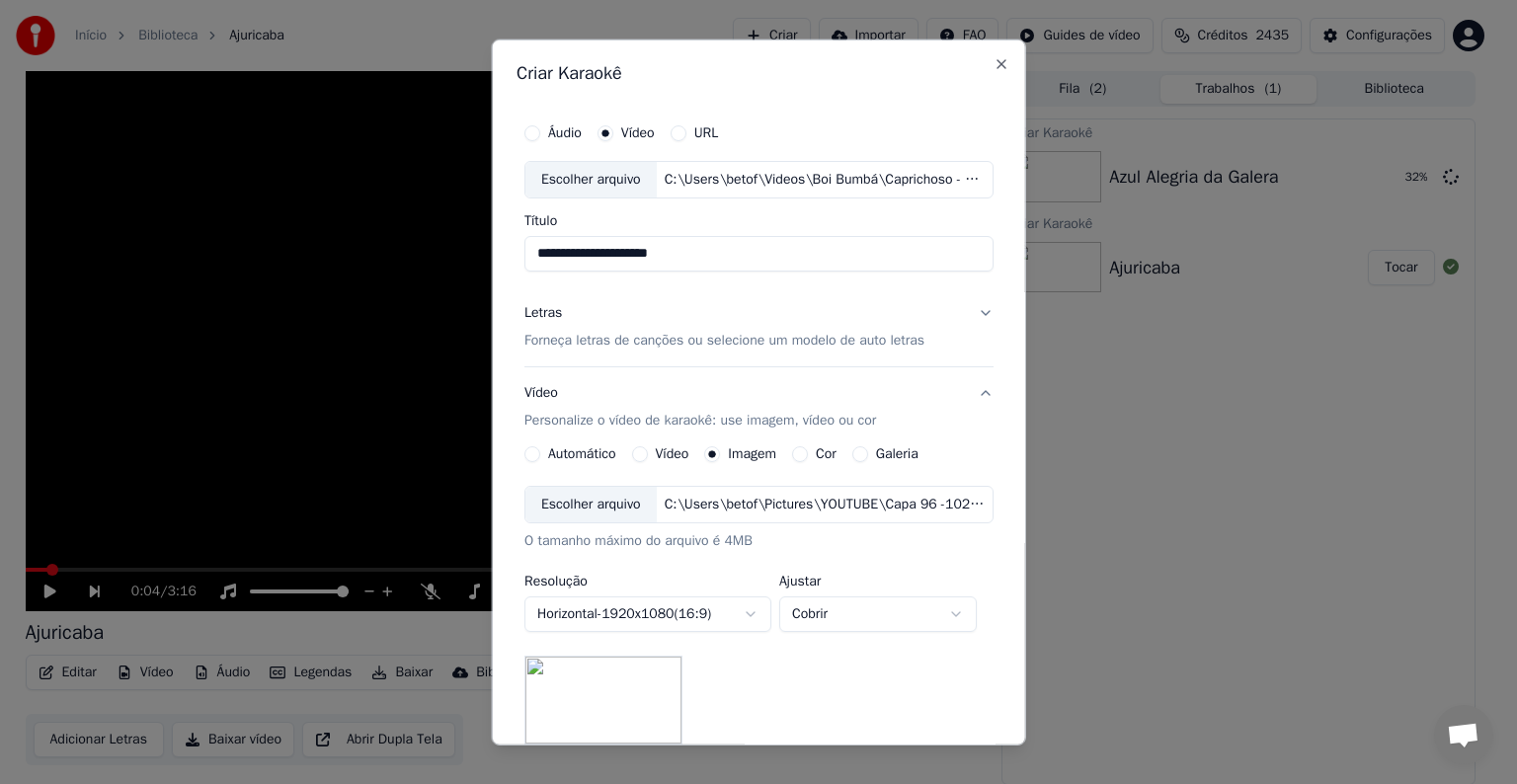 type on "**********" 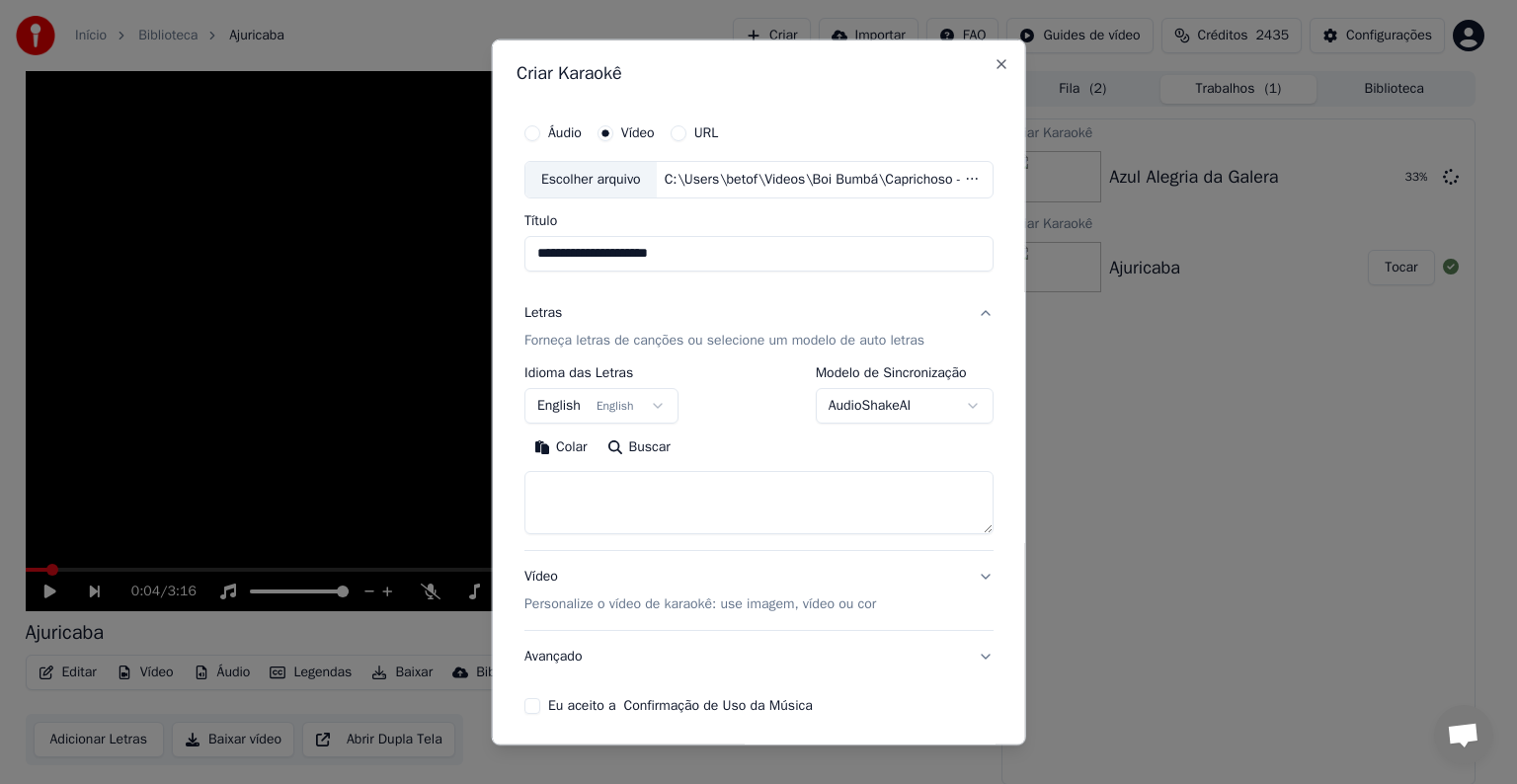 click on "English English" at bounding box center (601, 406) 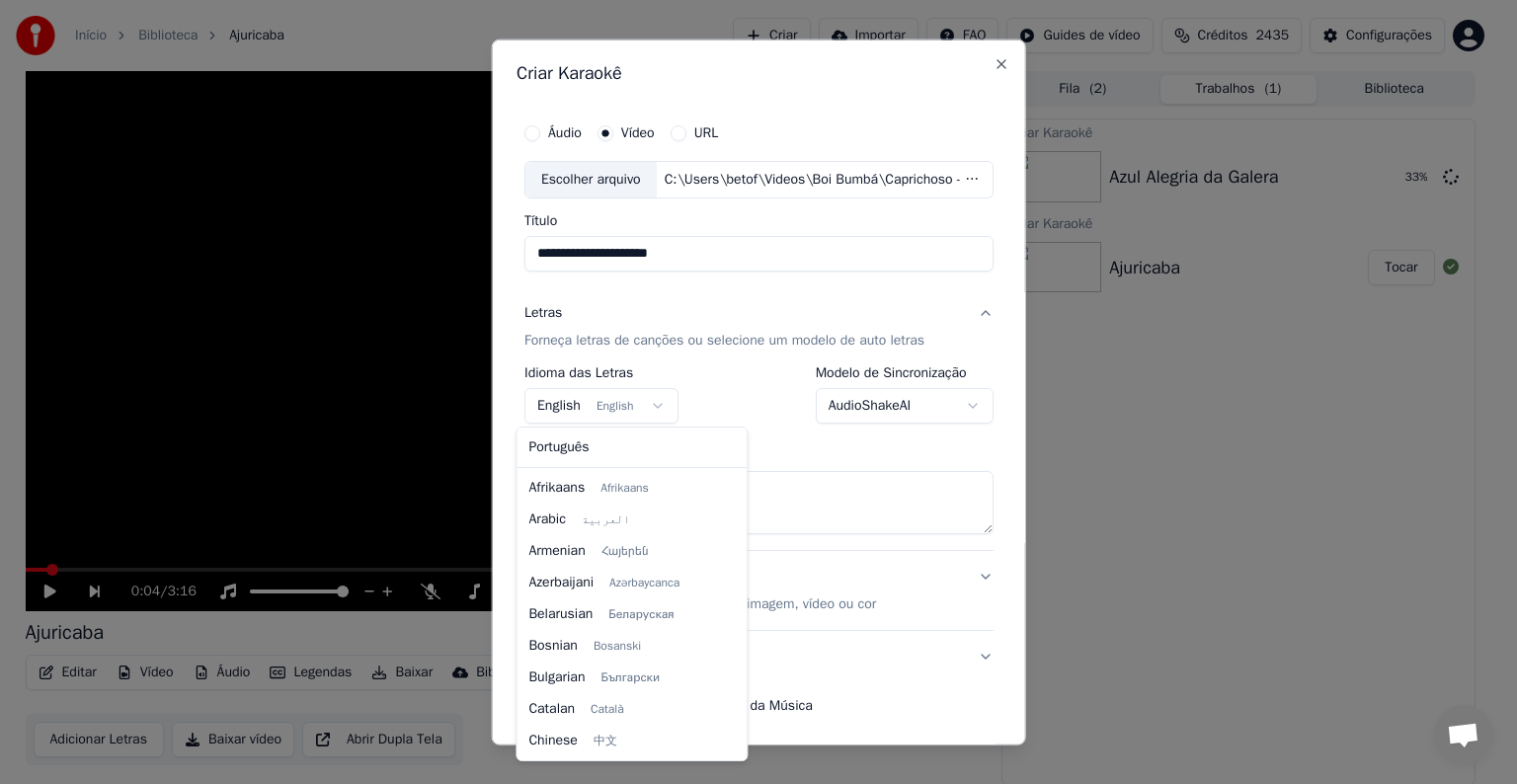 scroll, scrollTop: 158, scrollLeft: 0, axis: vertical 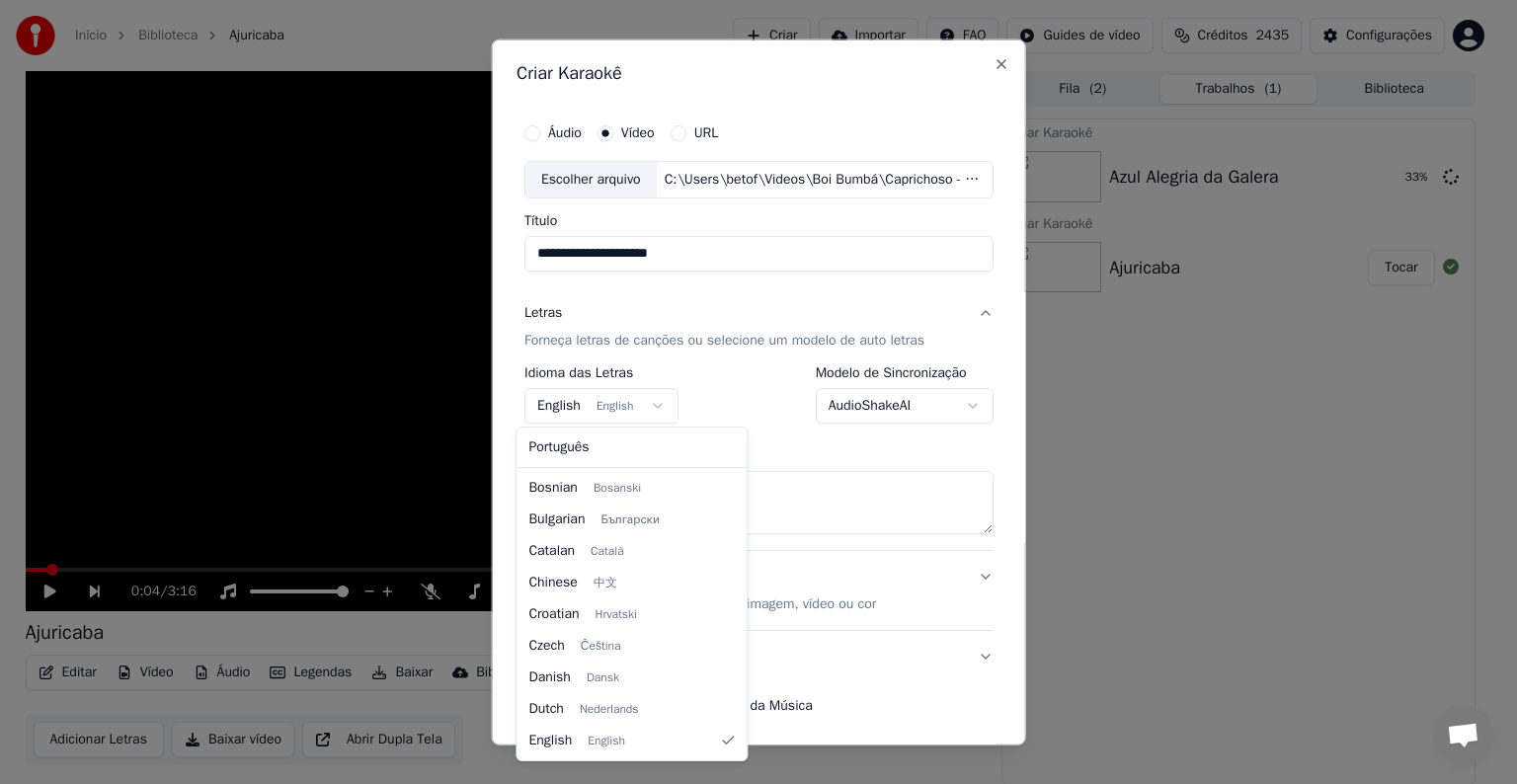 select on "**" 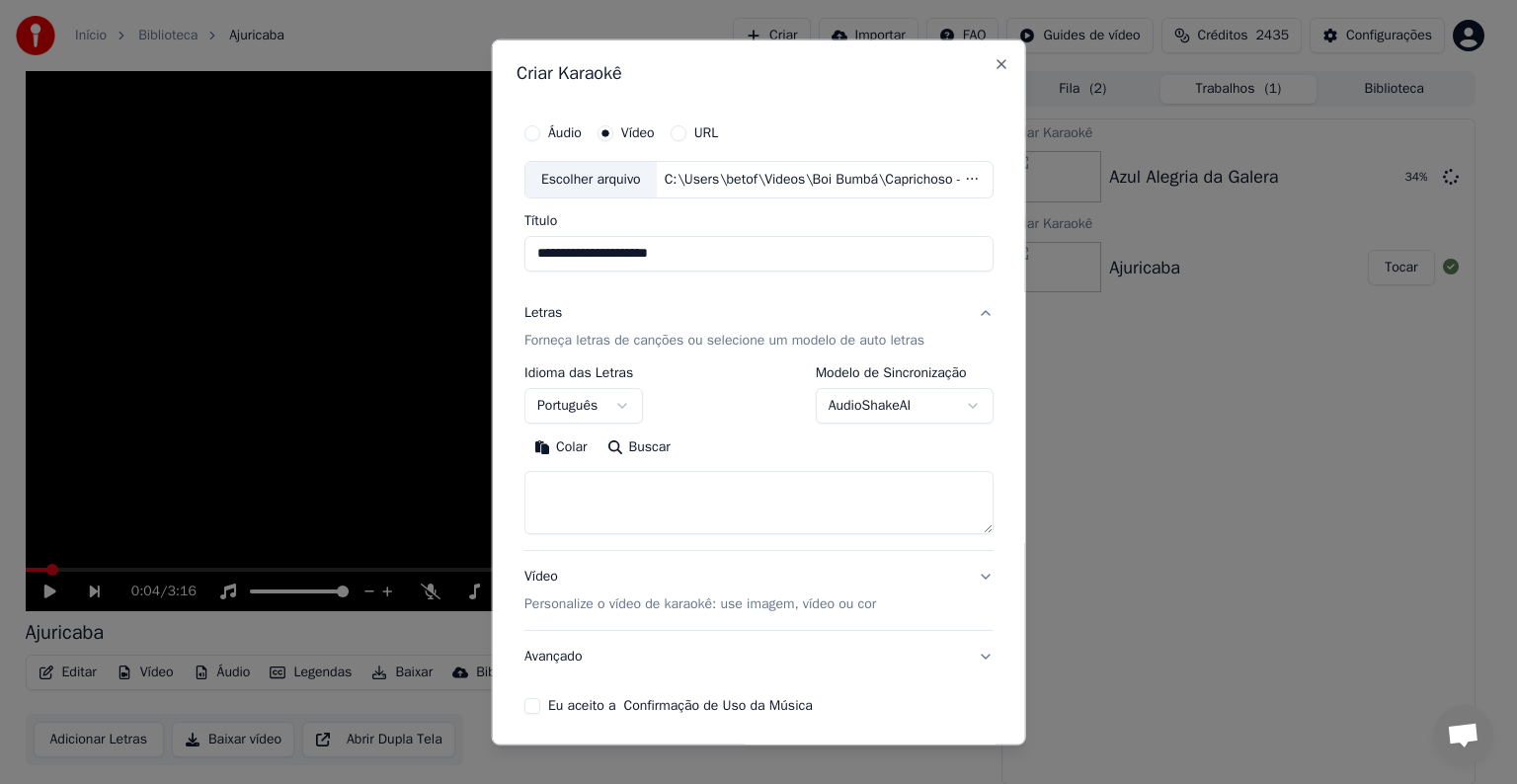 click on "Português" at bounding box center (584, 406) 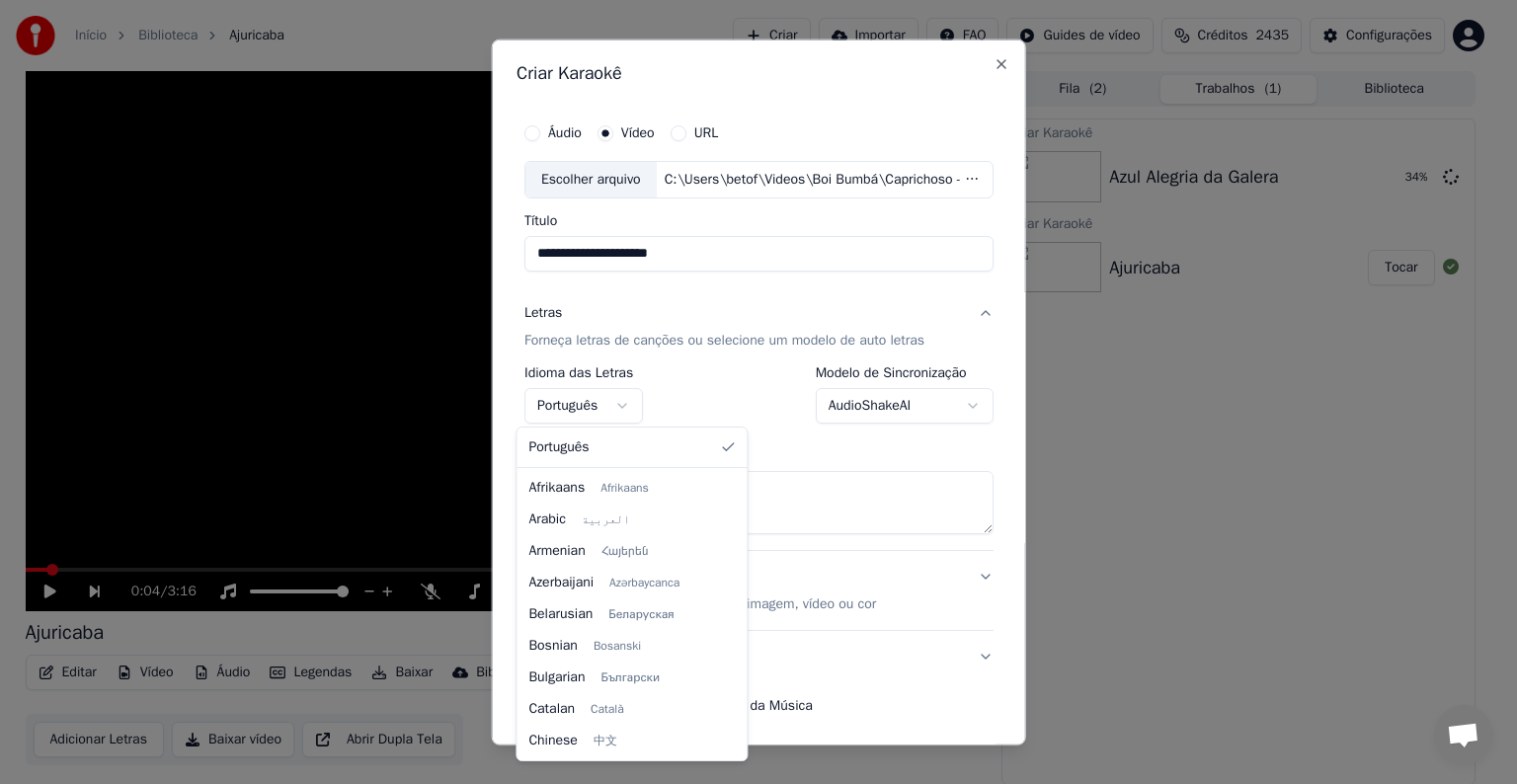 click at bounding box center (758, 392) 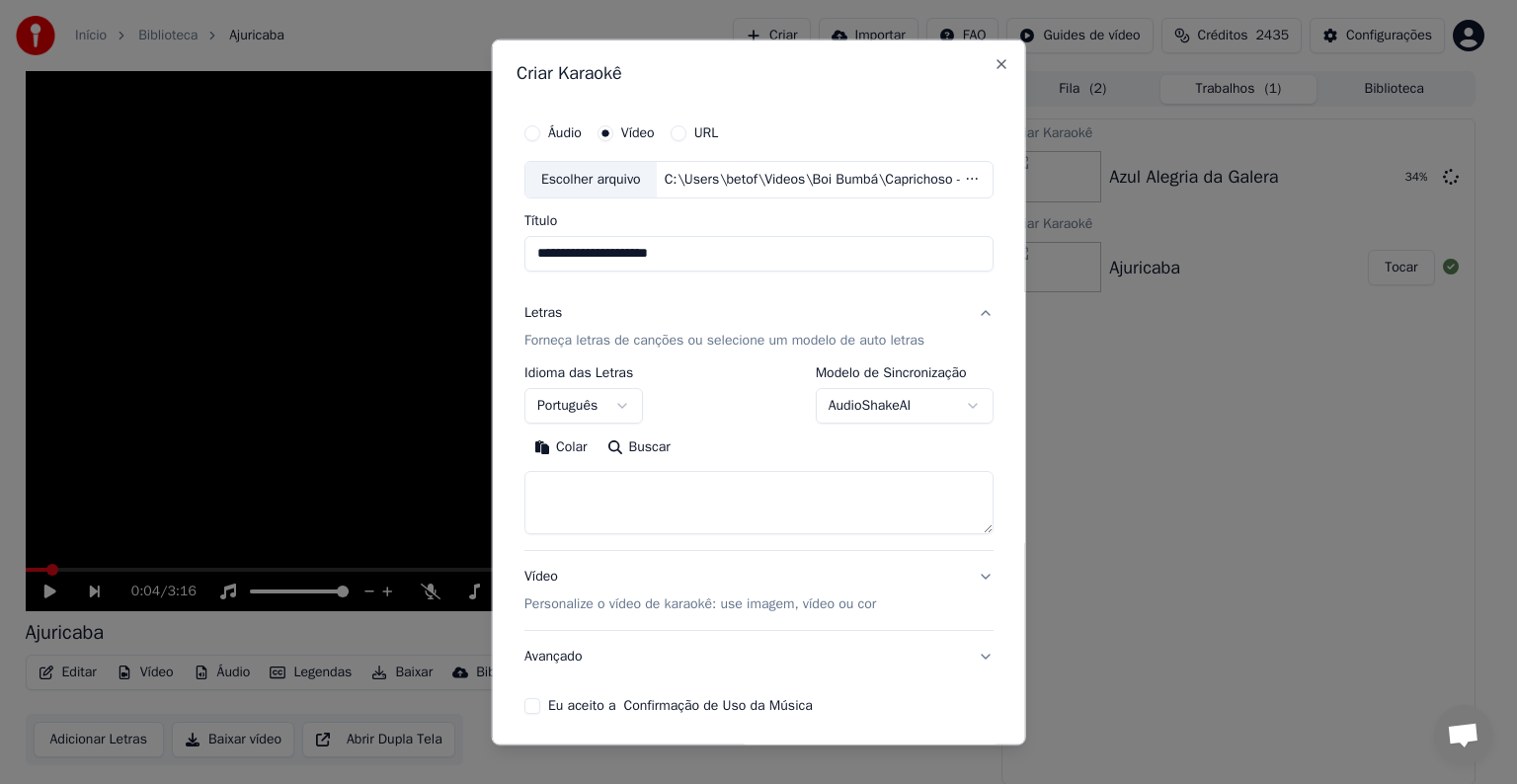 click on "Colar" at bounding box center (561, 447) 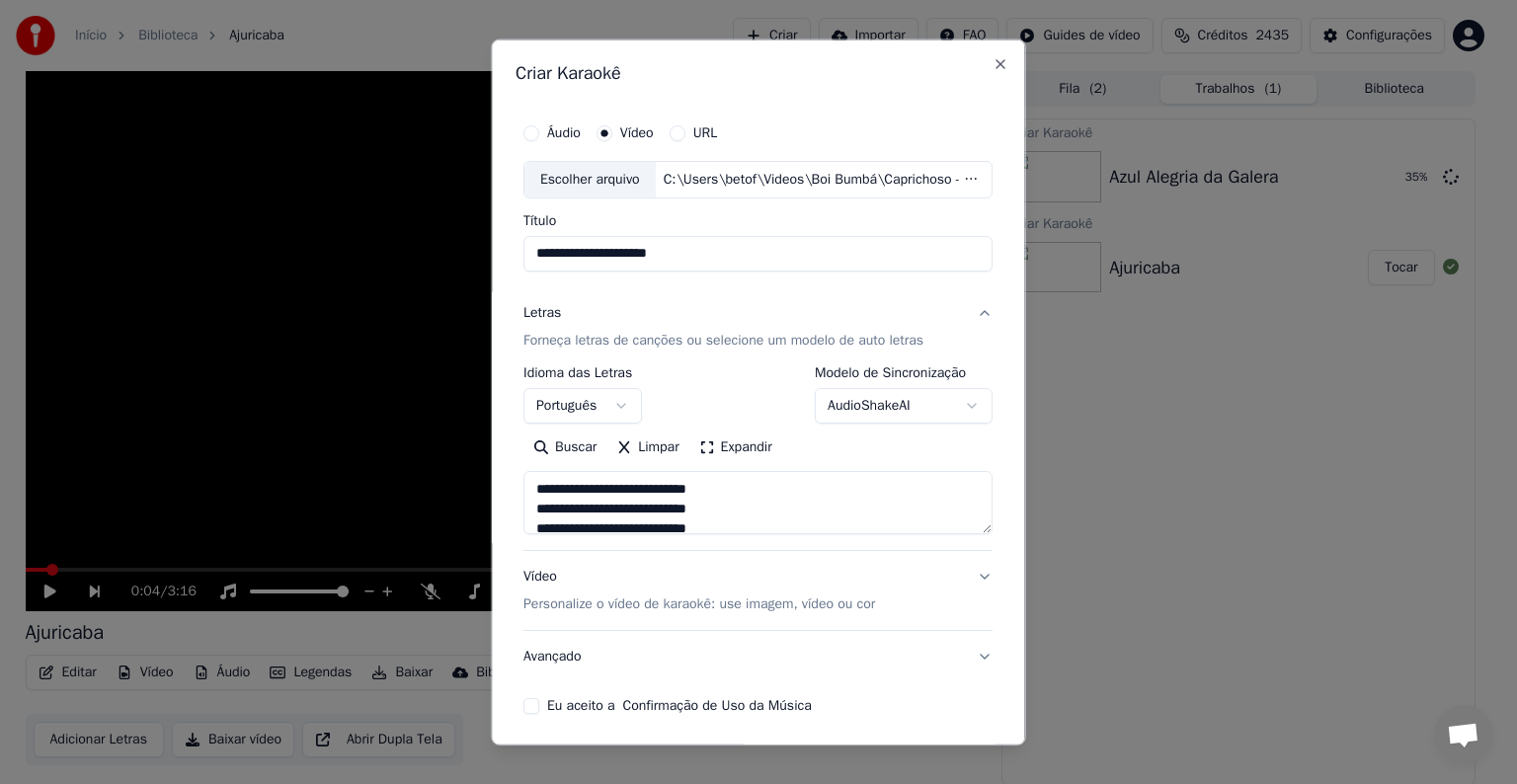 click on "Personalize o vídeo de karaokê: use imagem, vídeo ou cor" at bounding box center (699, 604) 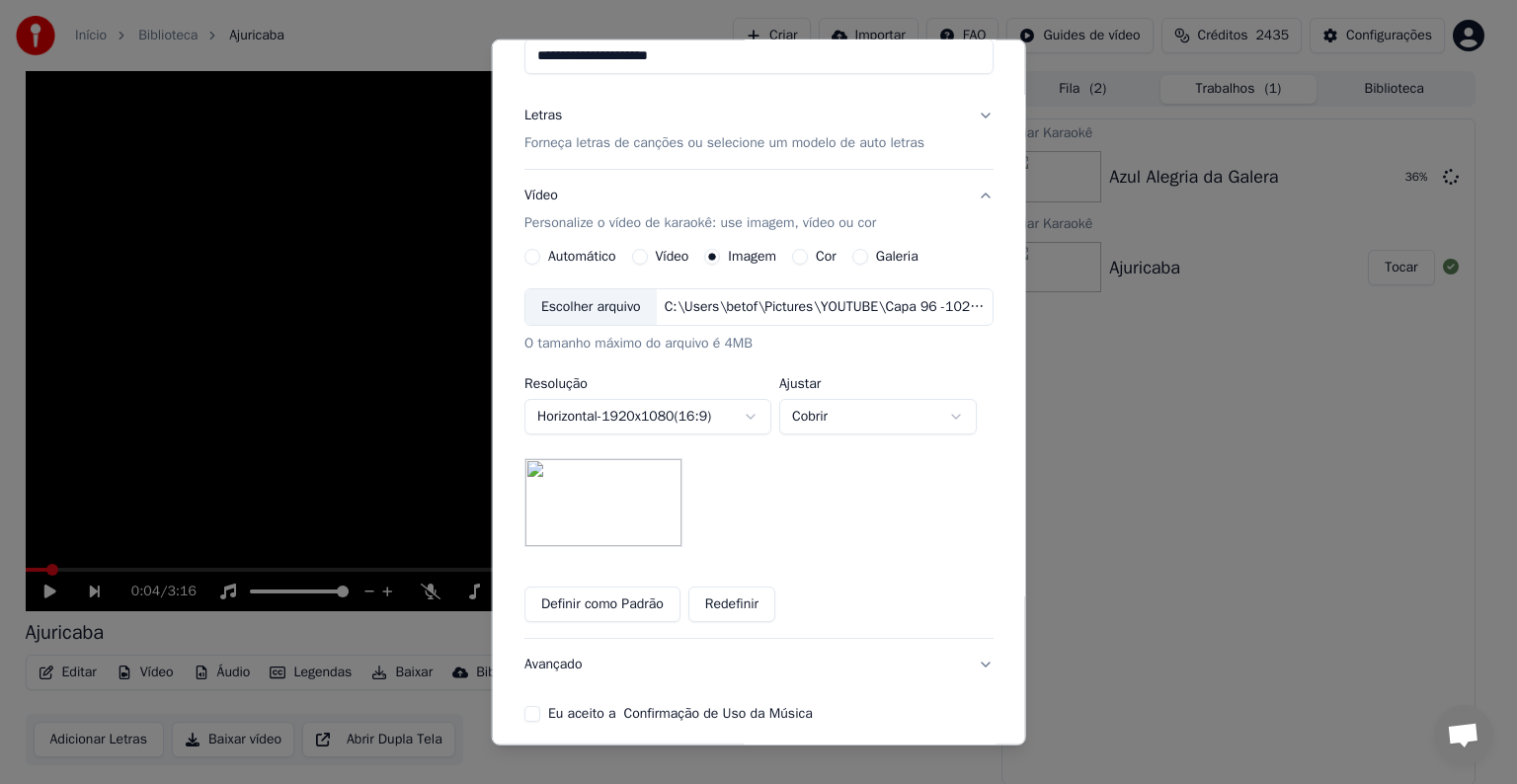 scroll, scrollTop: 280, scrollLeft: 0, axis: vertical 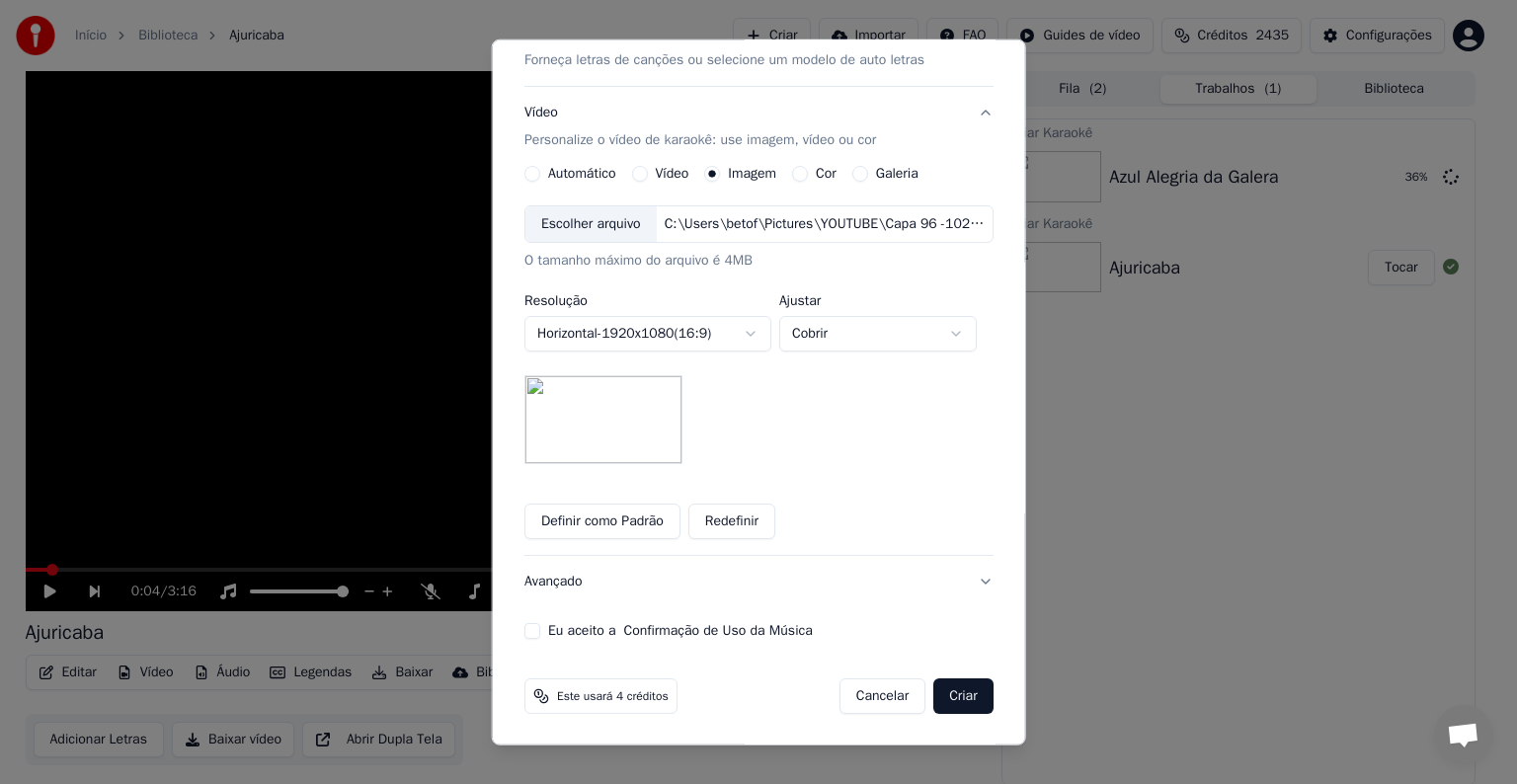 click on "Avançado" at bounding box center (758, 582) 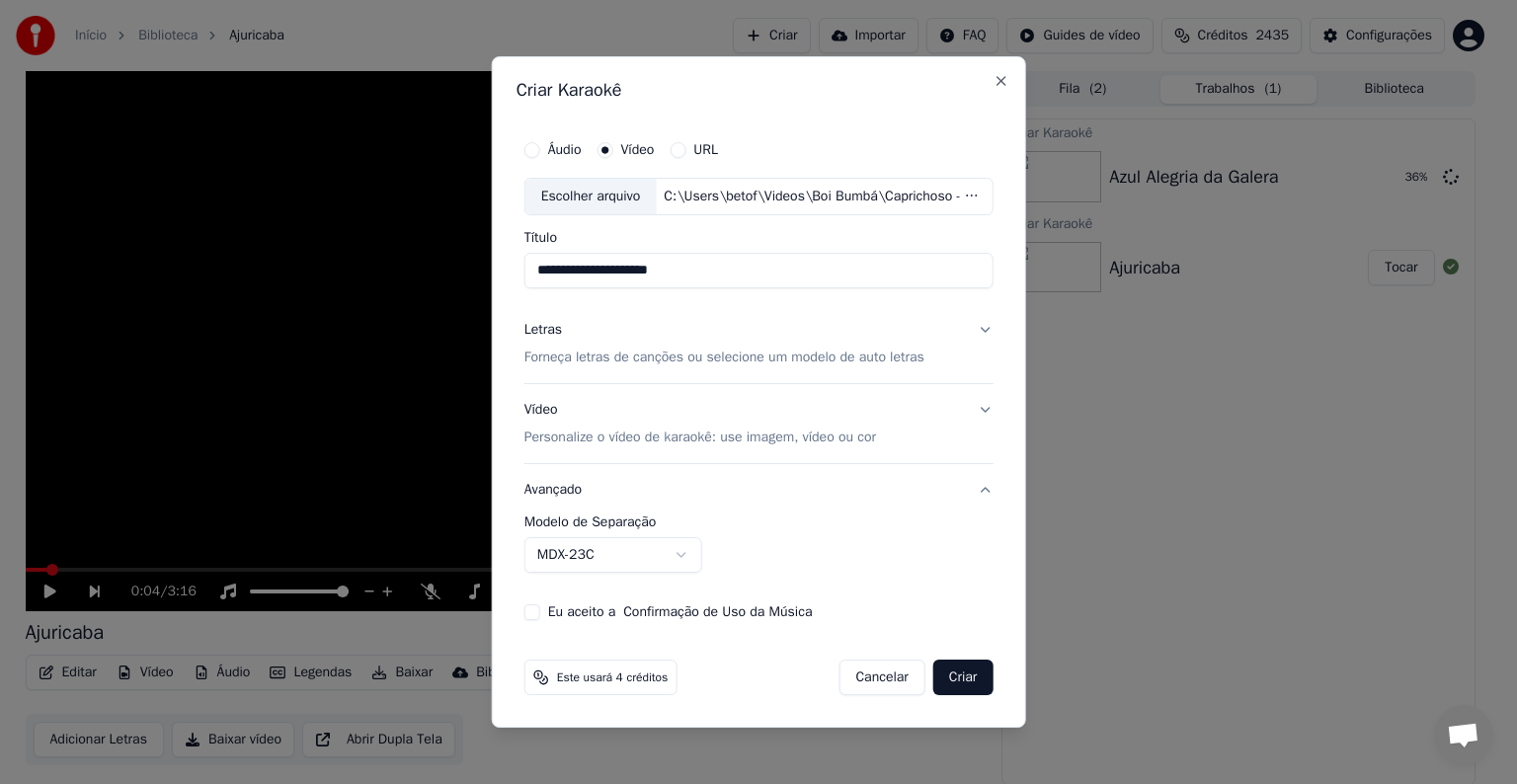 scroll, scrollTop: 0, scrollLeft: 0, axis: both 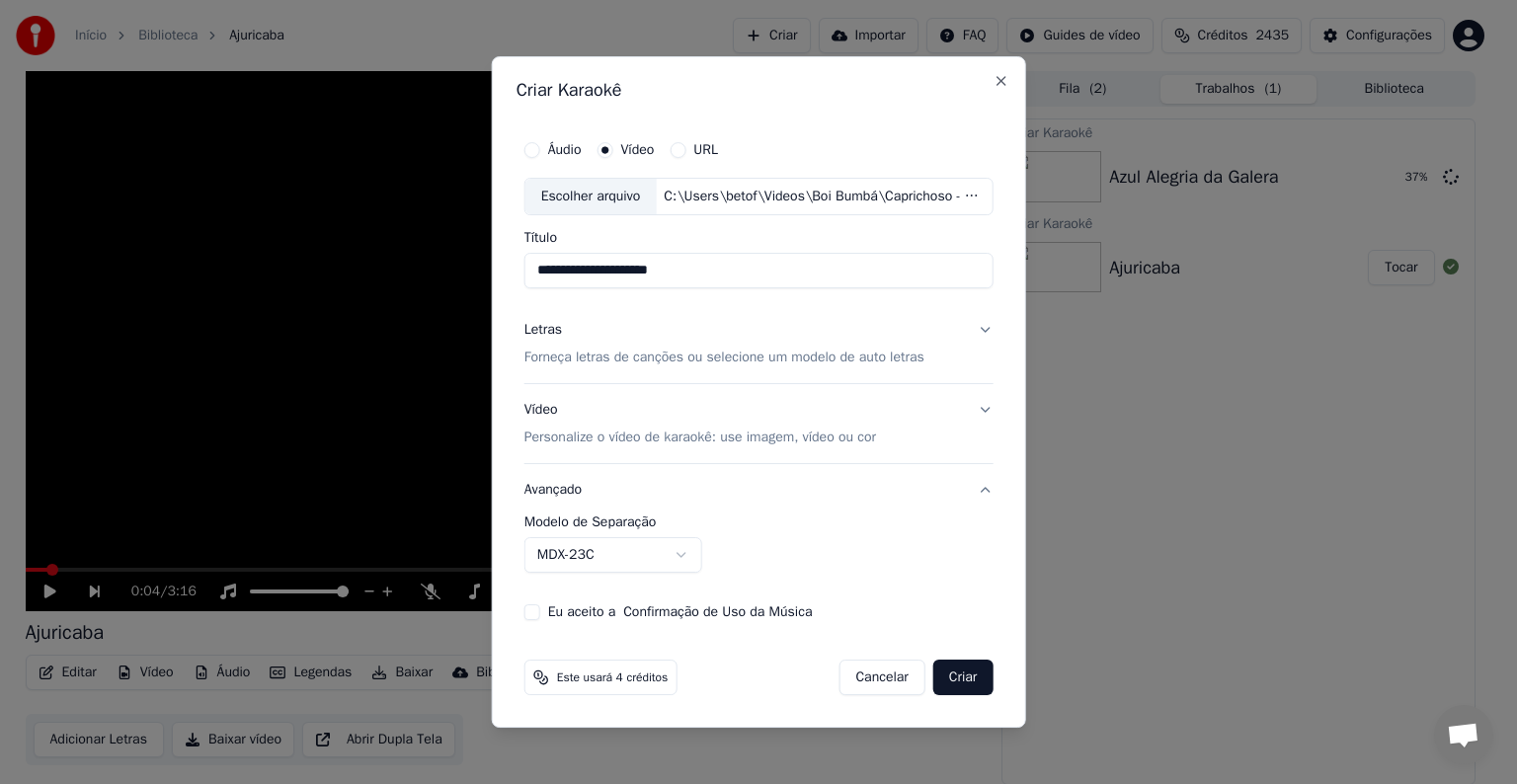click on "MDX-23C" at bounding box center [613, 555] 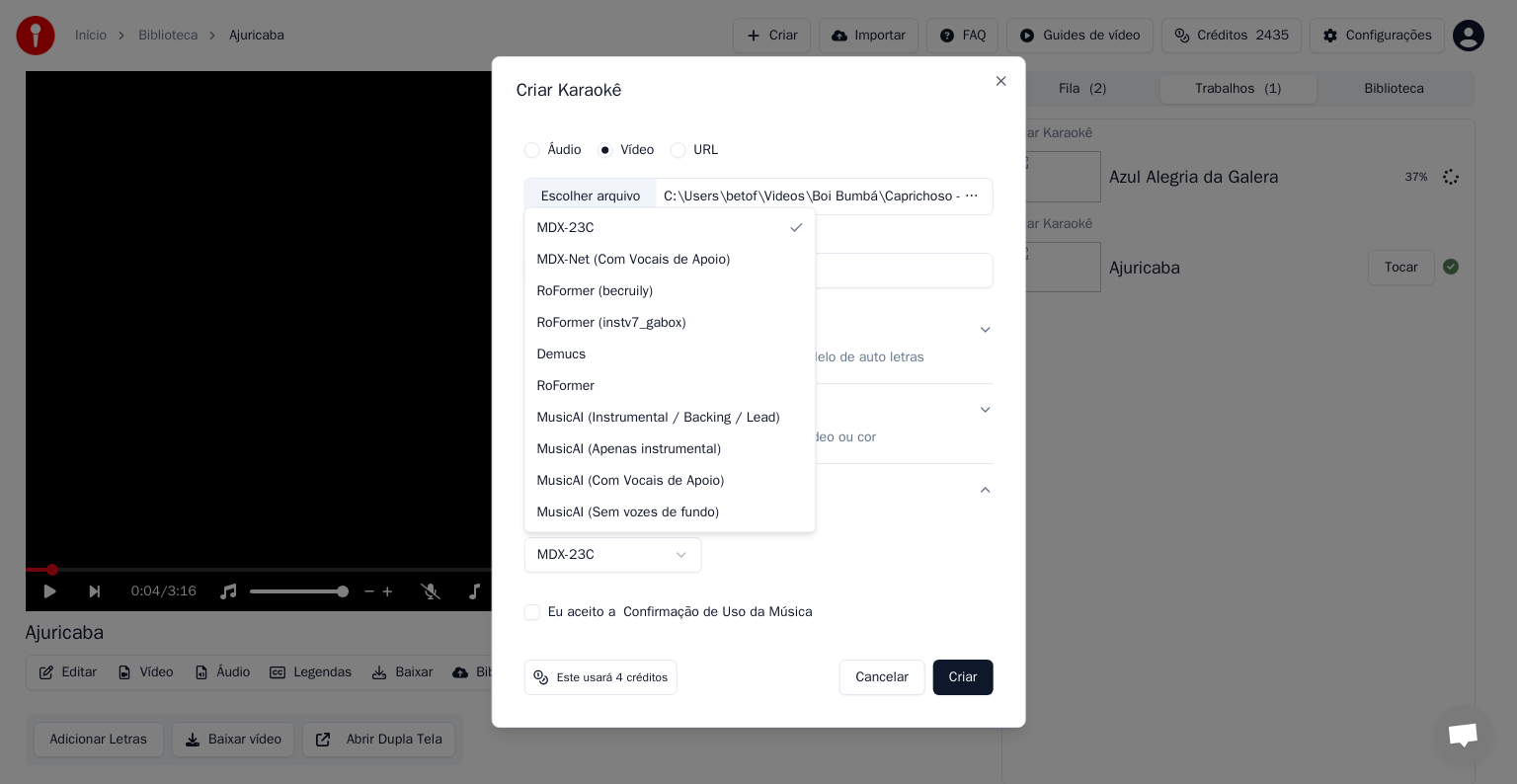 select on "**********" 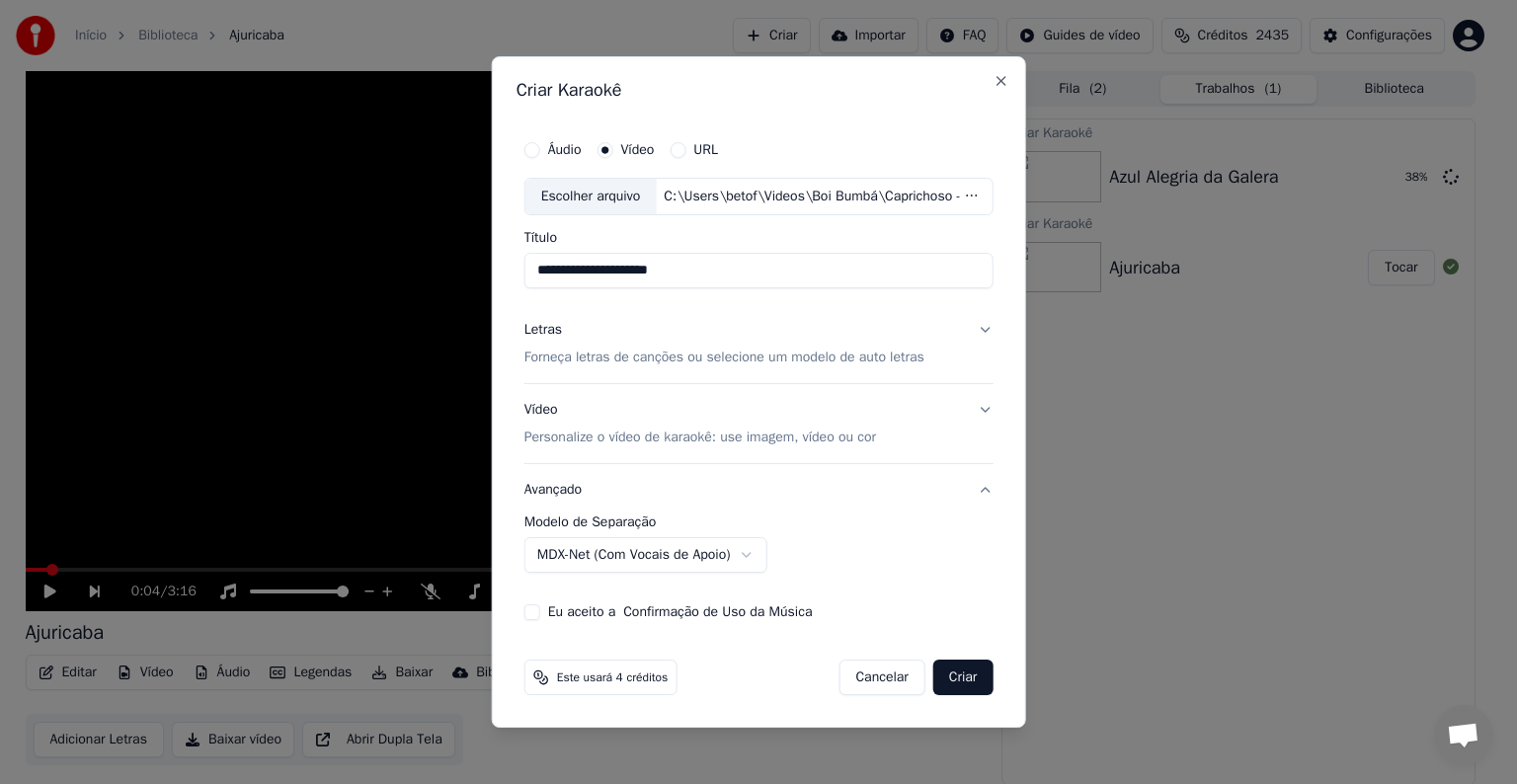 click on "Eu aceito a   Confirmação de Uso da Música" at bounding box center (680, 612) 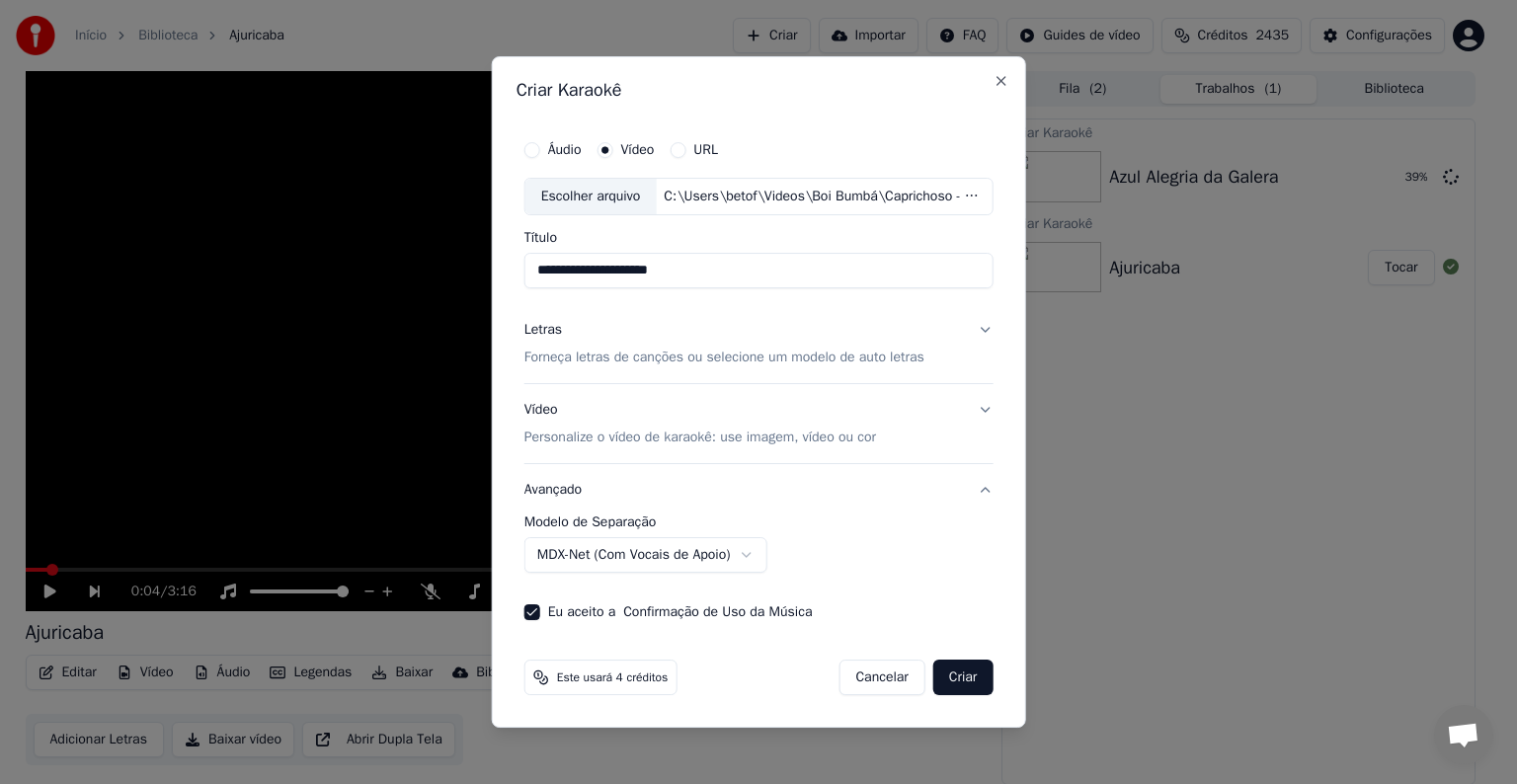 click on "**********" at bounding box center [758, 271] 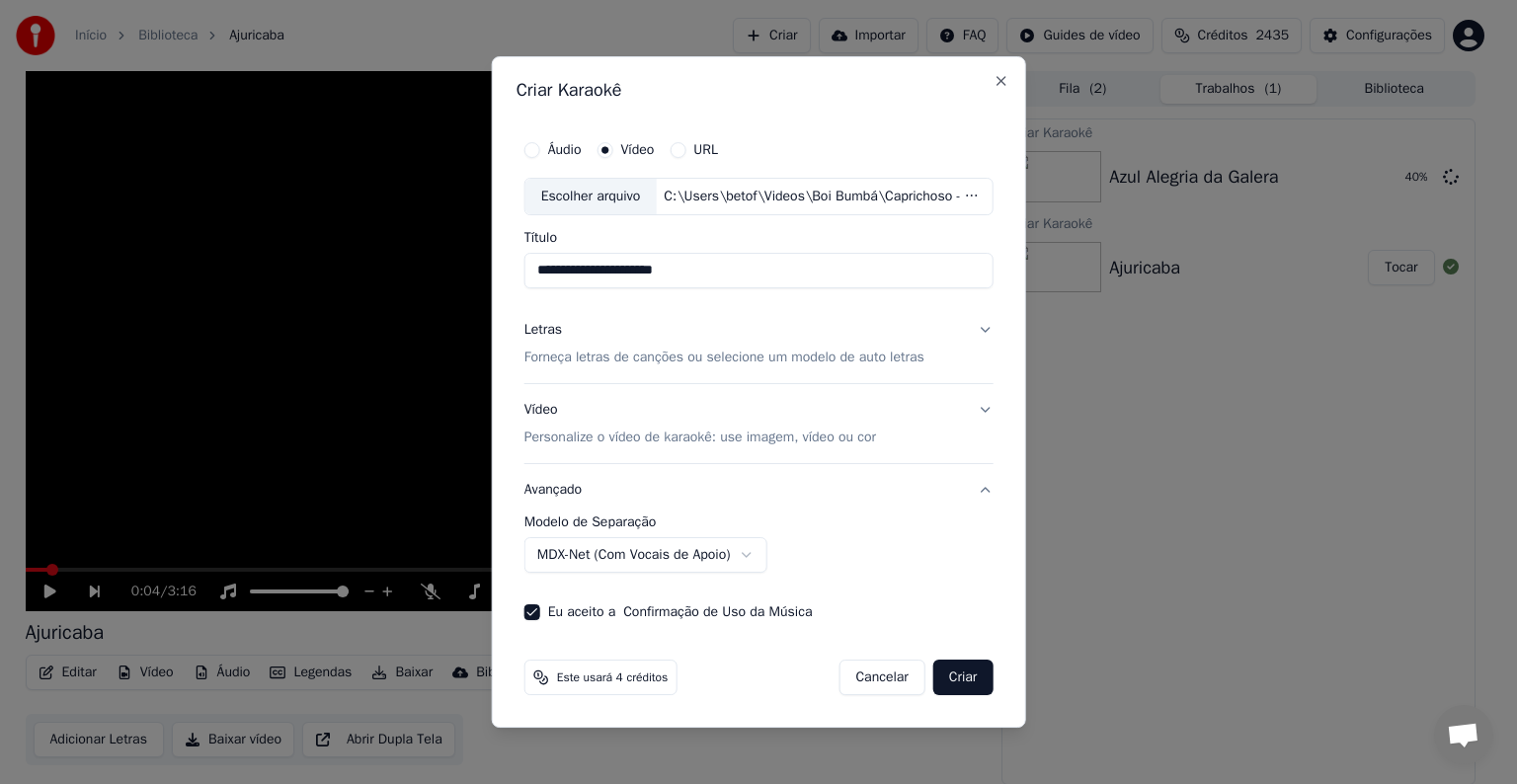 type on "**********" 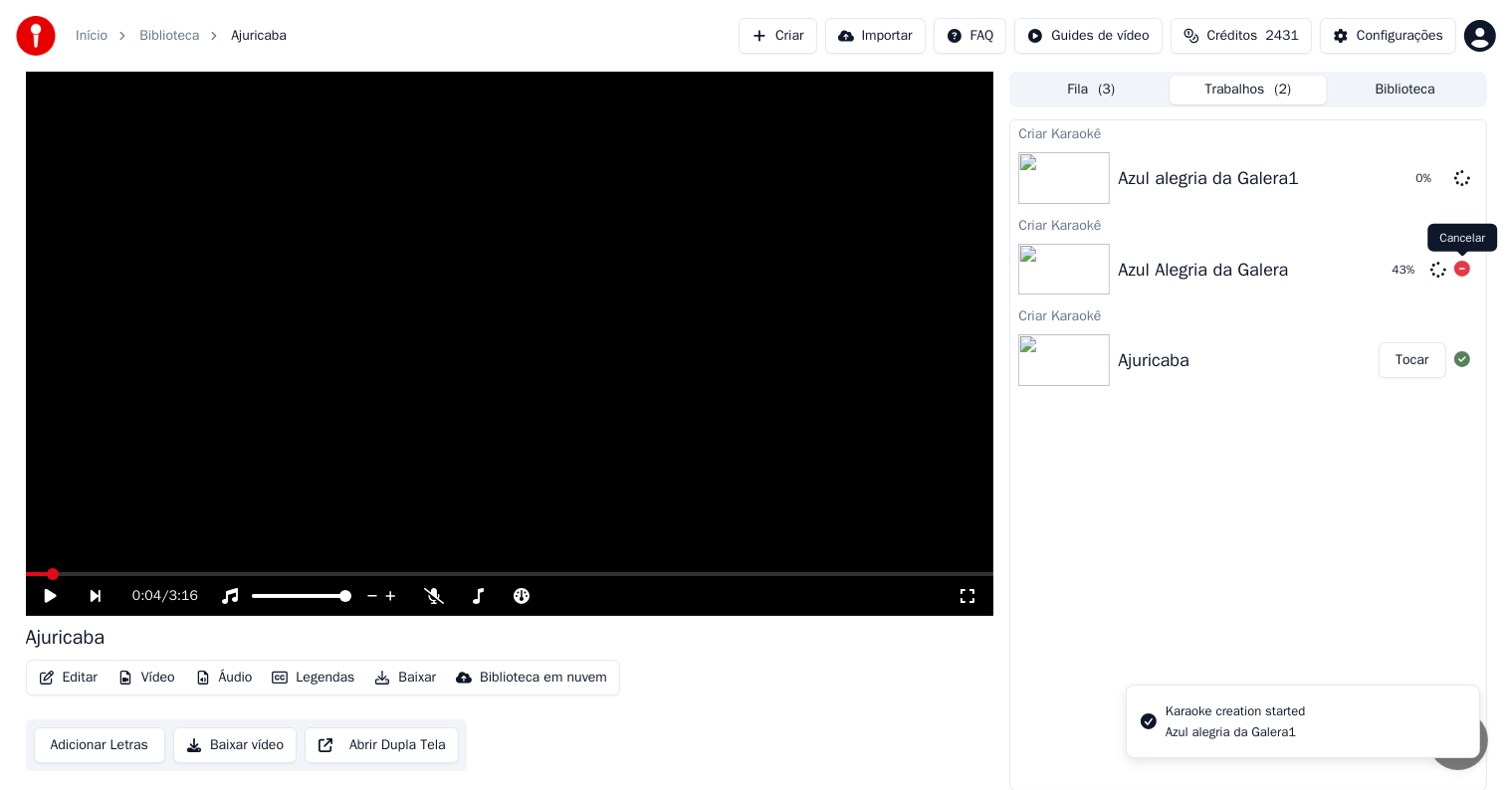 click 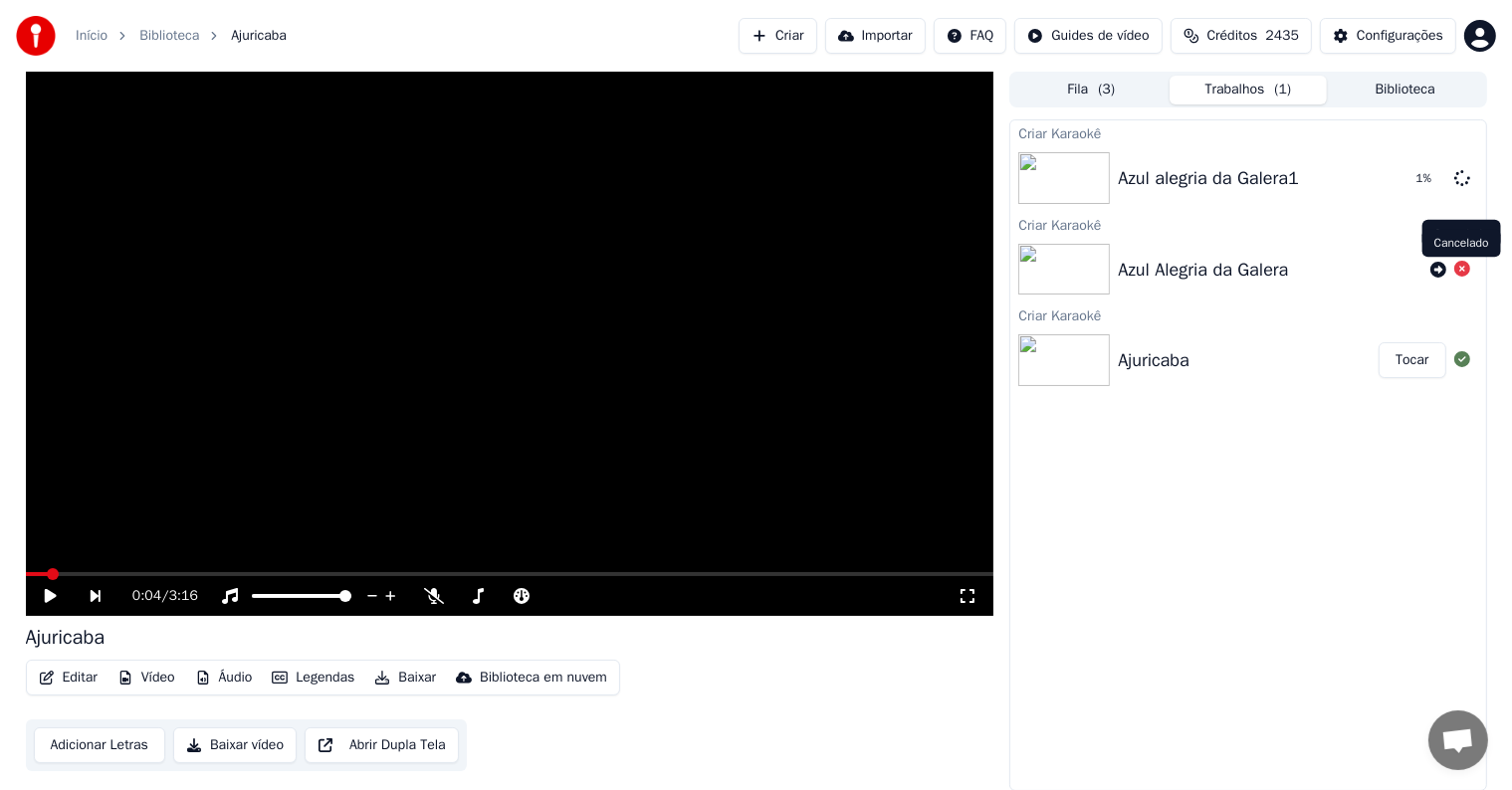 click 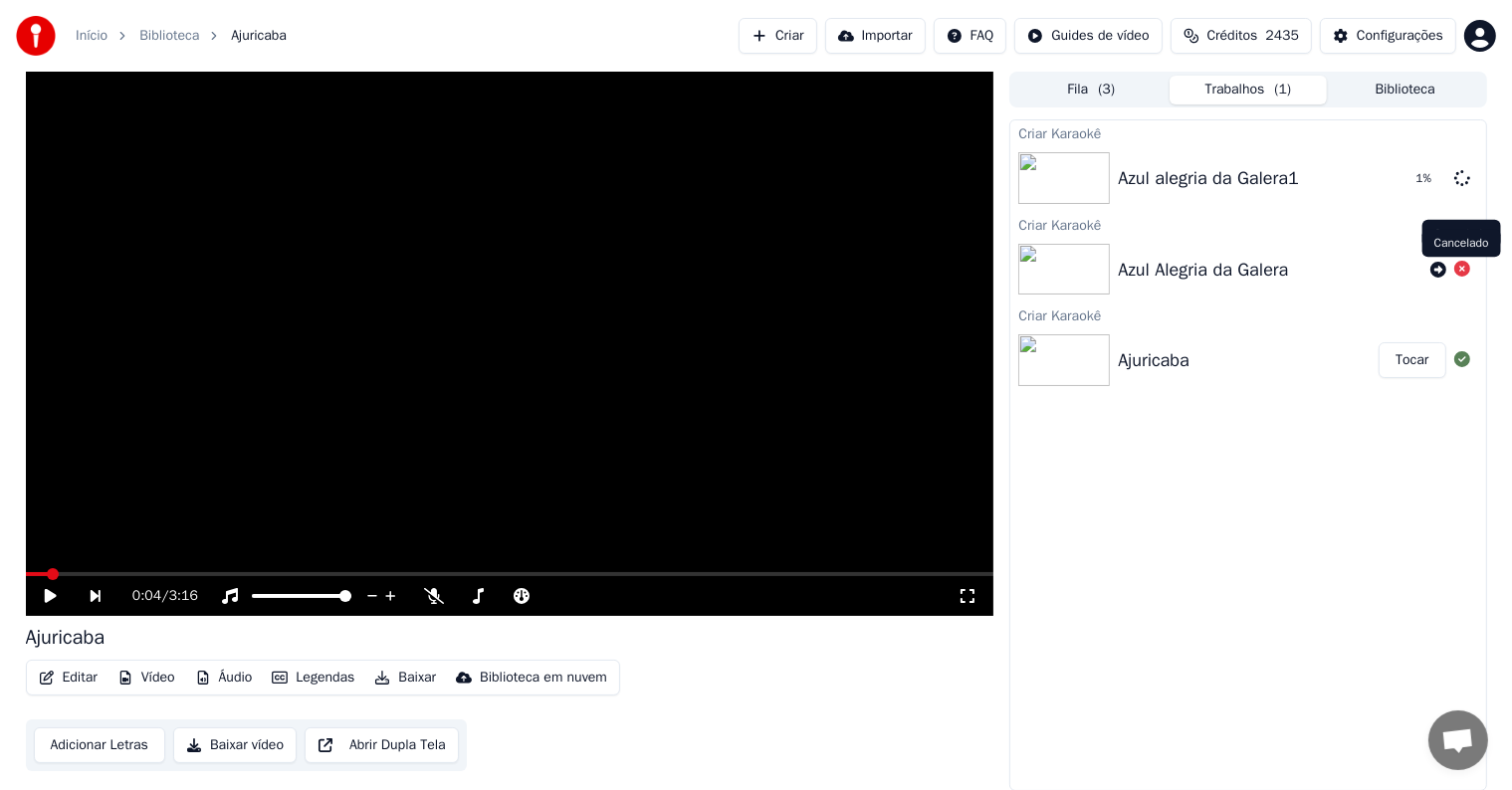 click 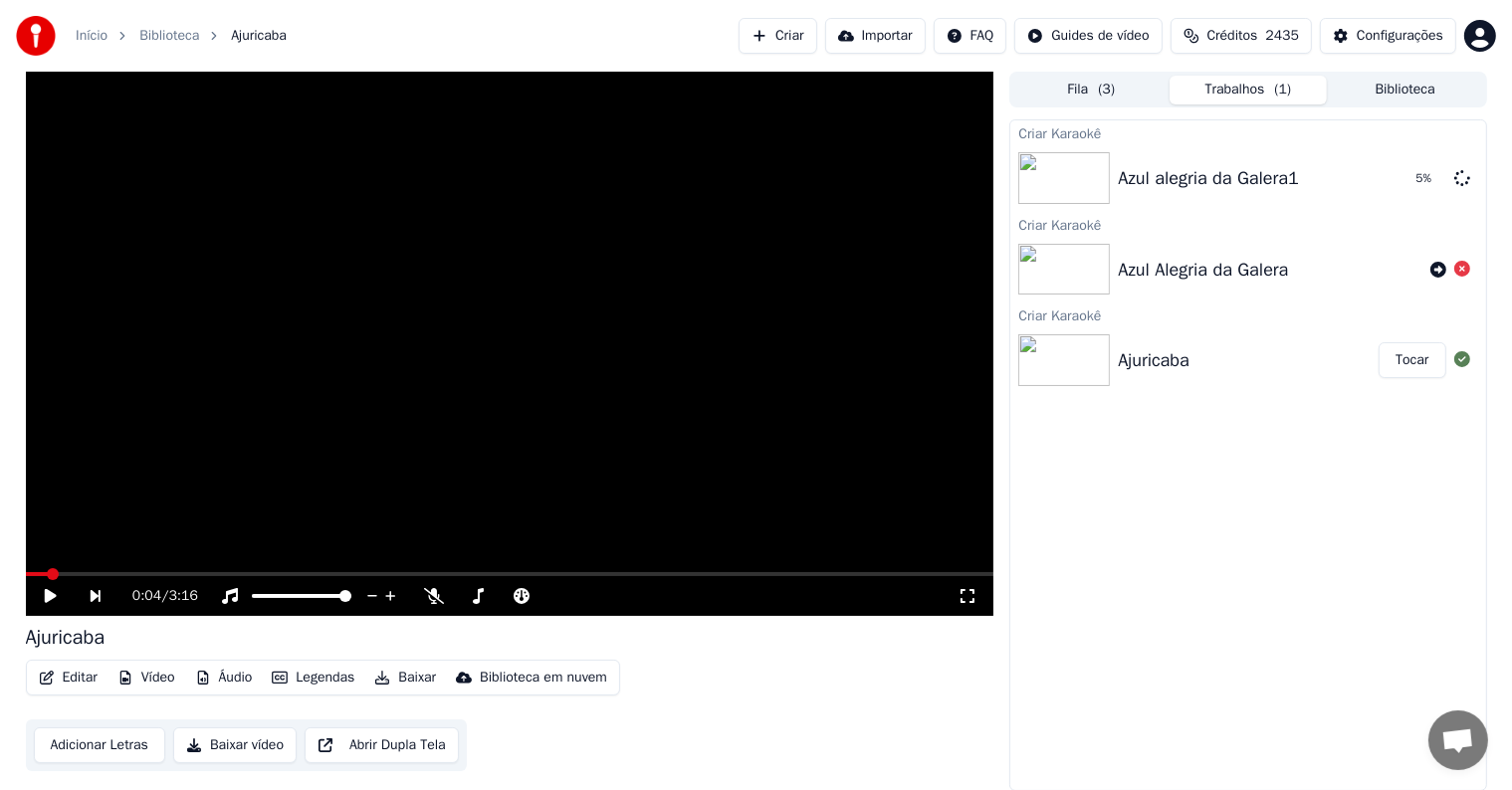 click on "Criar" at bounding box center (777, 36) 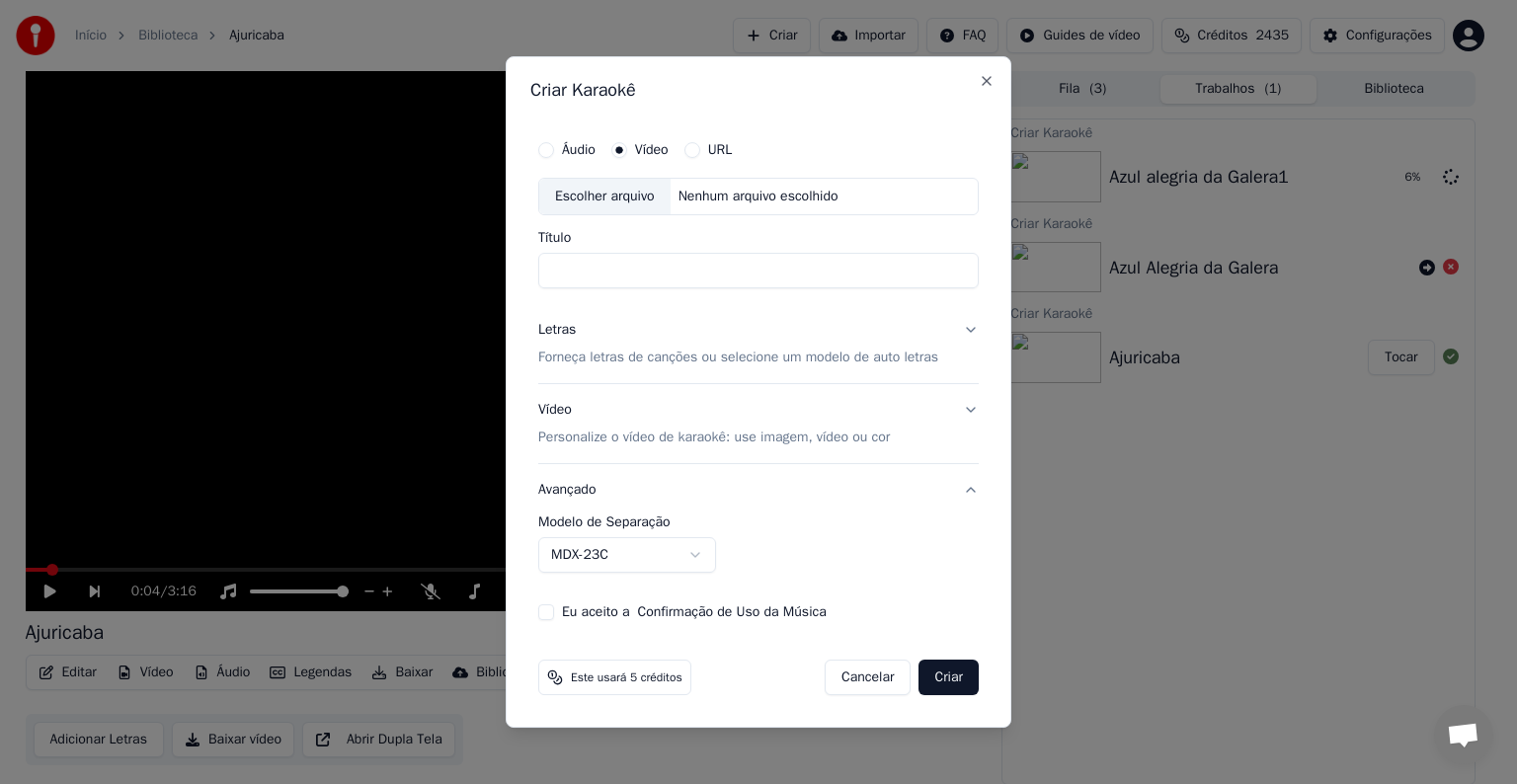 click on "Escolher arquivo" at bounding box center [604, 196] 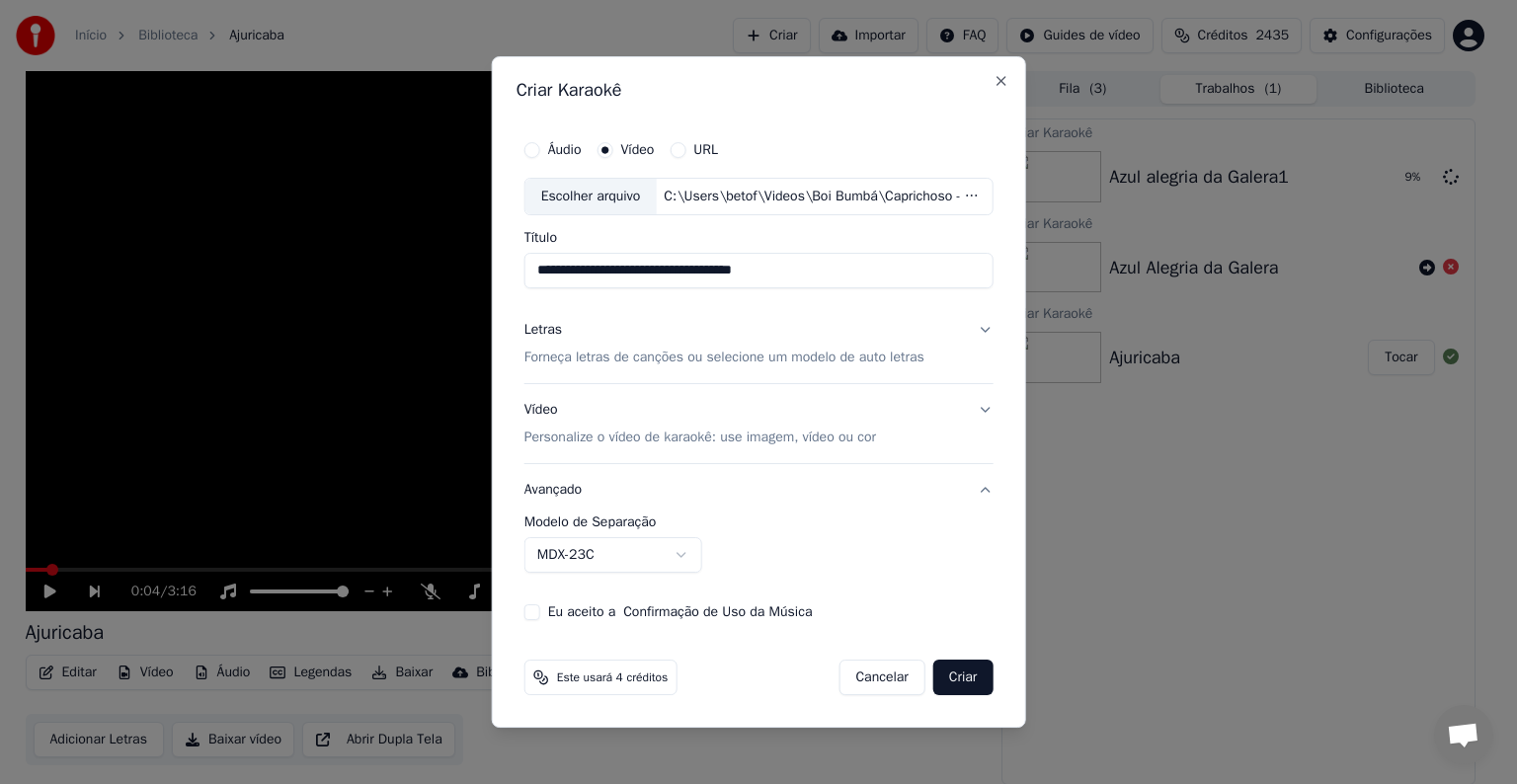 click on "**********" at bounding box center (758, 271) 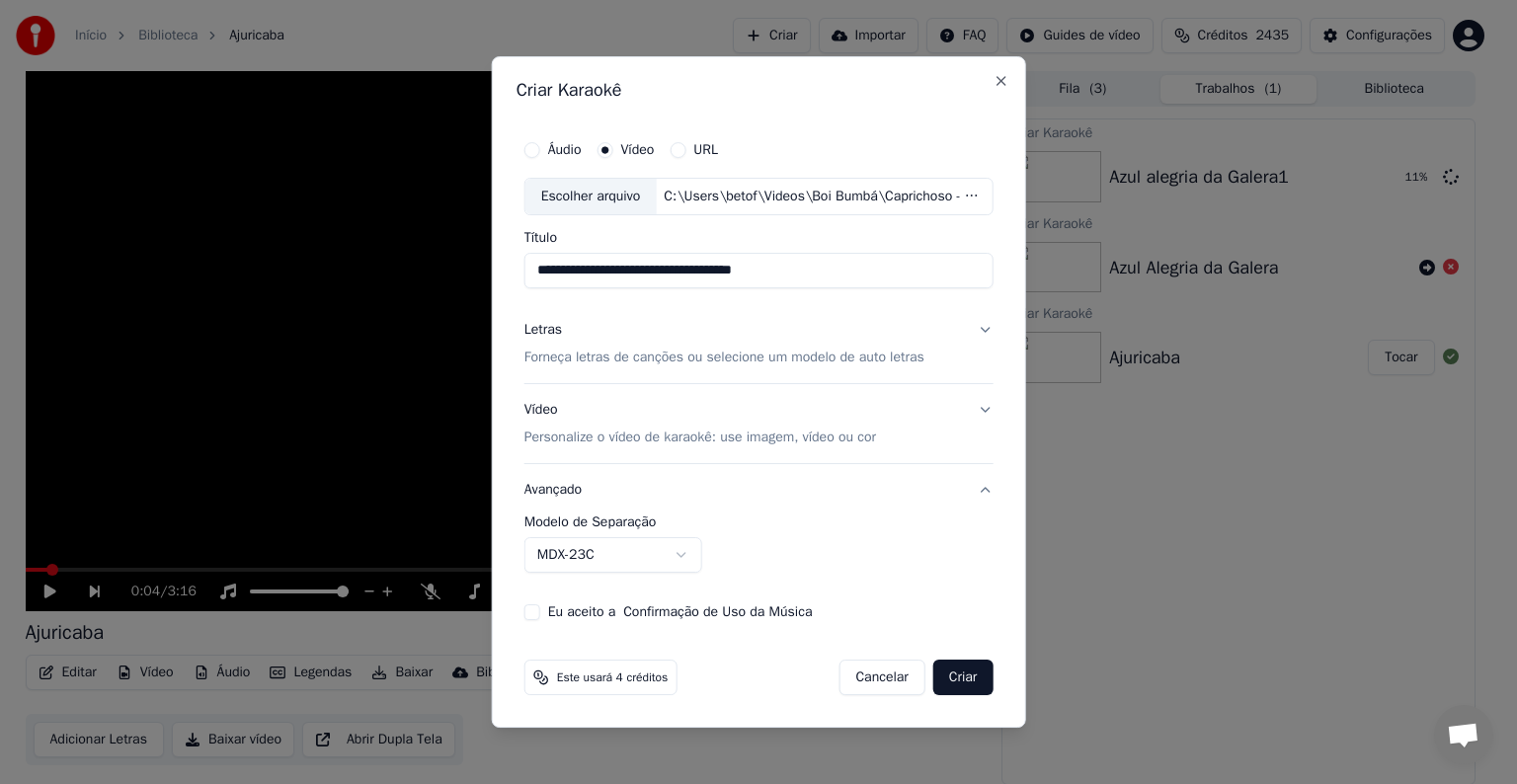click on "**********" at bounding box center (758, 271) 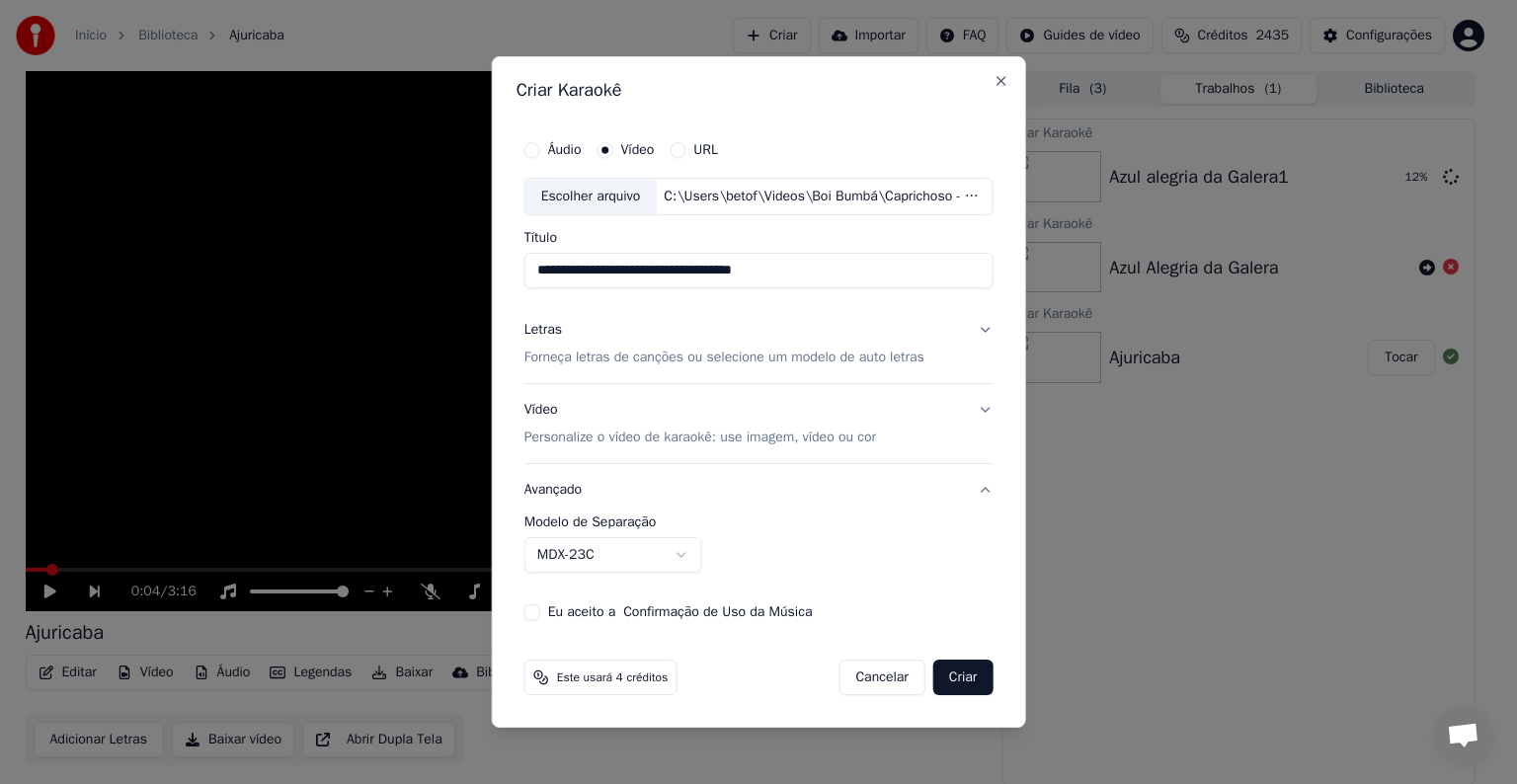 click on "**********" at bounding box center (758, 271) 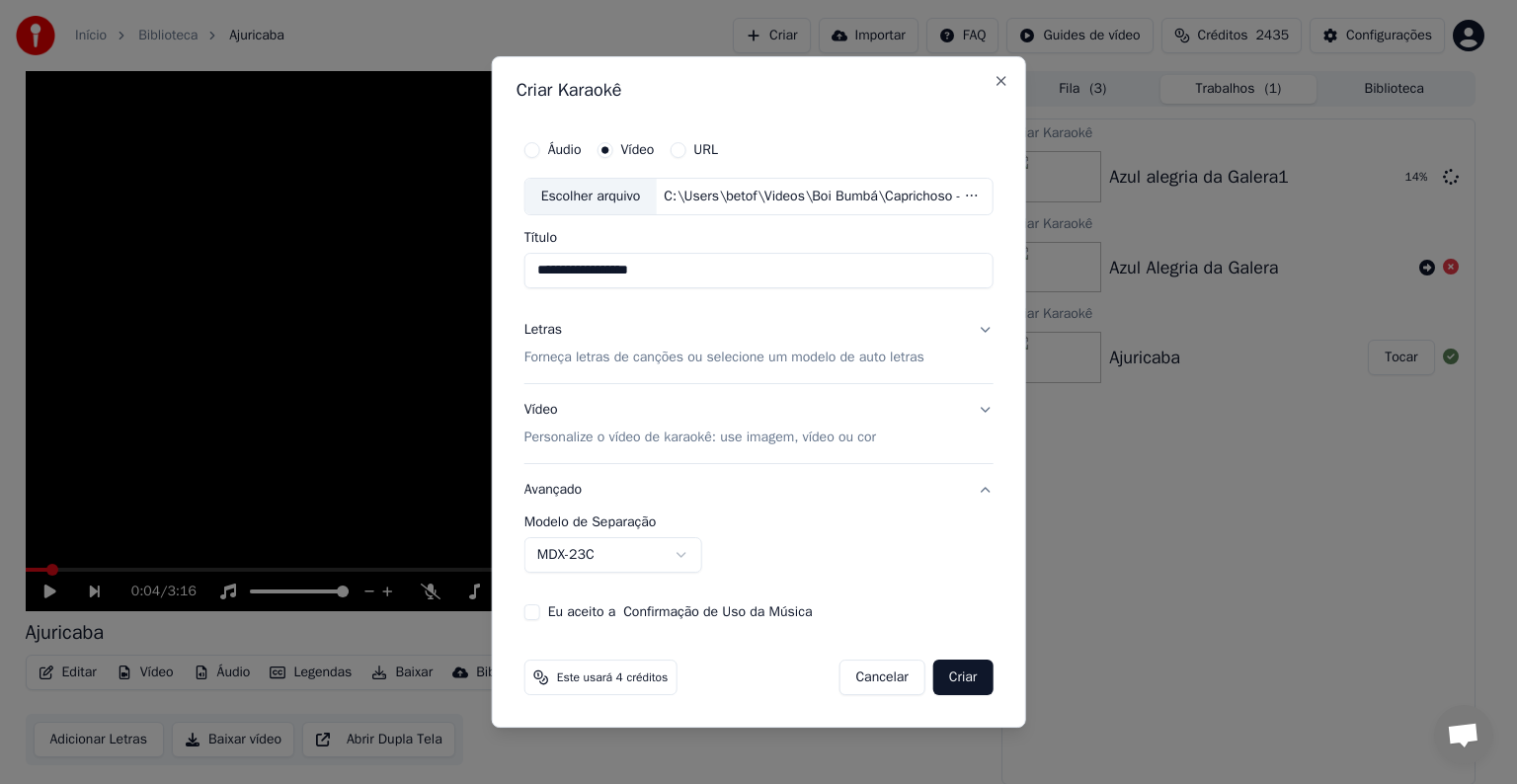 type on "**********" 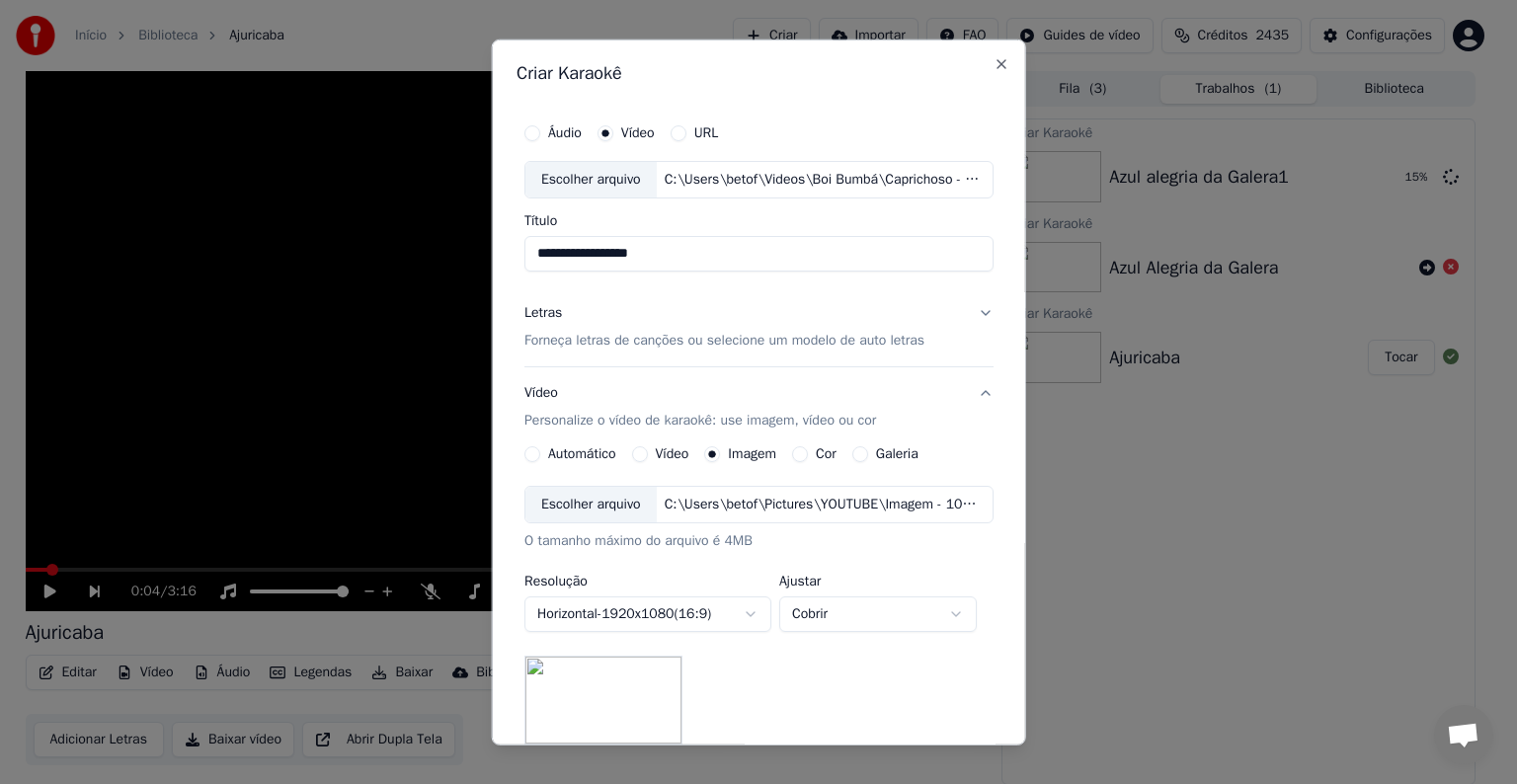 click on "Escolher arquivo" at bounding box center (591, 505) 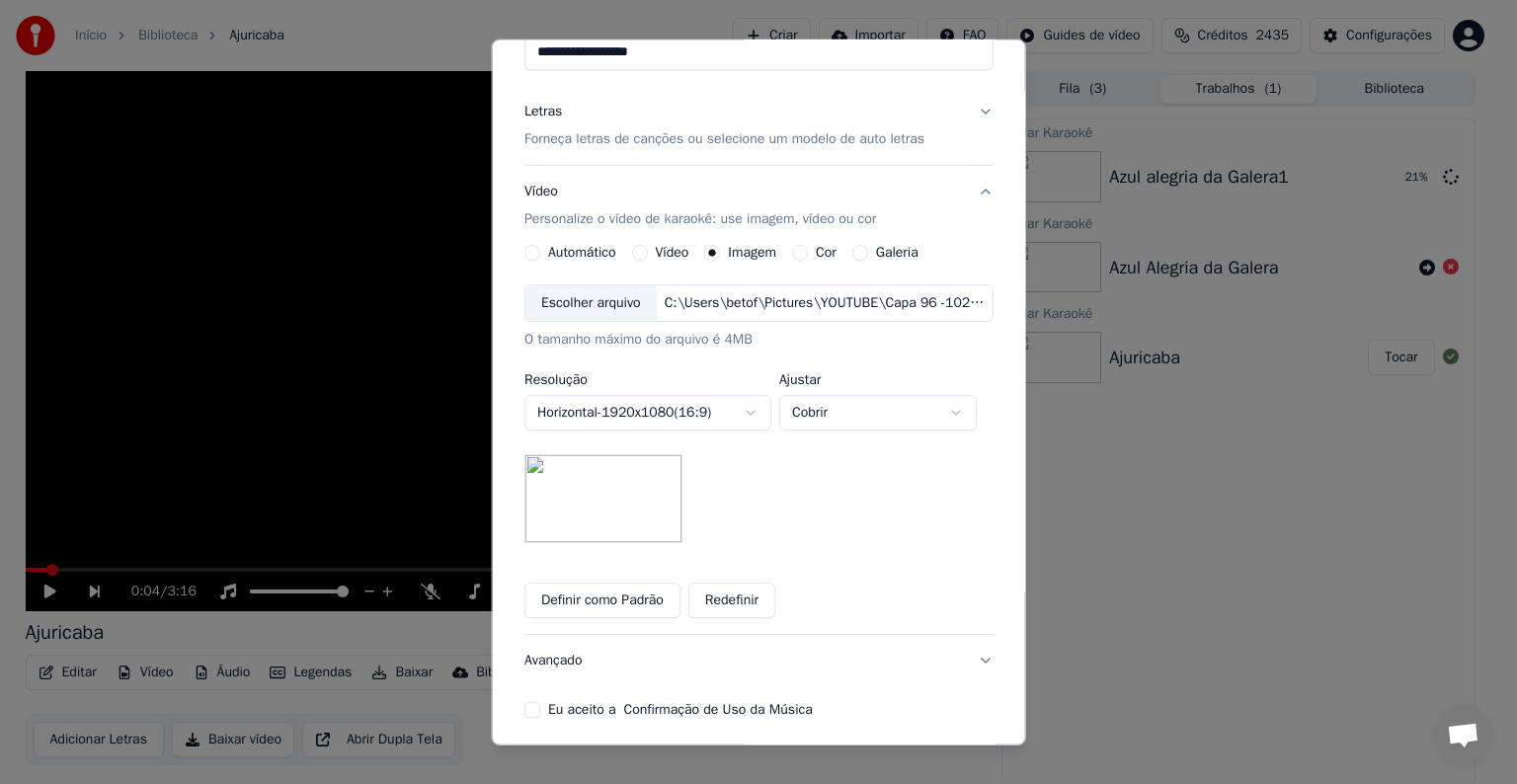 scroll, scrollTop: 280, scrollLeft: 0, axis: vertical 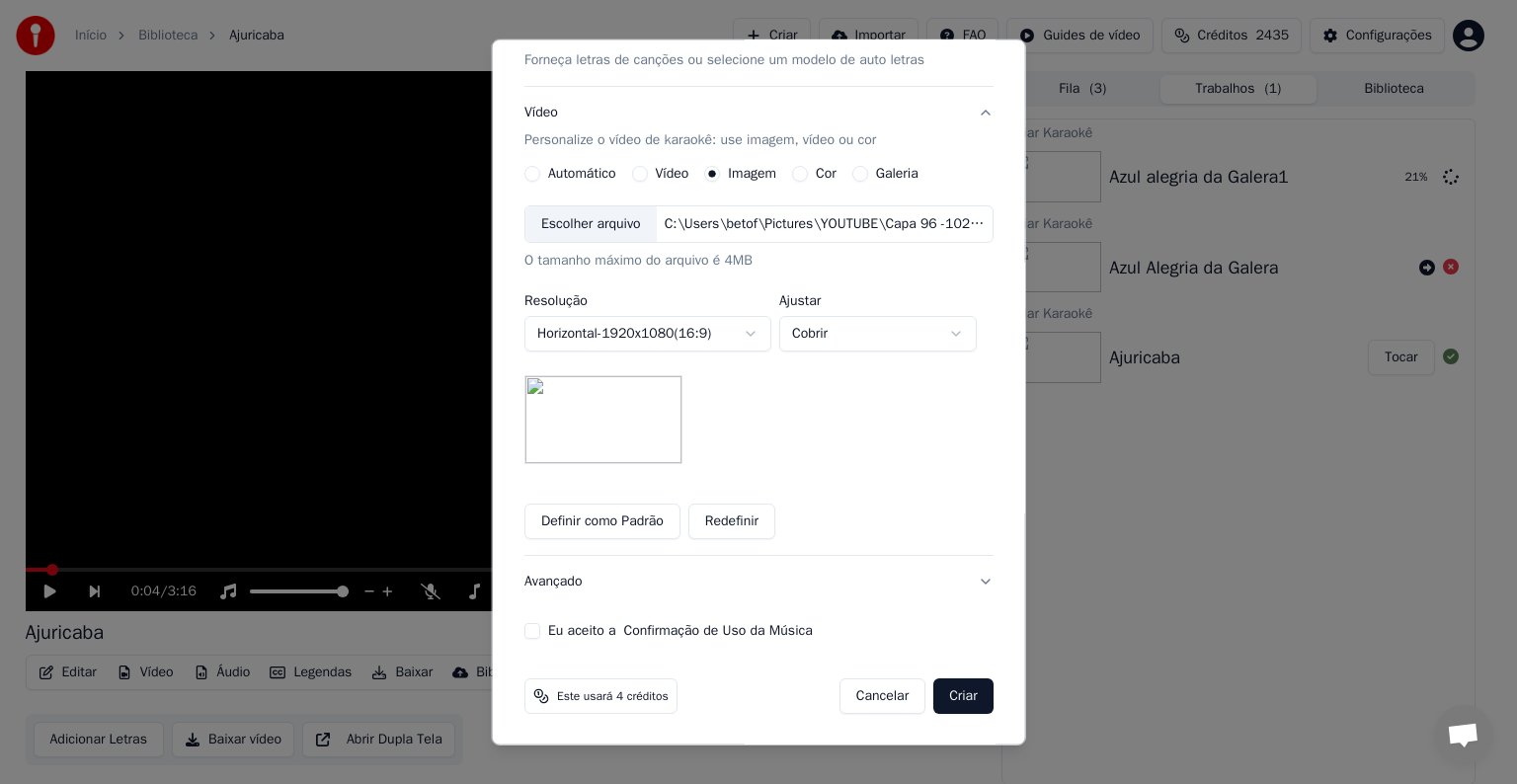 click on "Avançado" at bounding box center (758, 582) 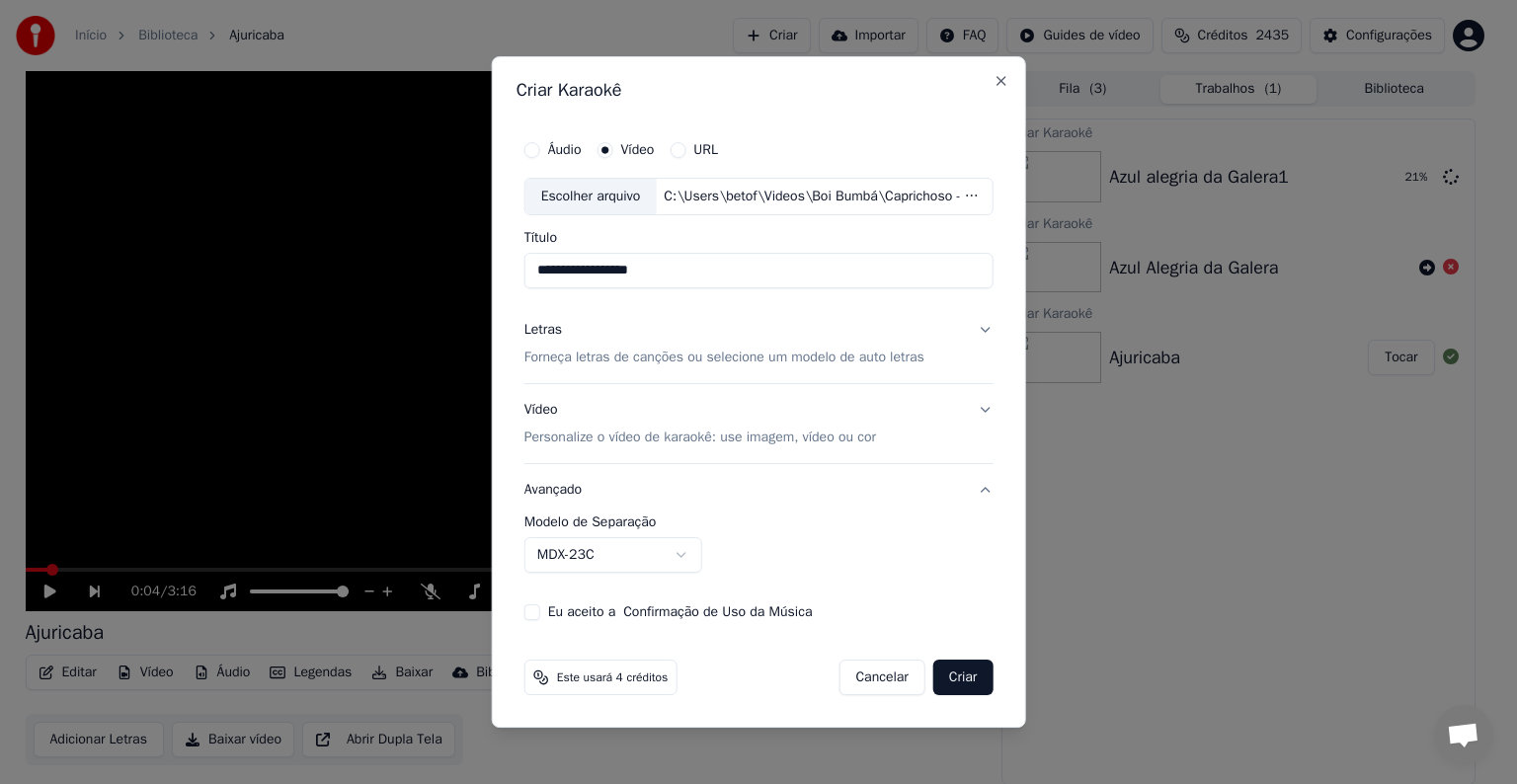 scroll, scrollTop: 0, scrollLeft: 0, axis: both 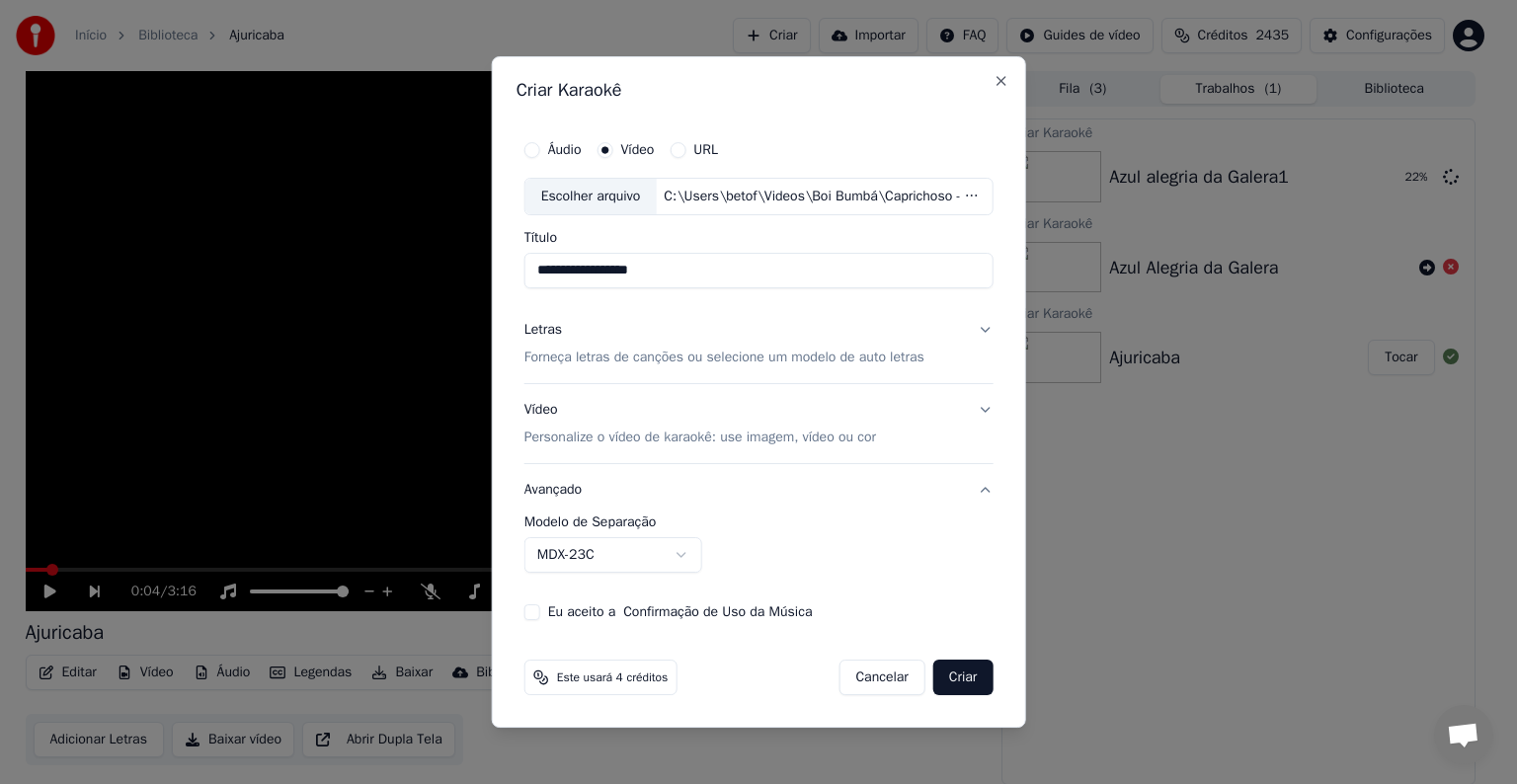 click on "MDX-23C" at bounding box center [613, 555] 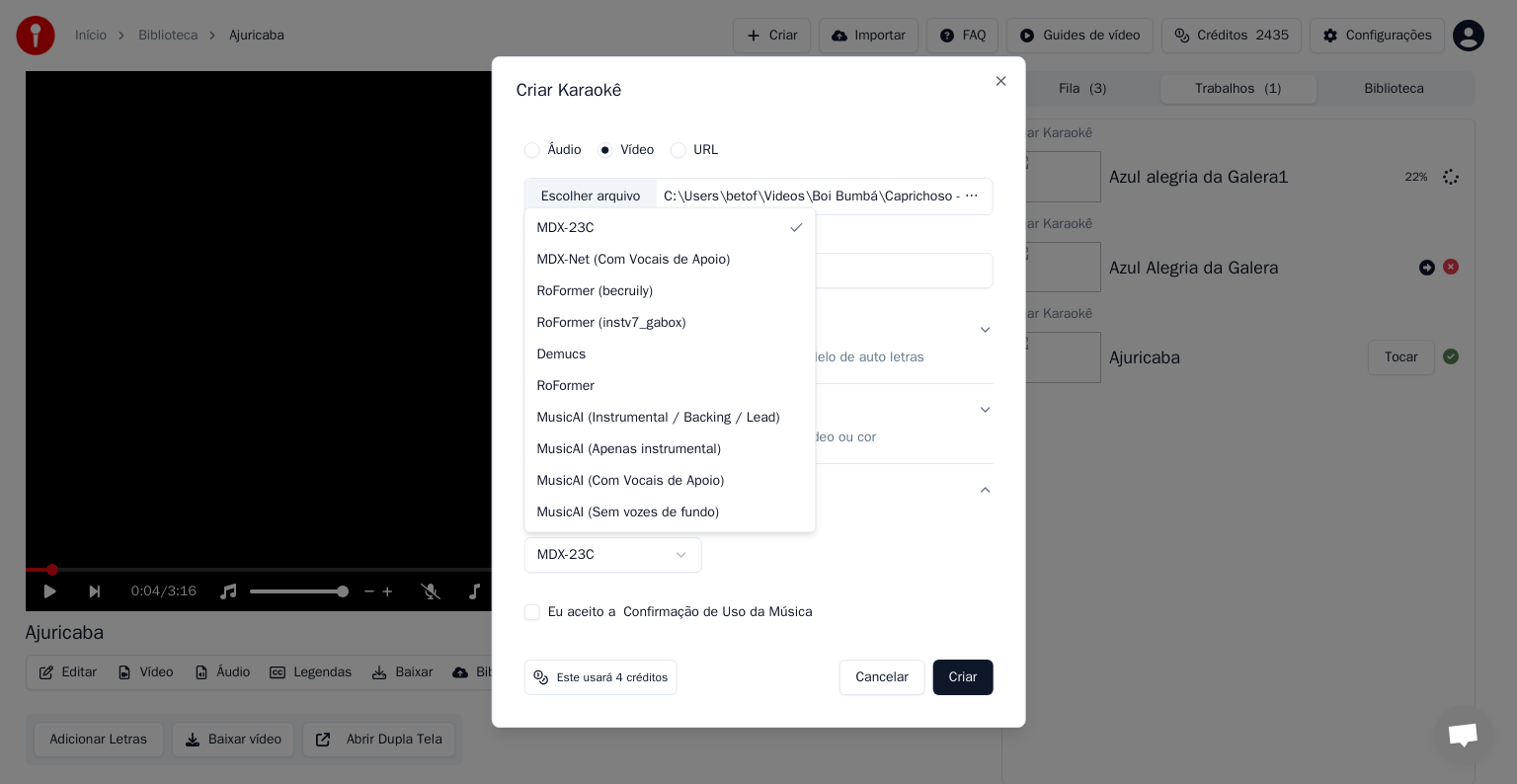 select on "**********" 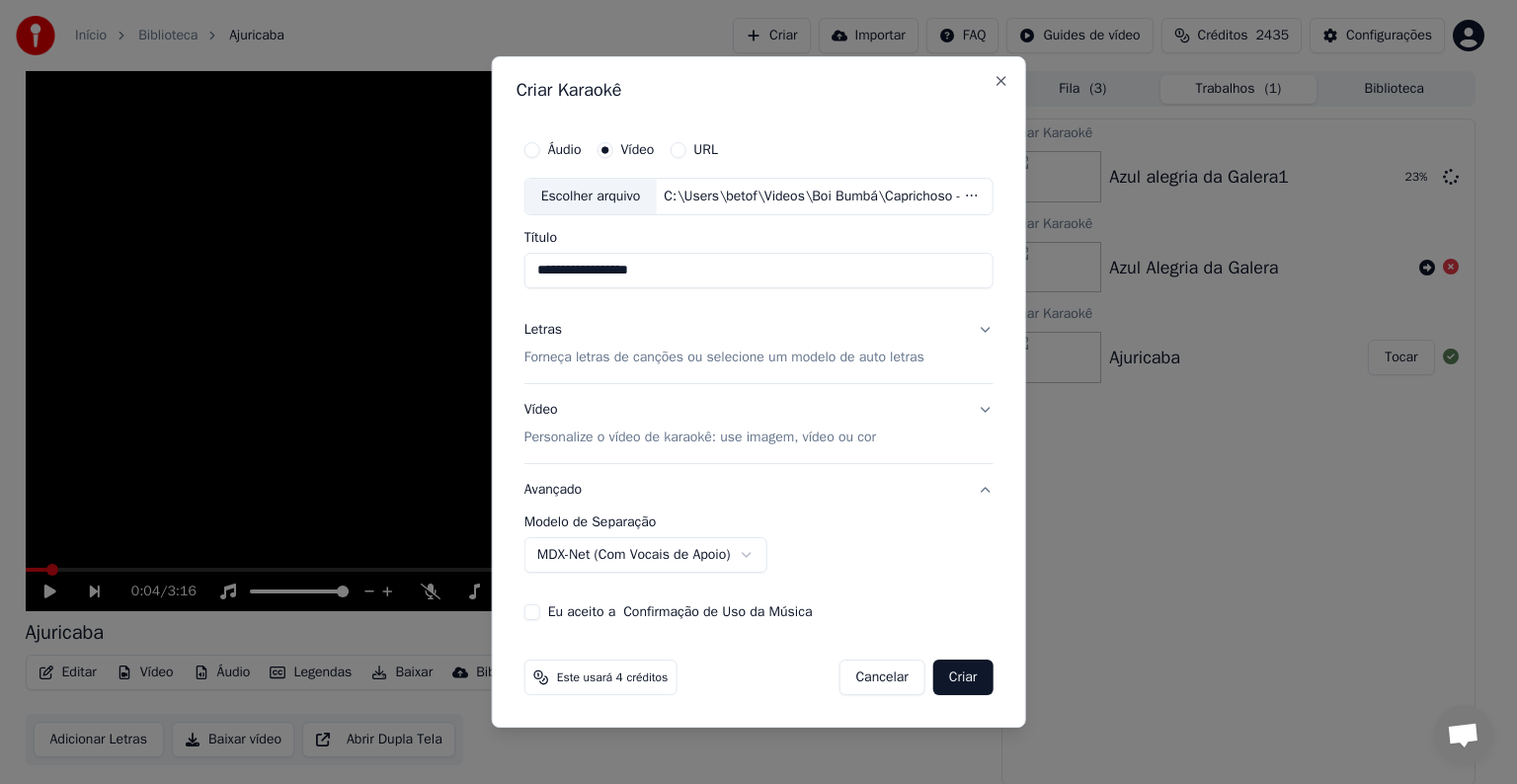 click on "Eu aceito a   Confirmação de Uso da Música" at bounding box center [680, 612] 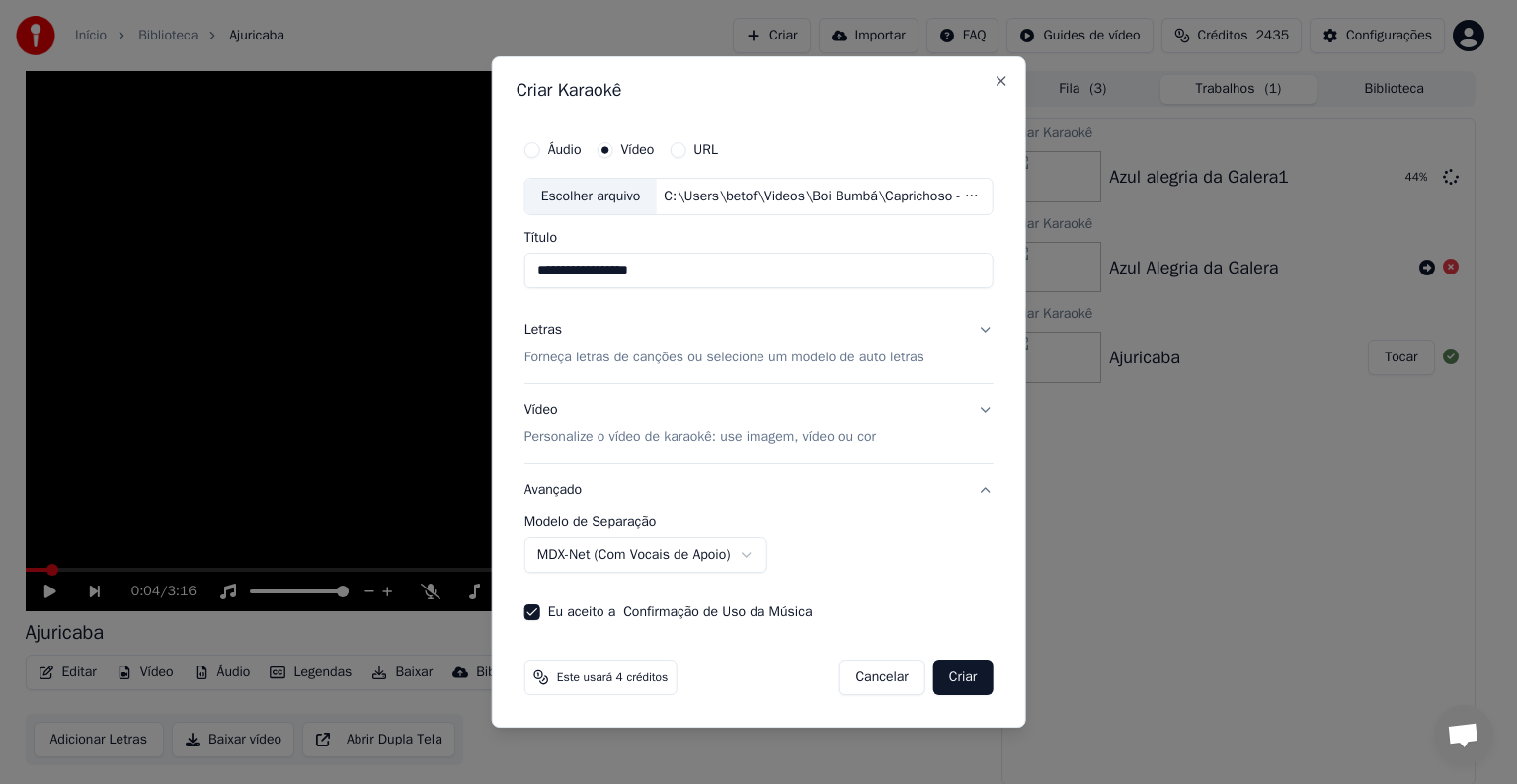 click on "Escolher arquivo" at bounding box center (591, 196) 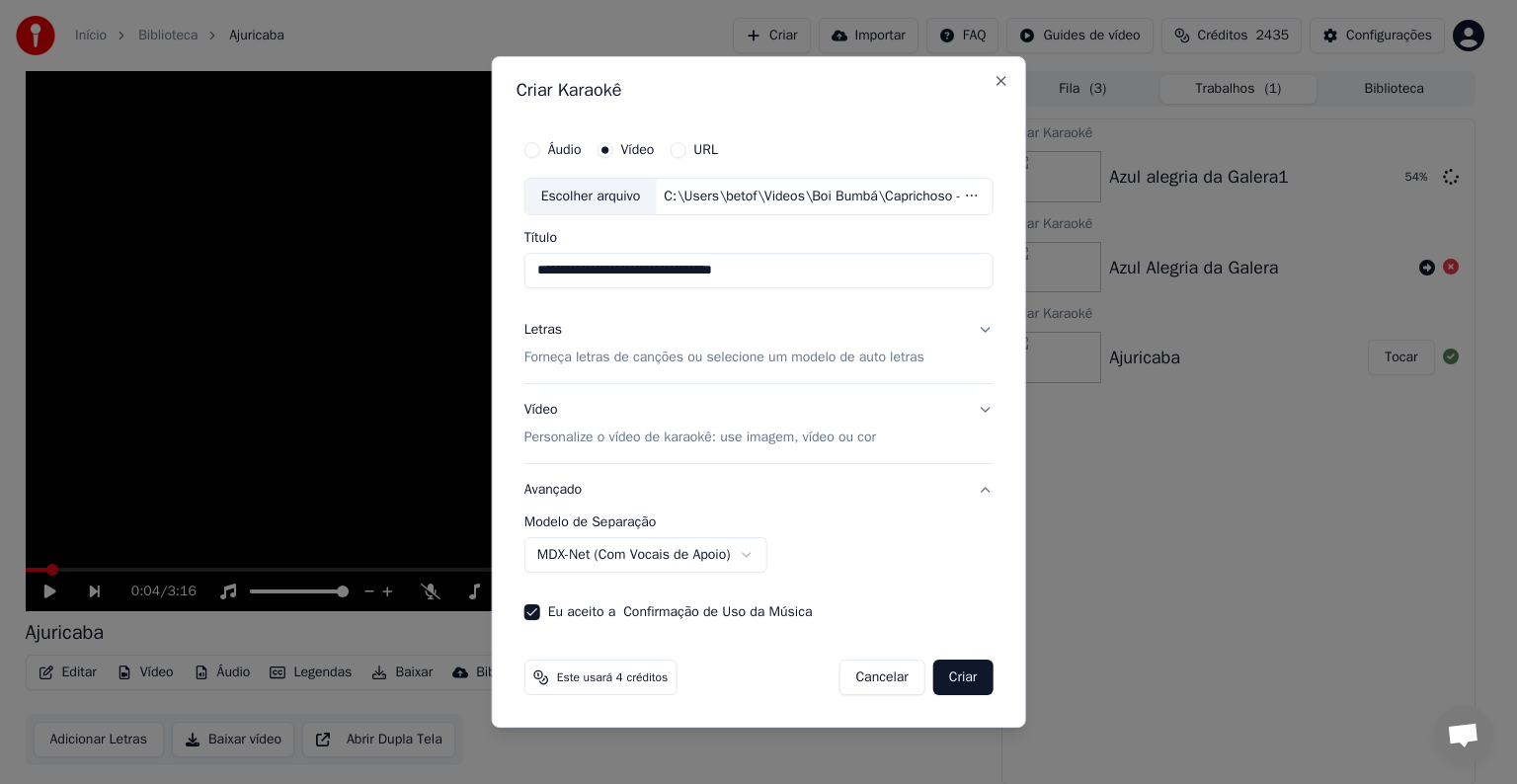 drag, startPoint x: 648, startPoint y: 268, endPoint x: 520, endPoint y: 268, distance: 128 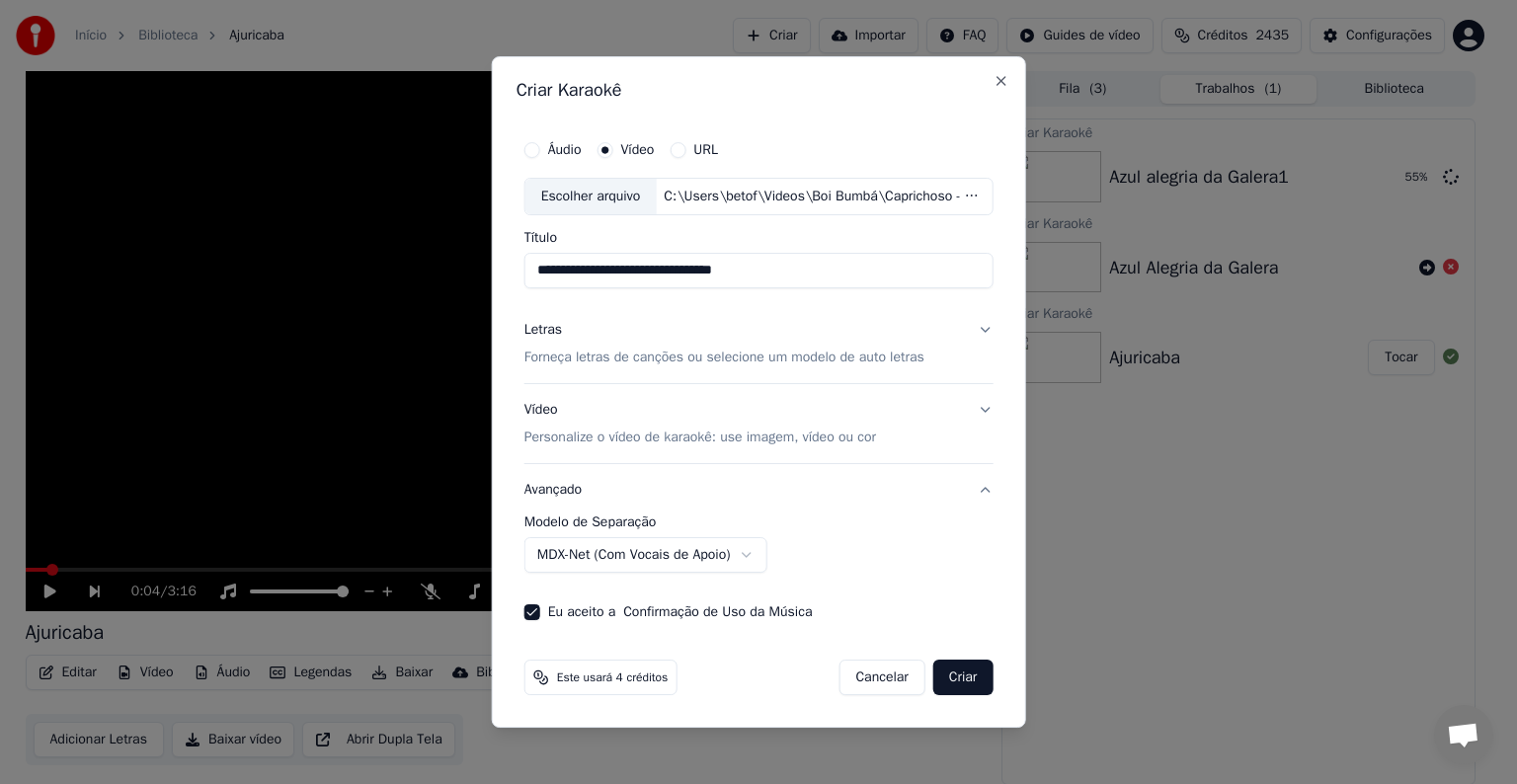 click on "**********" at bounding box center (758, 271) 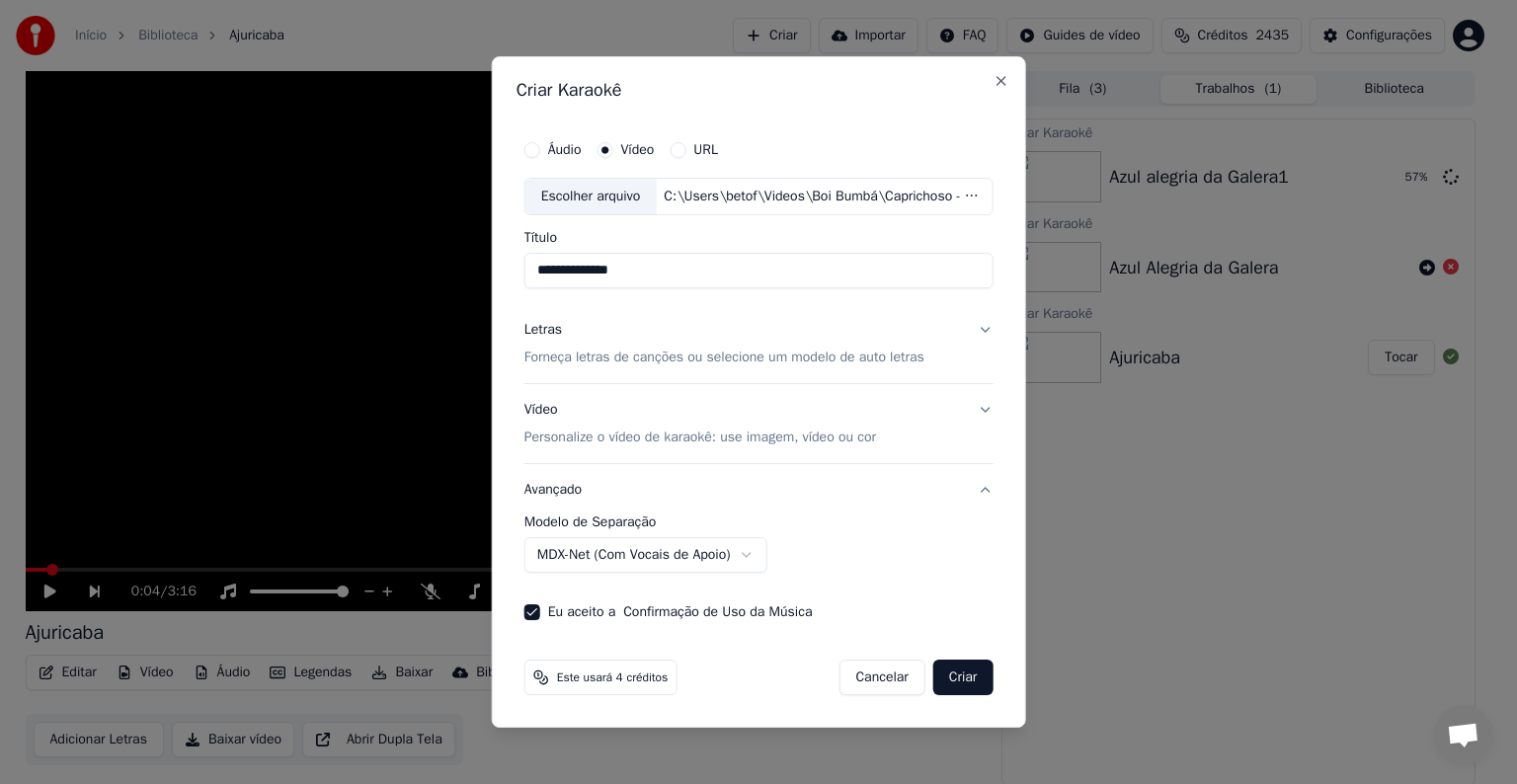 type on "**********" 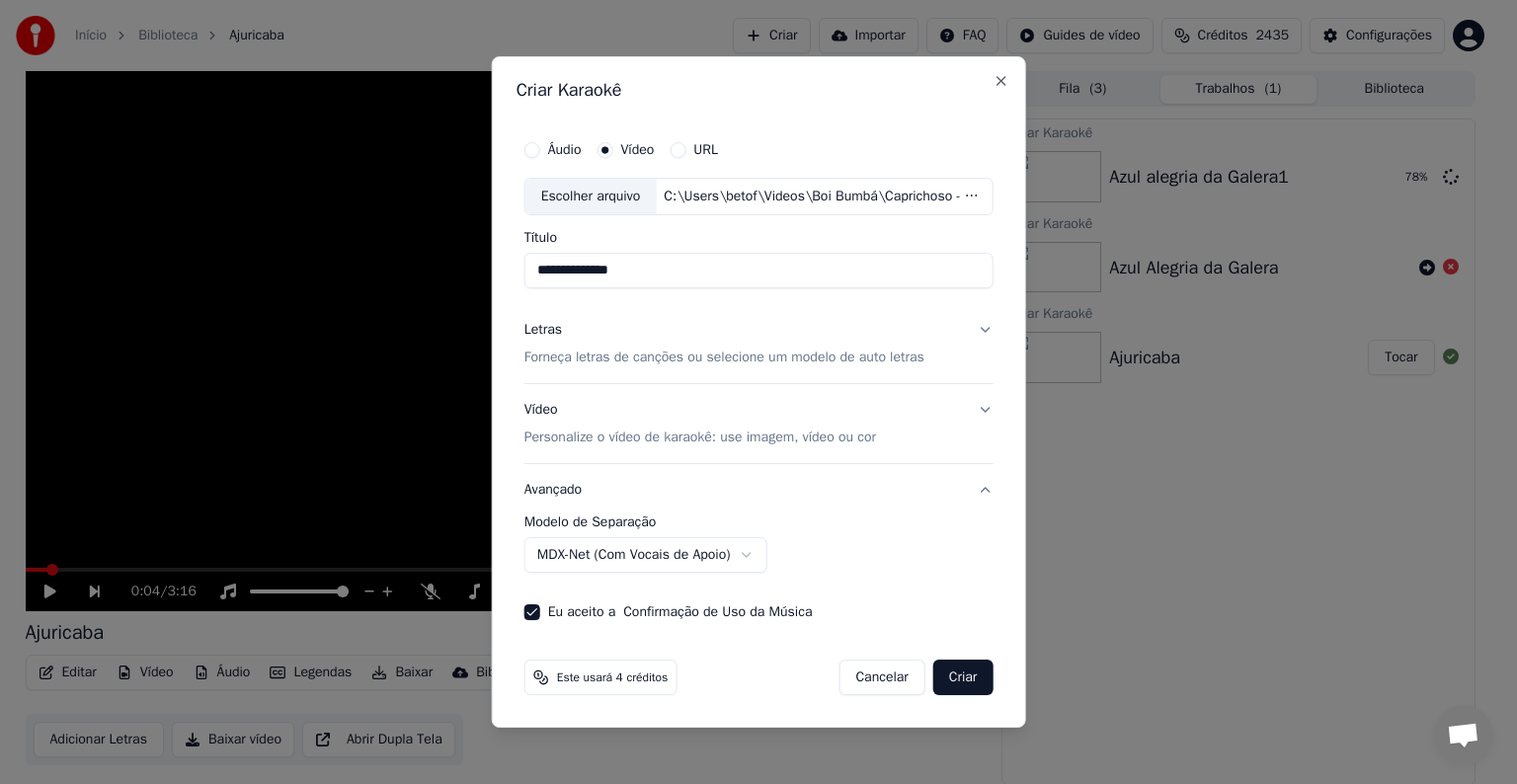 click on "Cancelar" at bounding box center (881, 677) 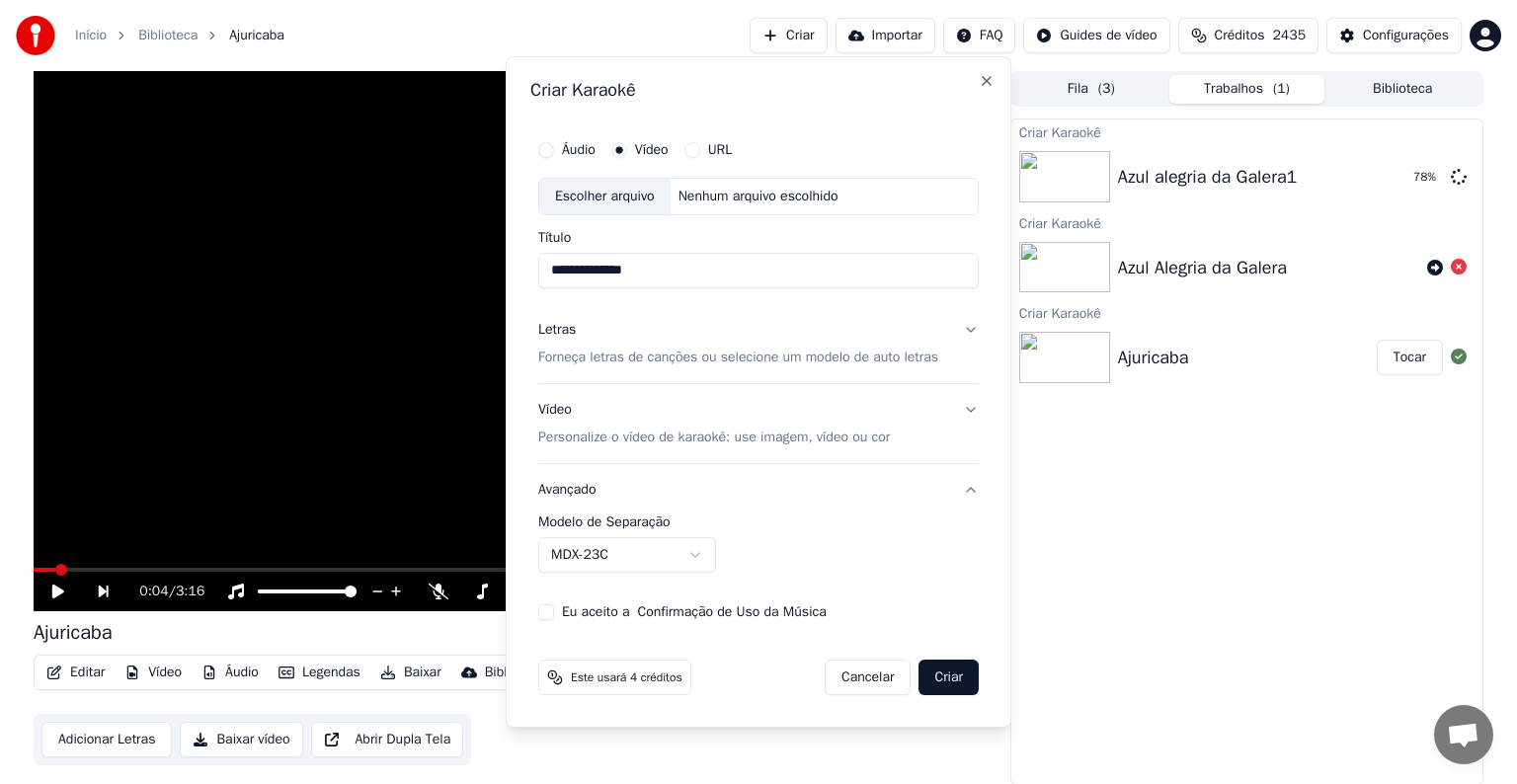 type 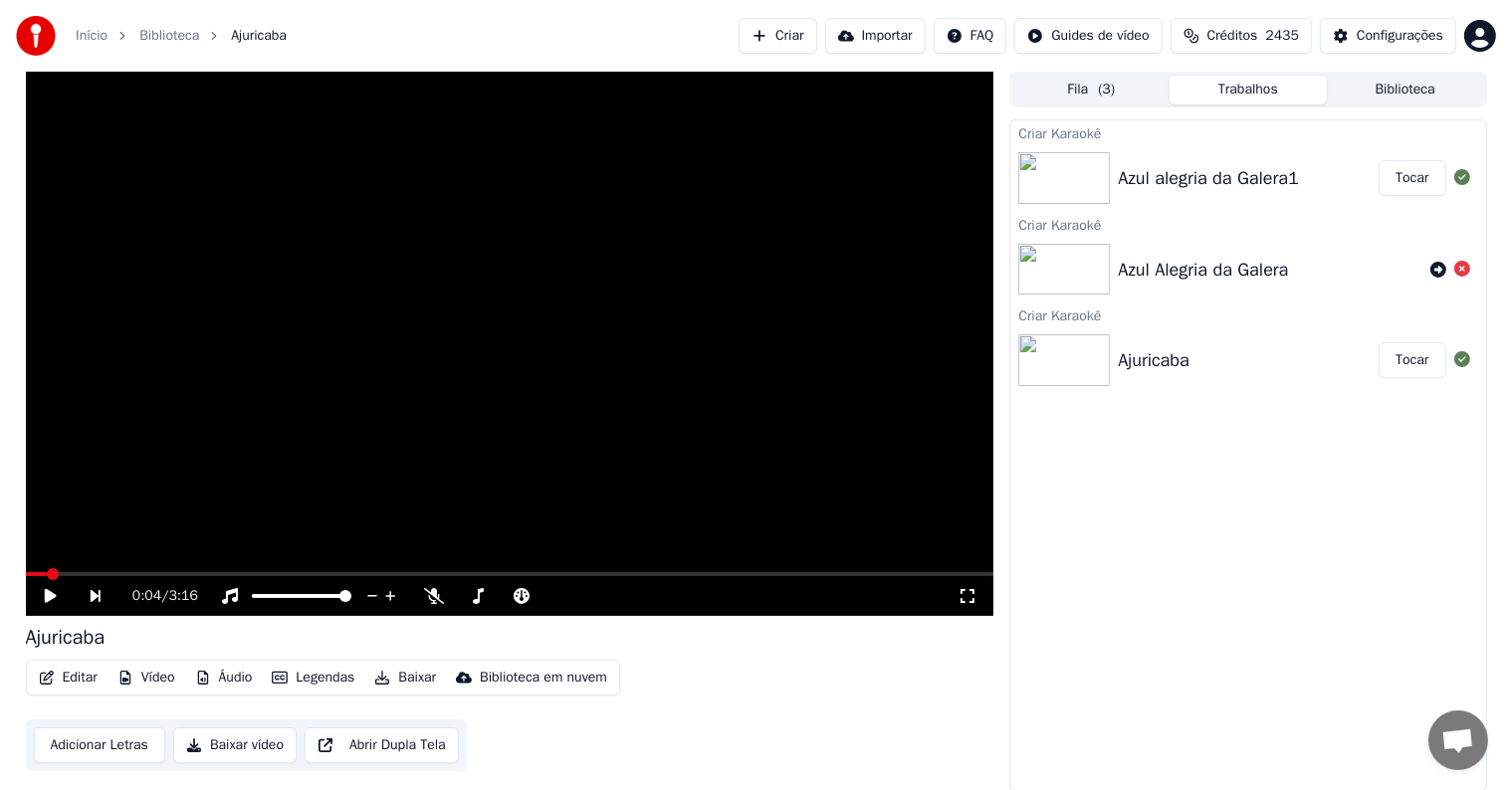 click on "Criar" at bounding box center [777, 36] 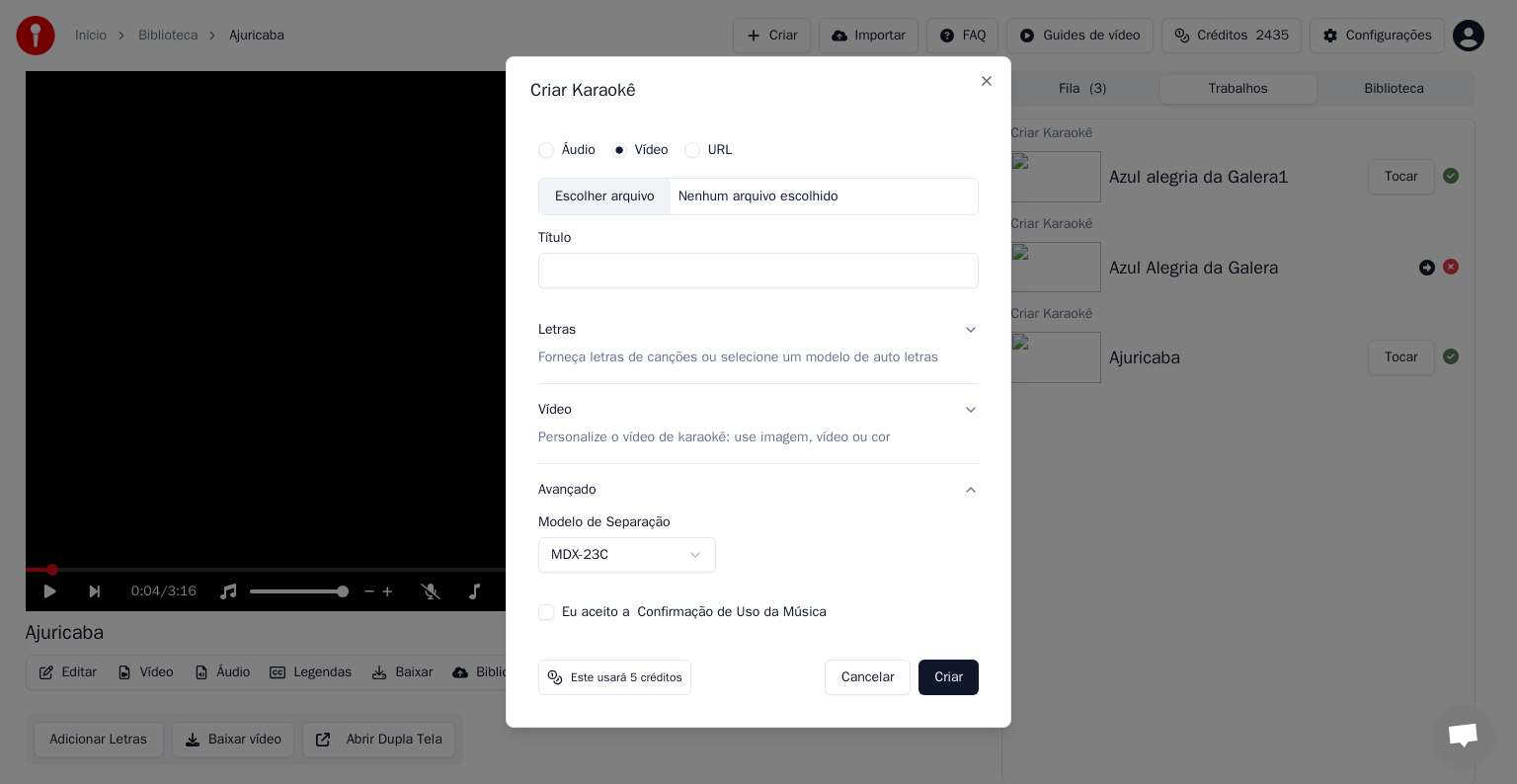 click on "Escolher arquivo" at bounding box center [604, 196] 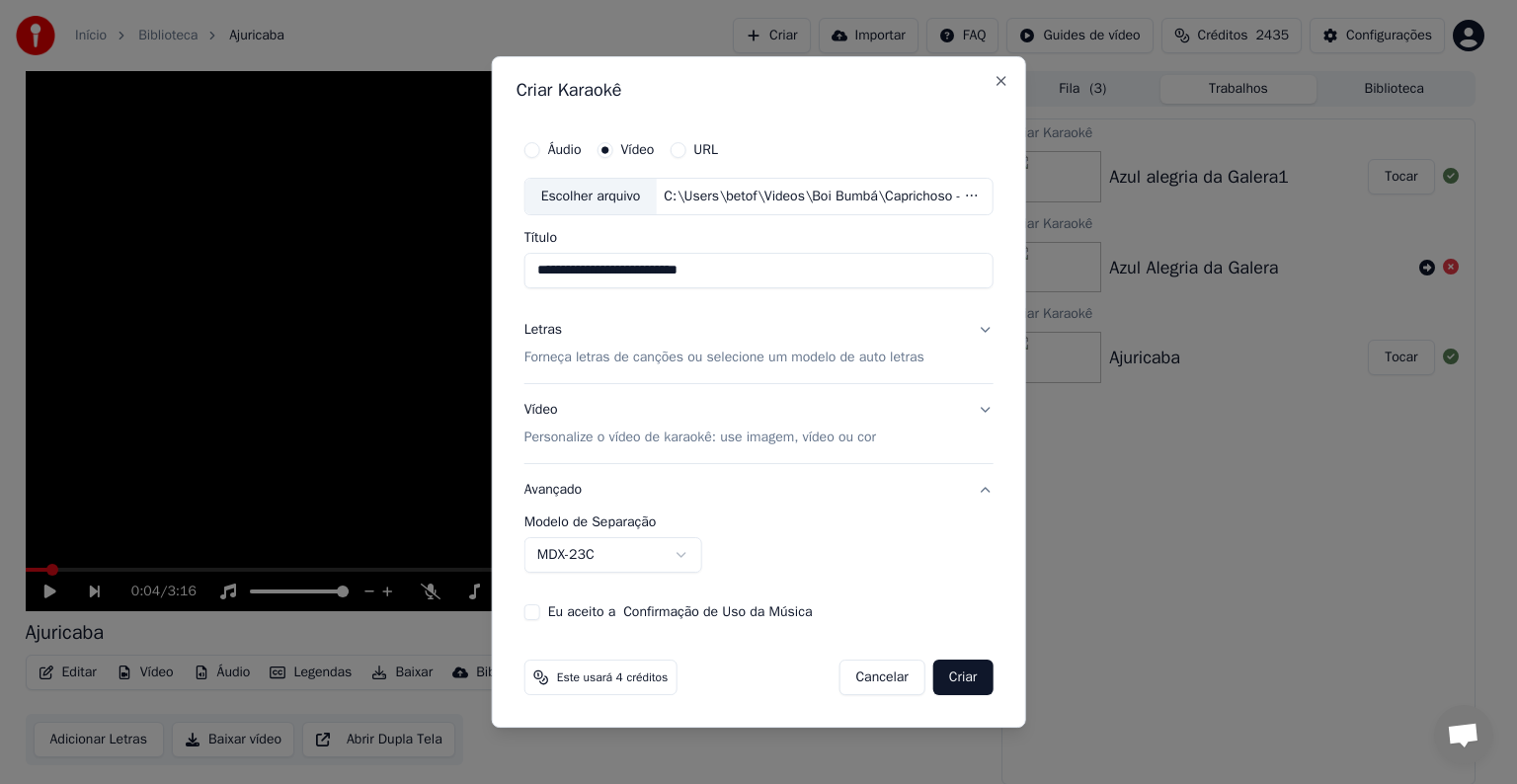 click on "**********" at bounding box center (758, 271) 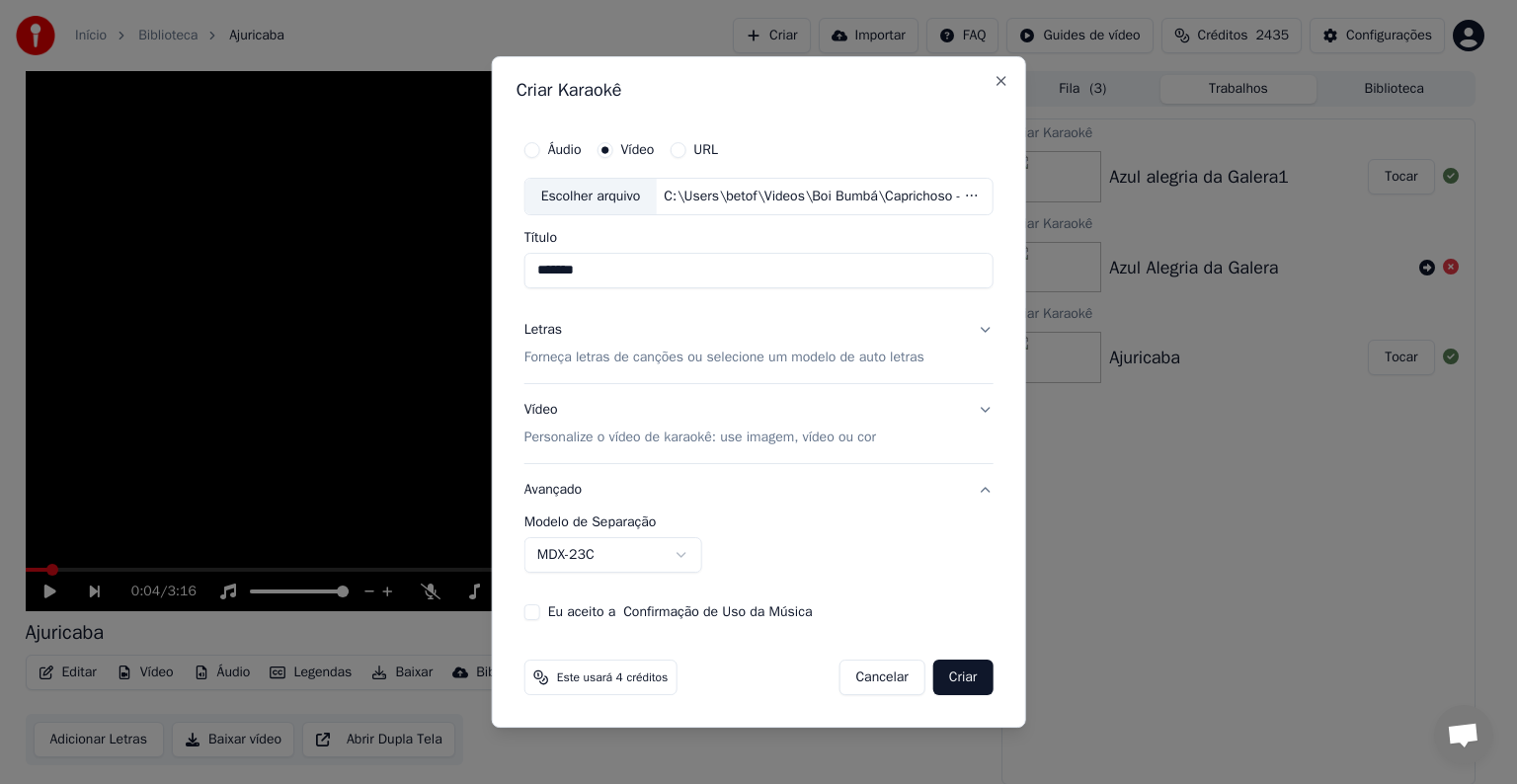 type on "*******" 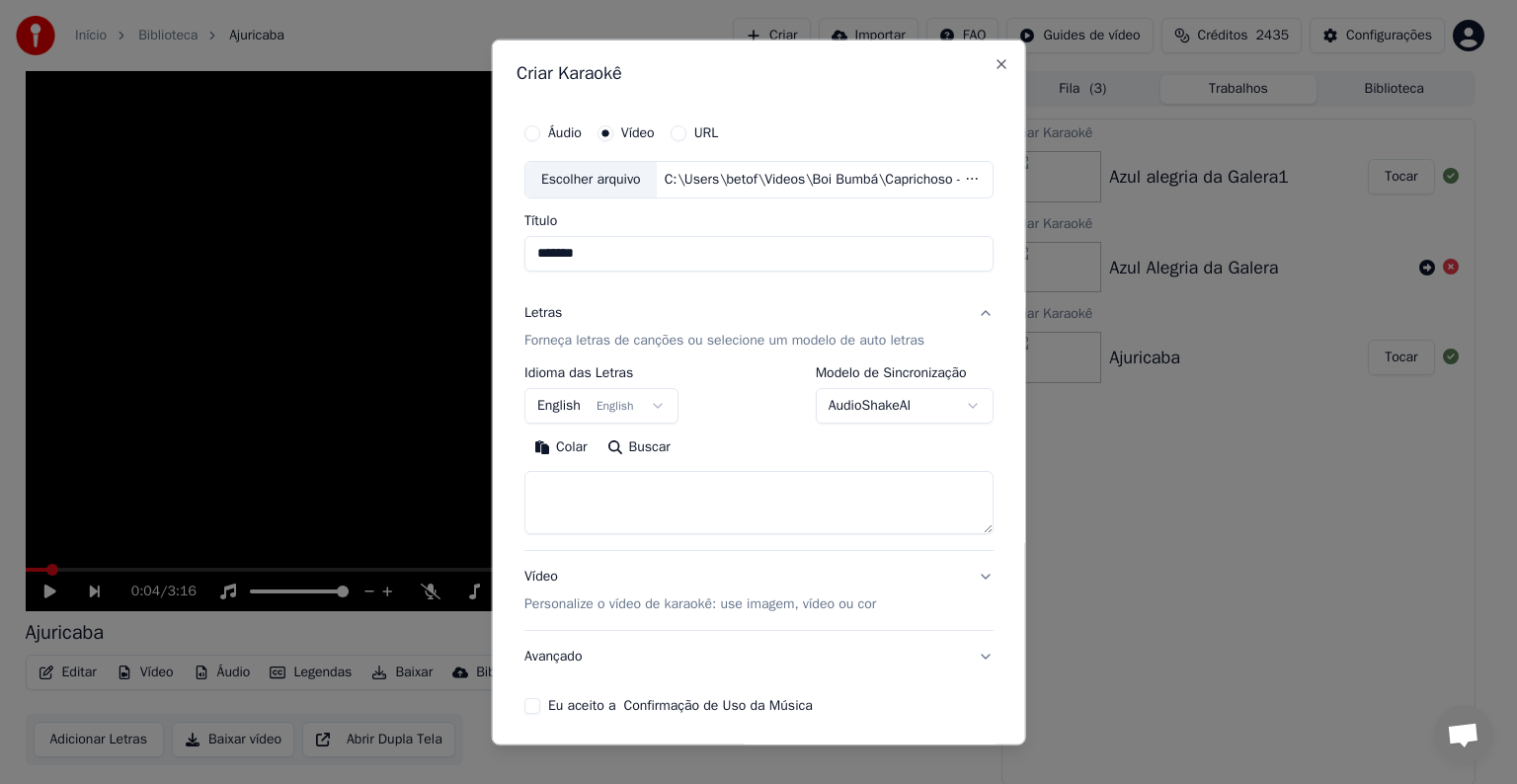 click on "English English" at bounding box center [601, 406] 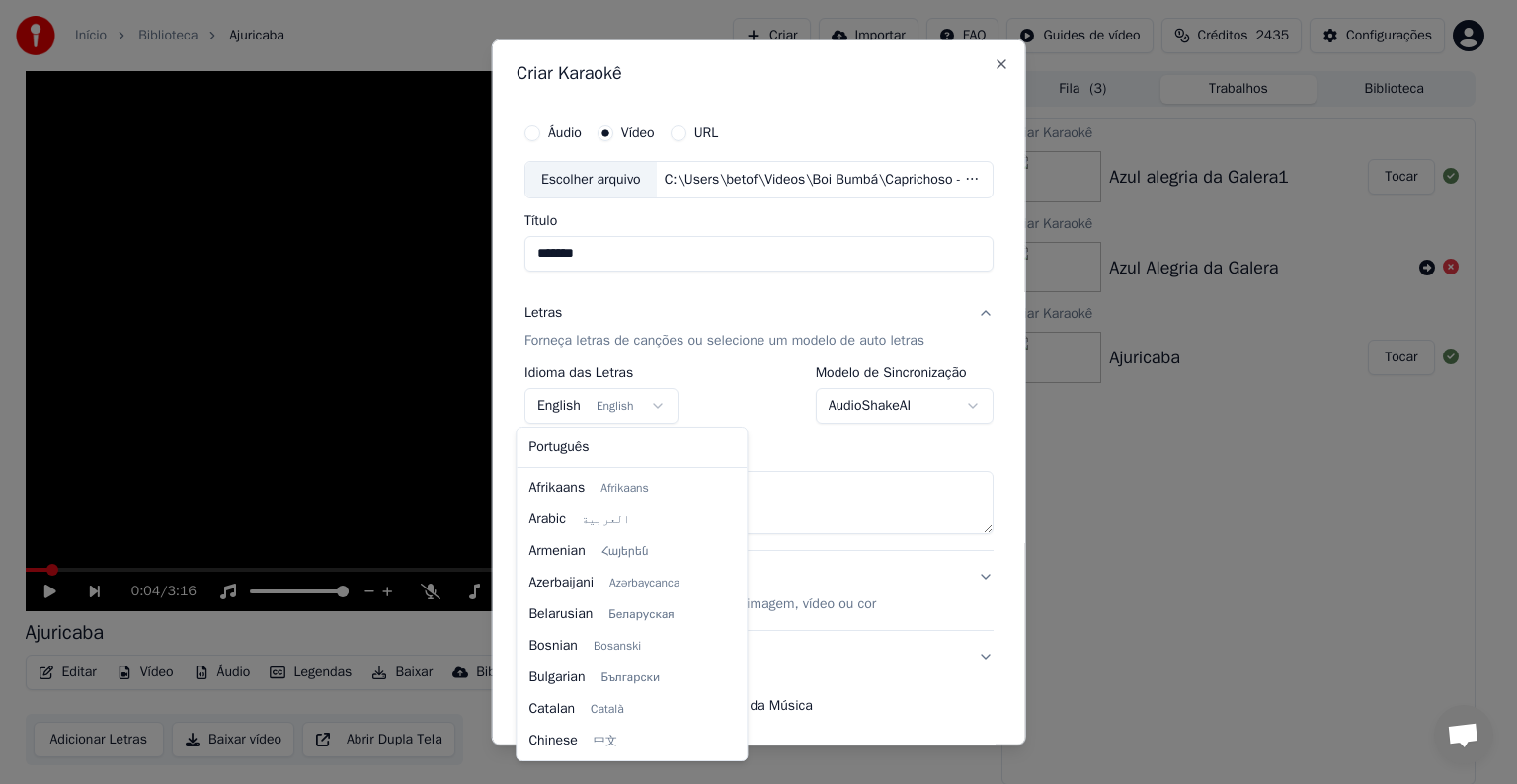 scroll, scrollTop: 158, scrollLeft: 0, axis: vertical 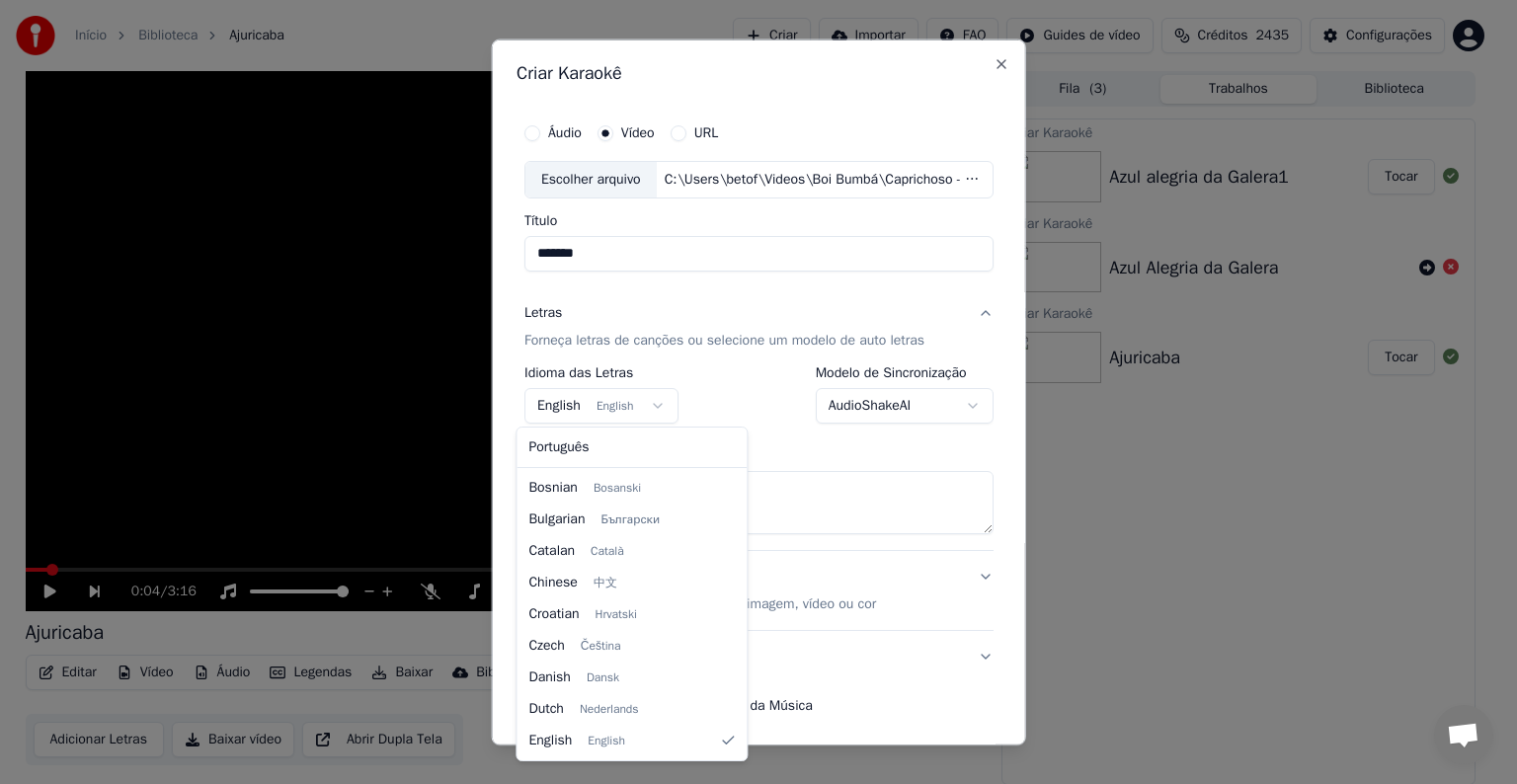 select on "**" 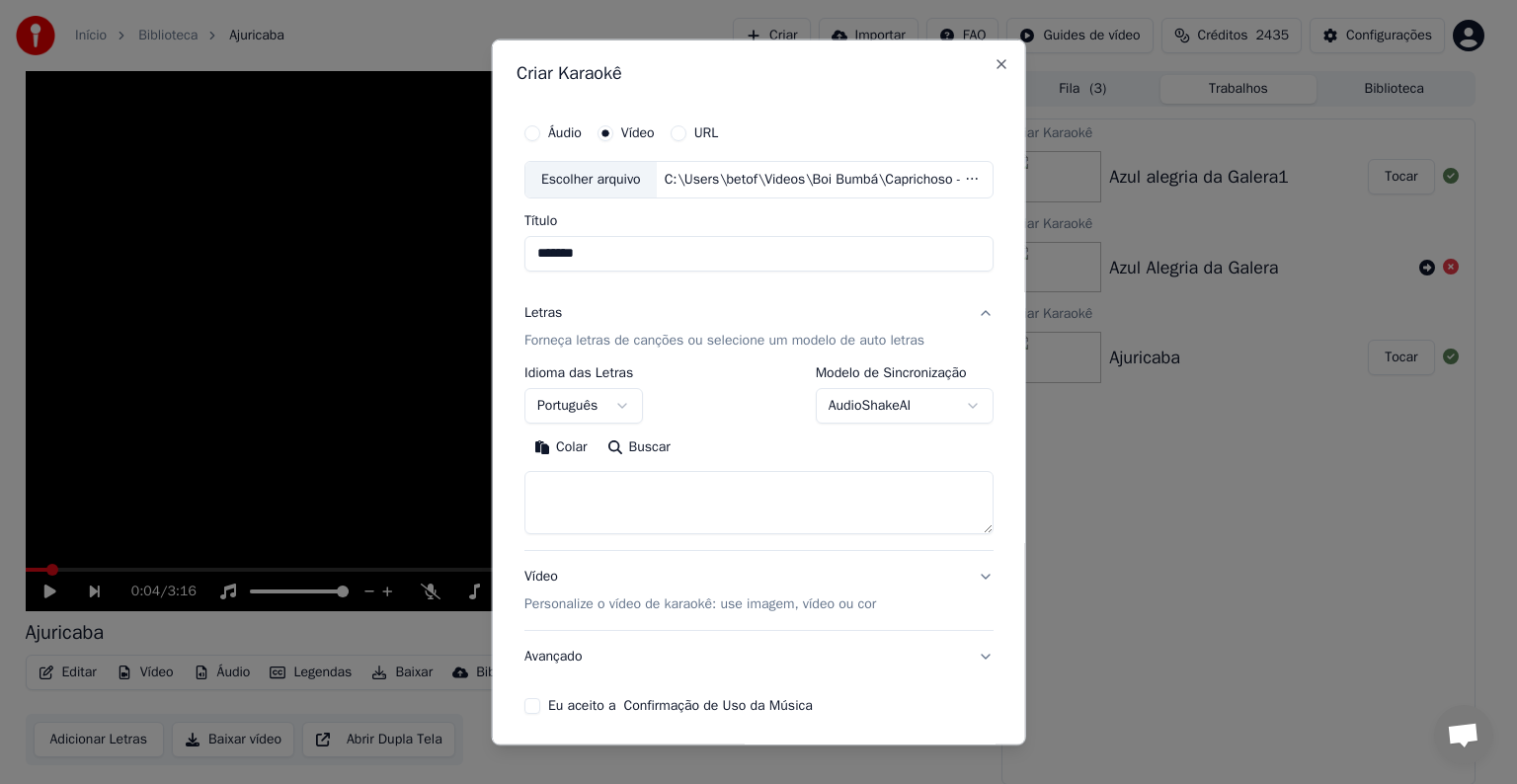 click on "Colar" at bounding box center [561, 447] 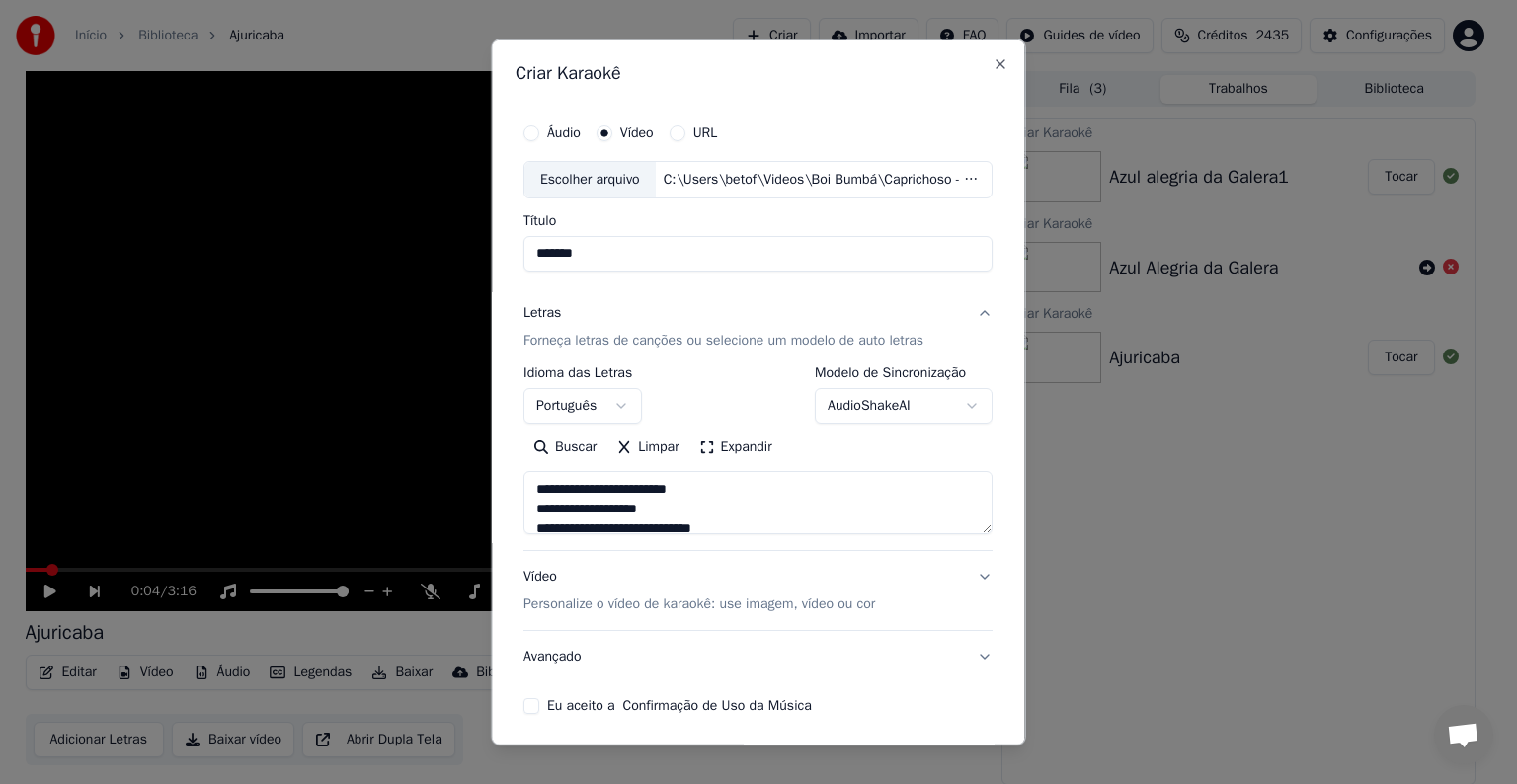 click on "Personalize o vídeo de karaokê: use imagem, vídeo ou cor" at bounding box center (699, 604) 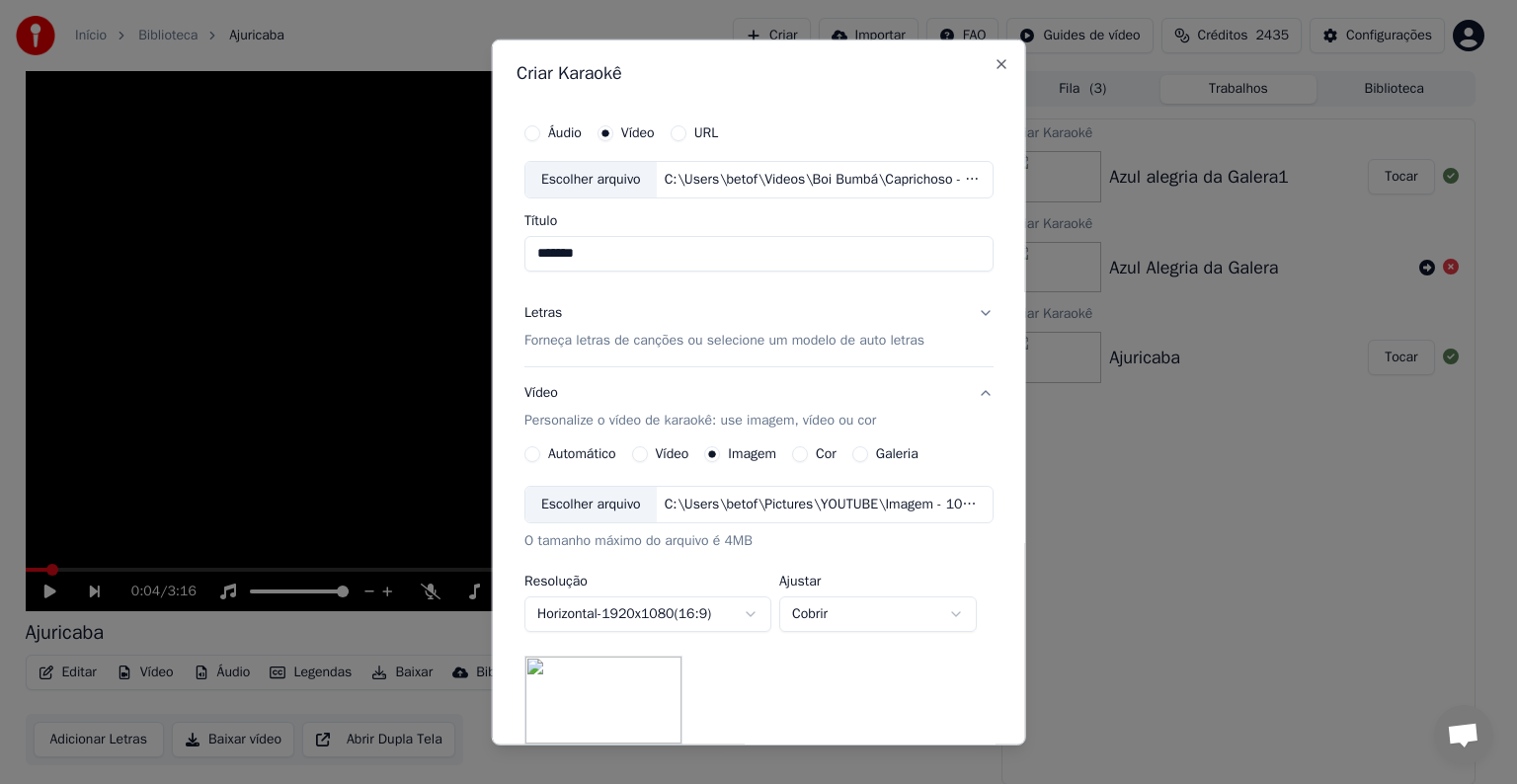 click on "Escolher arquivo" at bounding box center (591, 505) 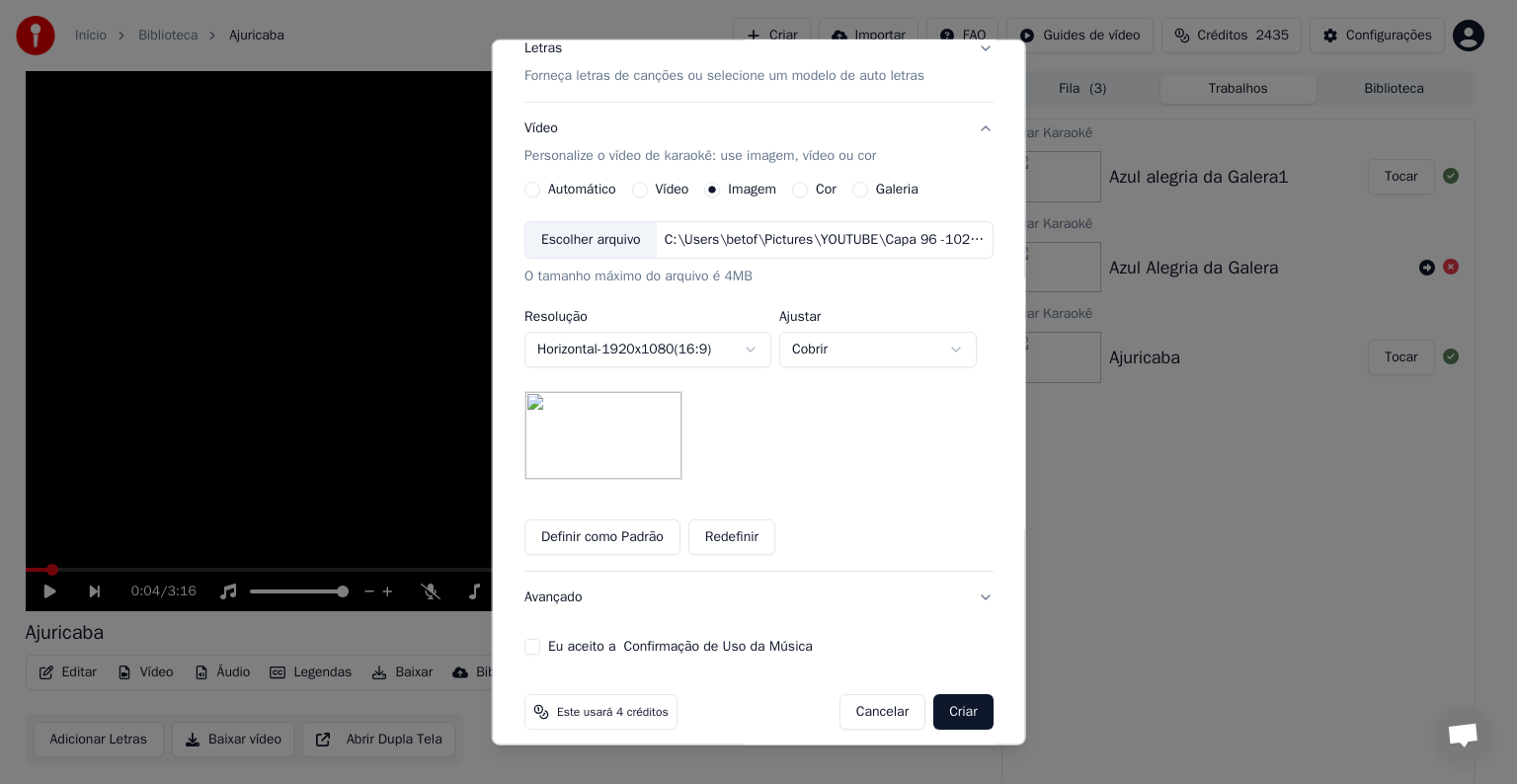 scroll, scrollTop: 280, scrollLeft: 0, axis: vertical 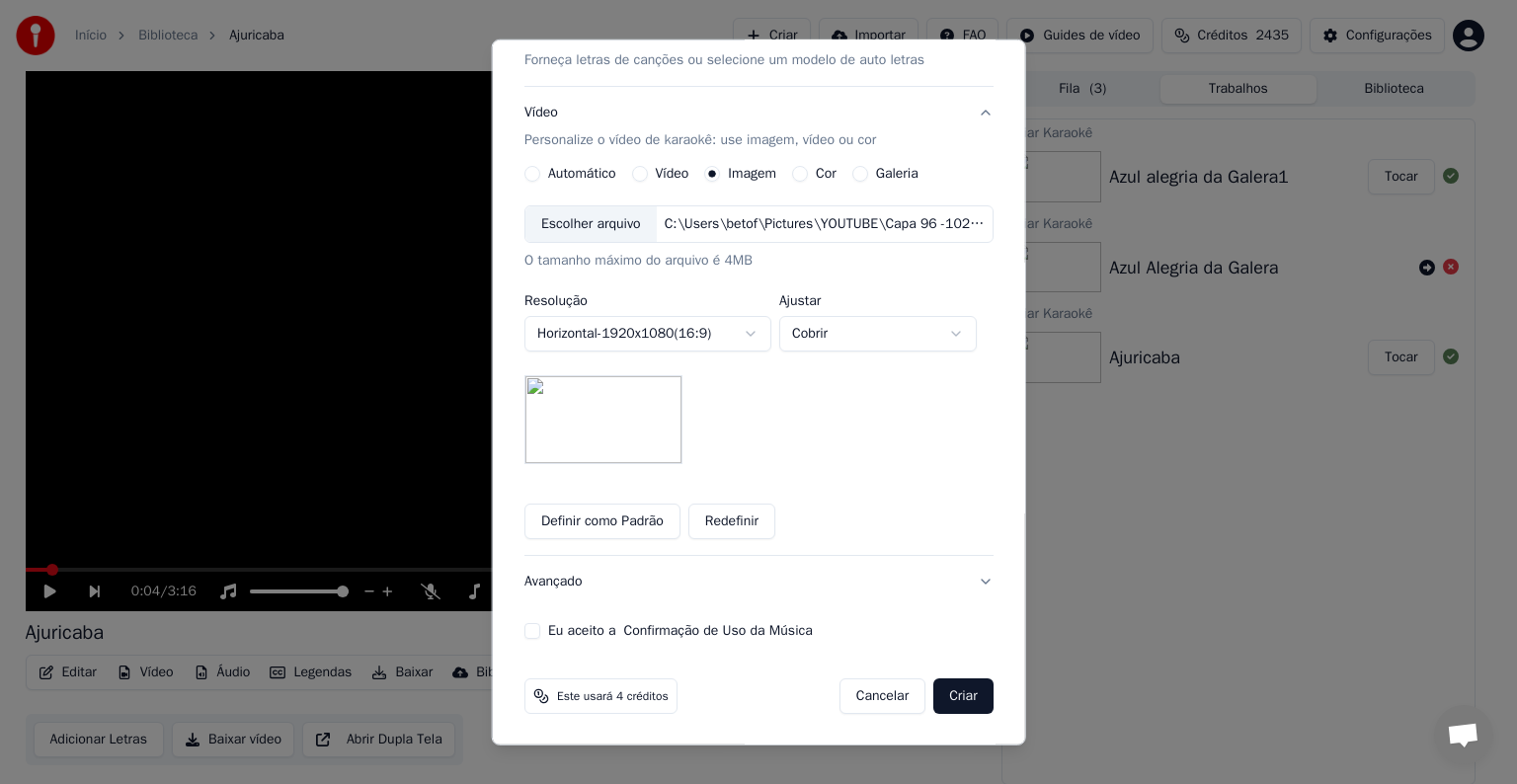 click on "Avançado" at bounding box center [758, 582] 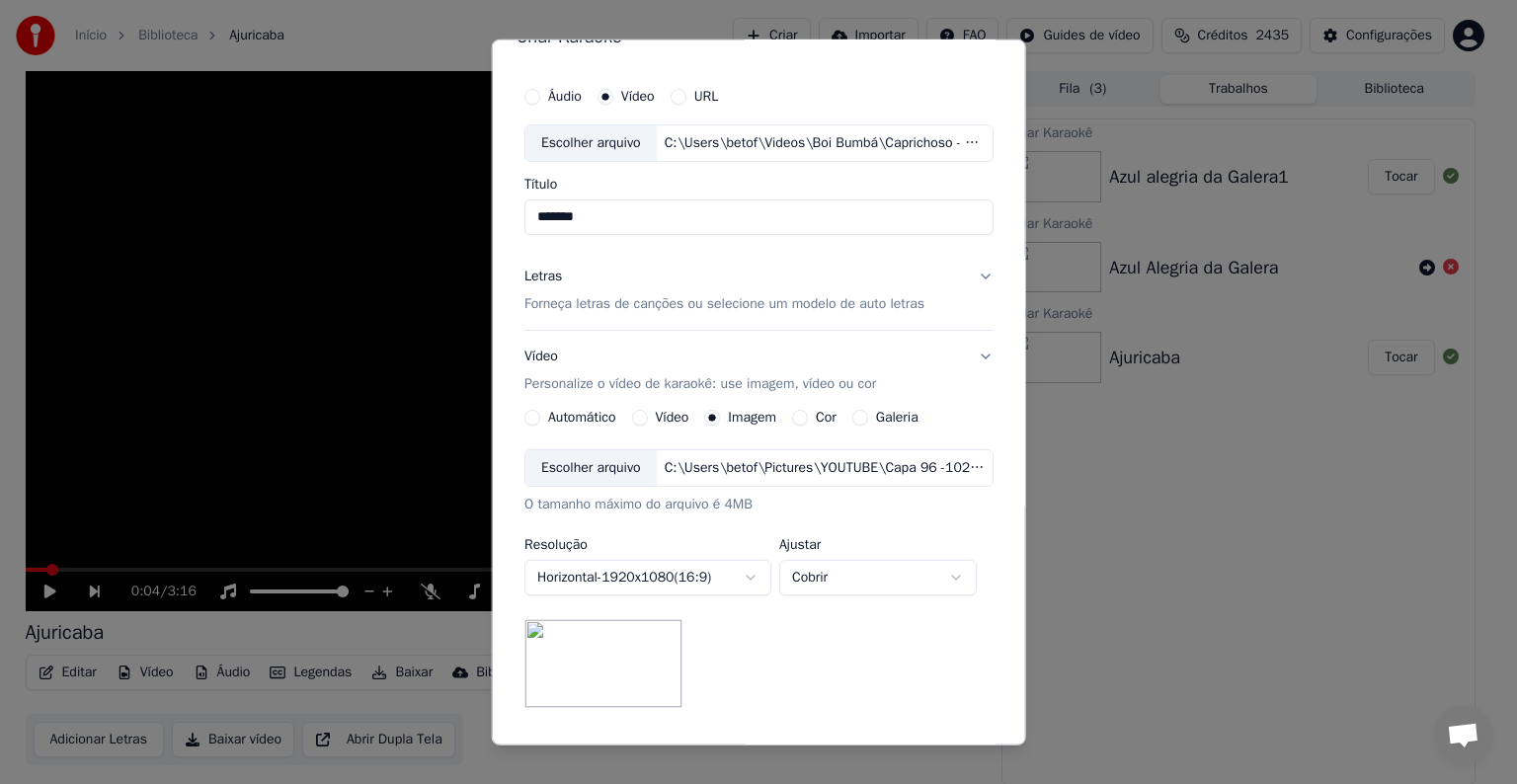 scroll, scrollTop: 0, scrollLeft: 0, axis: both 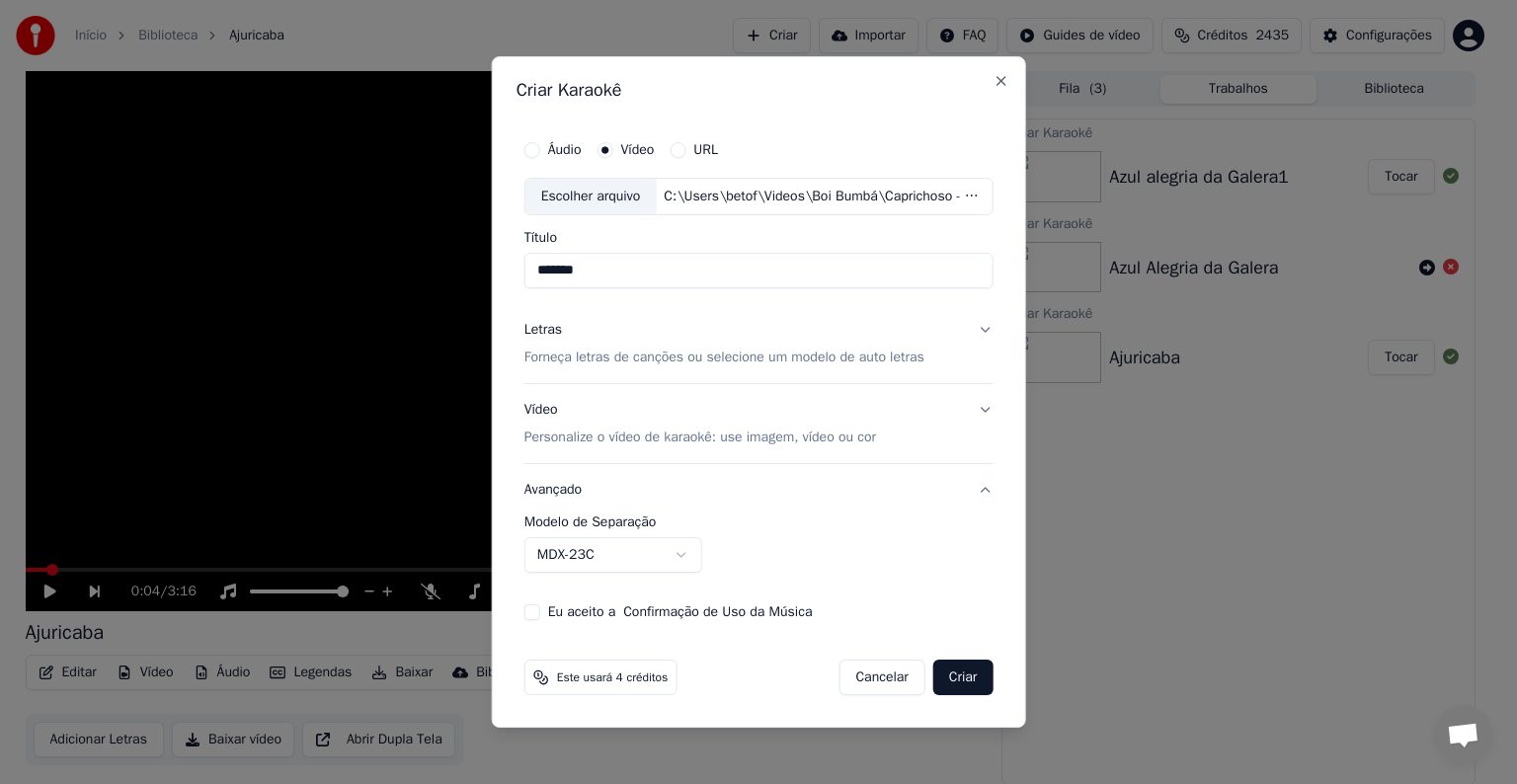 click on "**********" at bounding box center [750, 392] 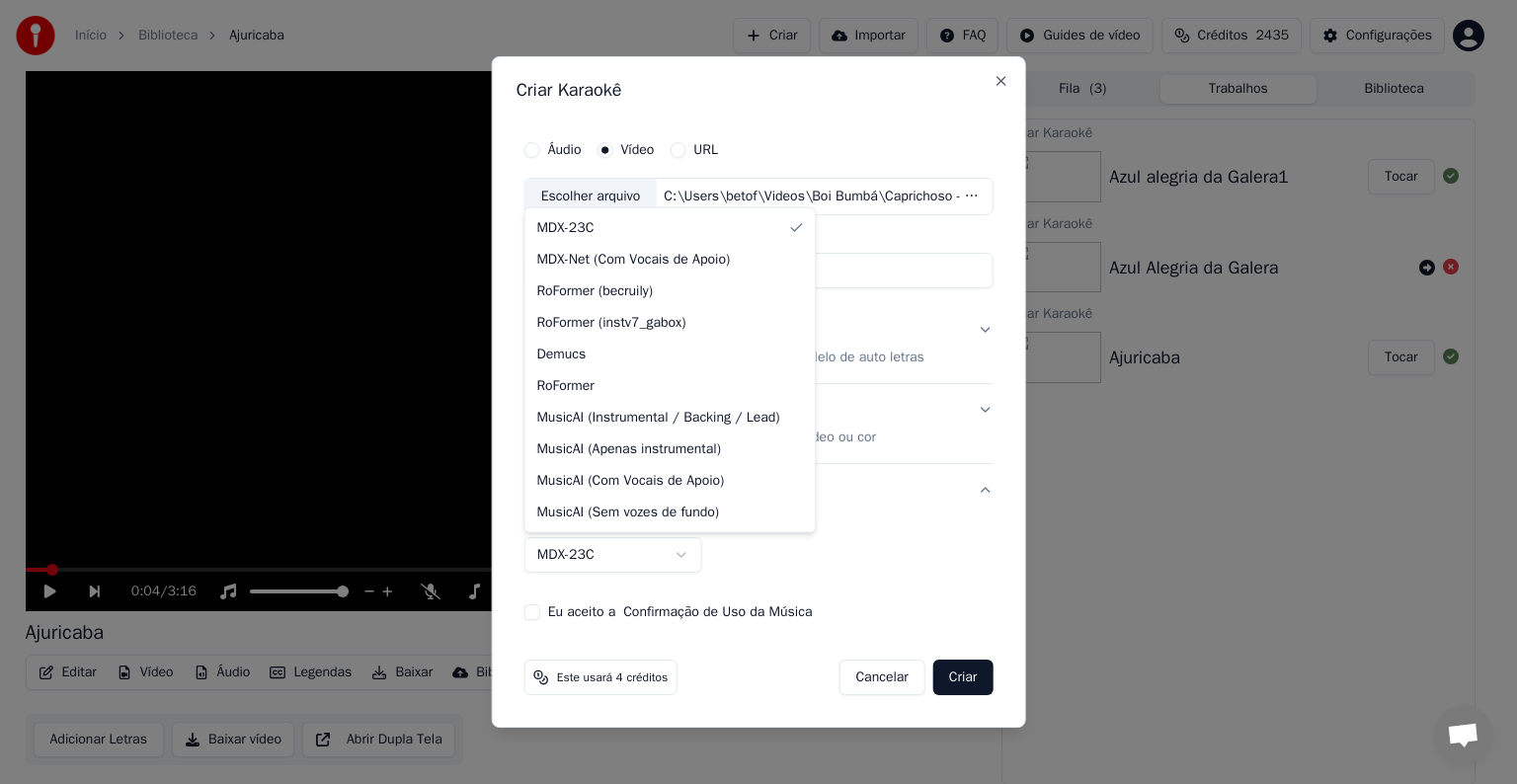 select on "**********" 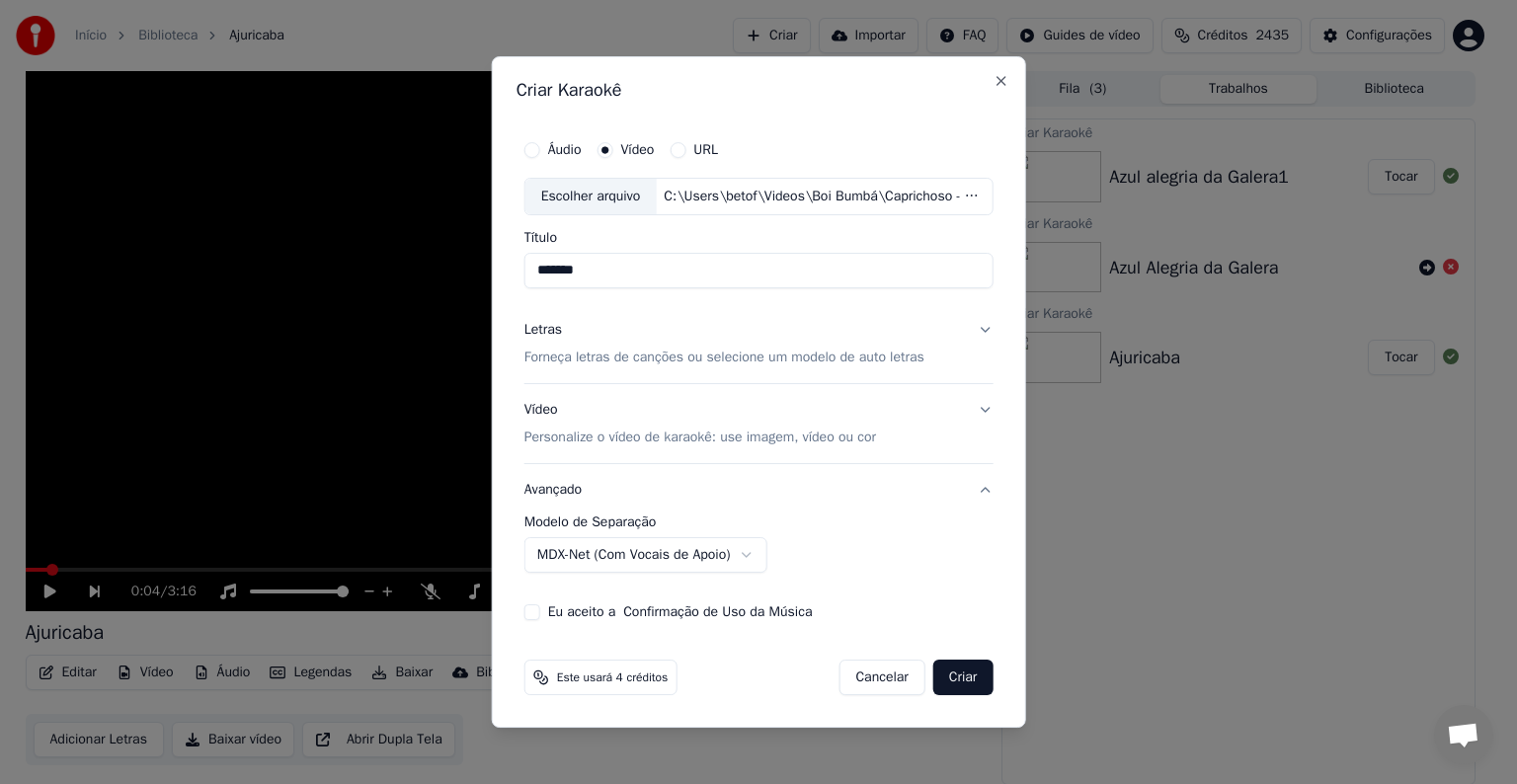 click on "Personalize o vídeo de karaokê: use imagem, vídeo ou cor" at bounding box center [700, 437] 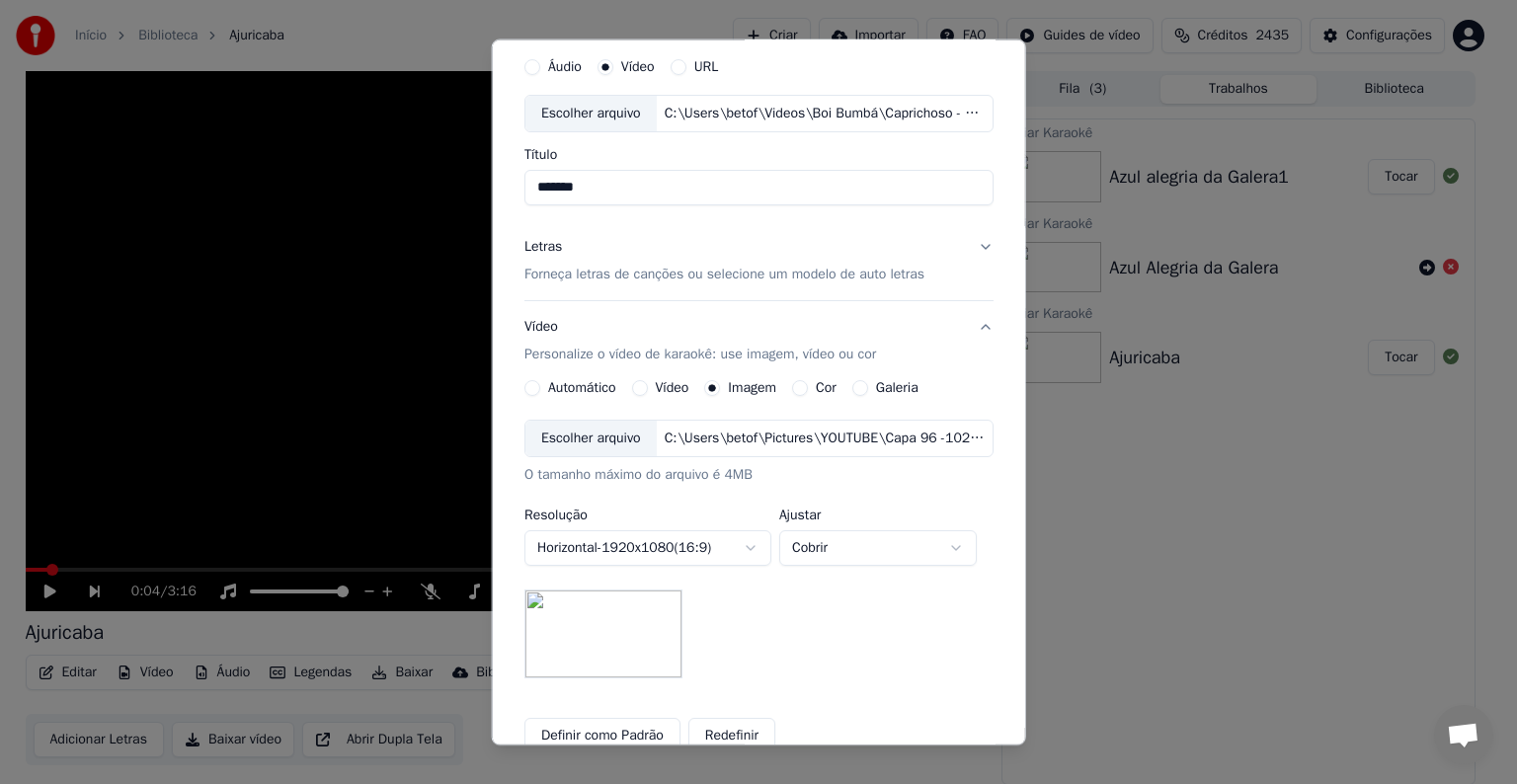 scroll, scrollTop: 99, scrollLeft: 0, axis: vertical 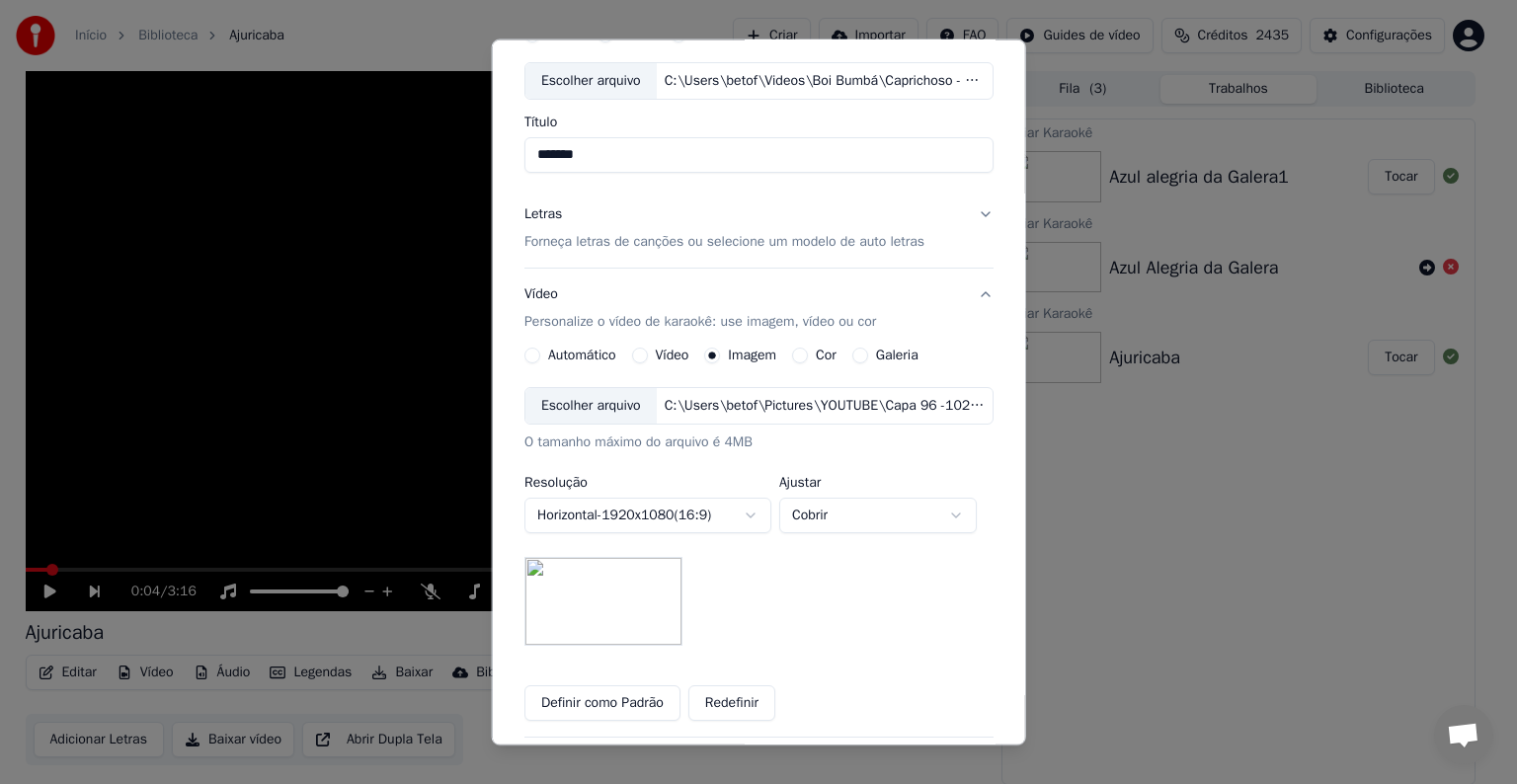 click on "Definir como Padrão" at bounding box center [602, 703] 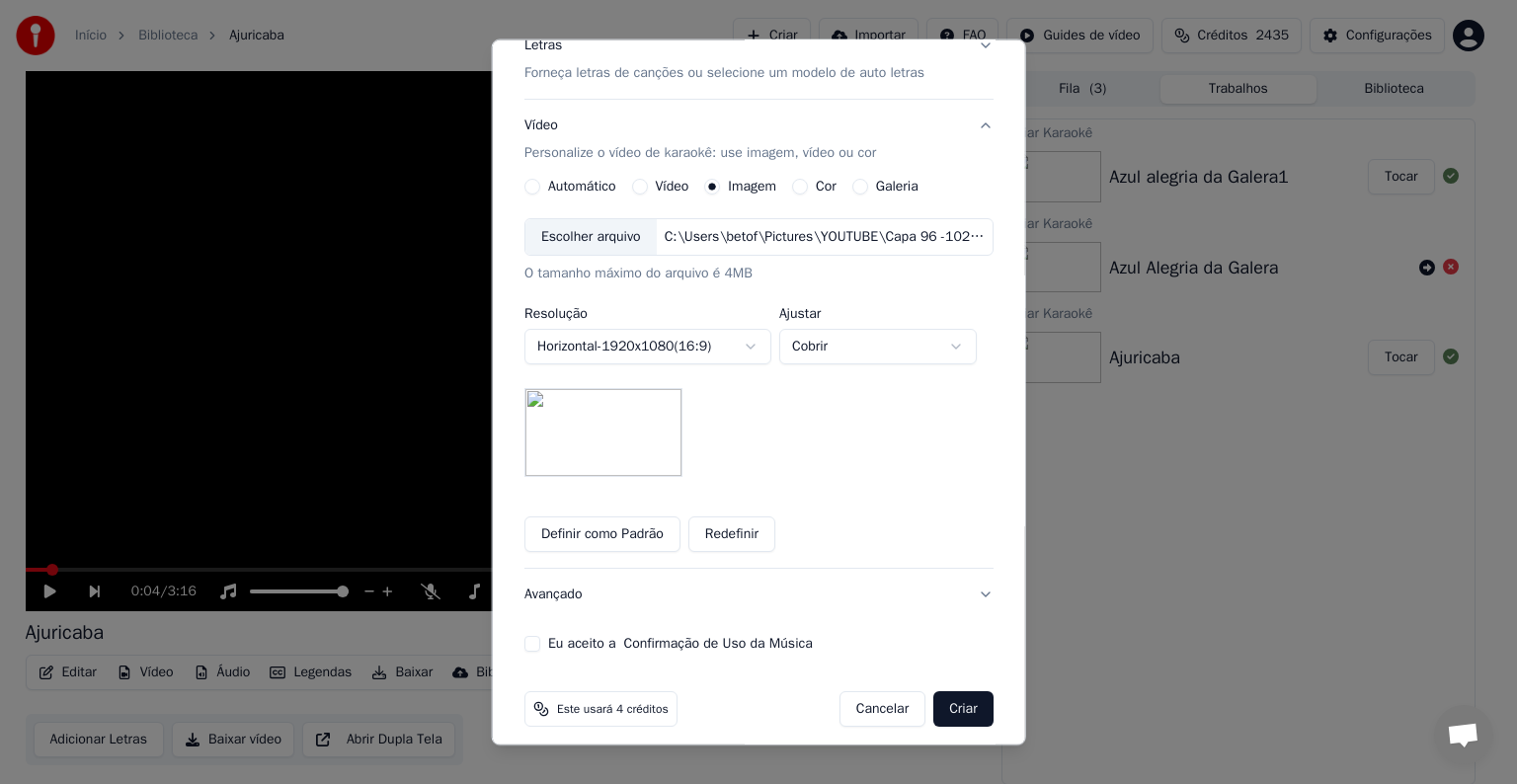 scroll, scrollTop: 280, scrollLeft: 0, axis: vertical 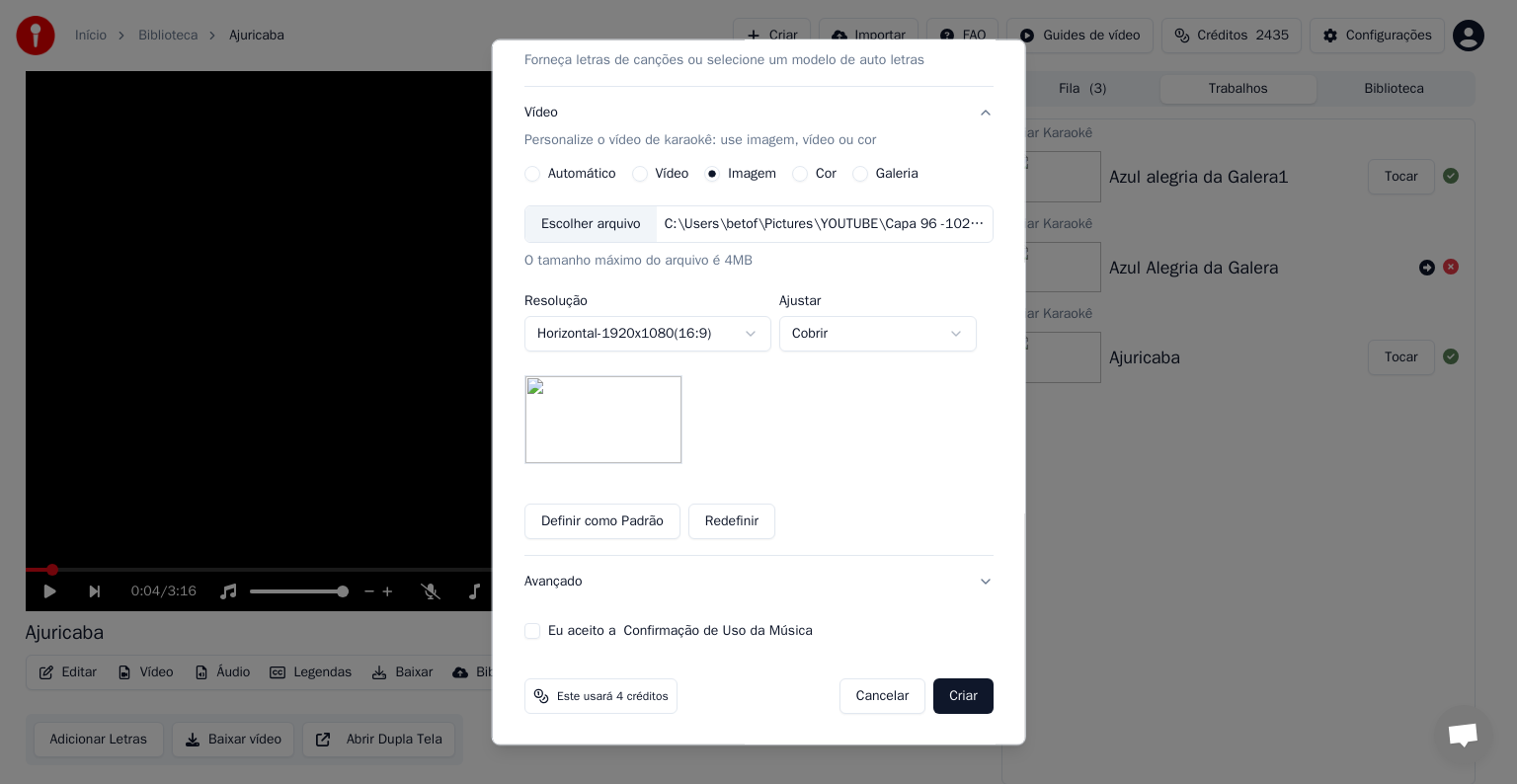 click on "Cobrir" at bounding box center (878, 334) 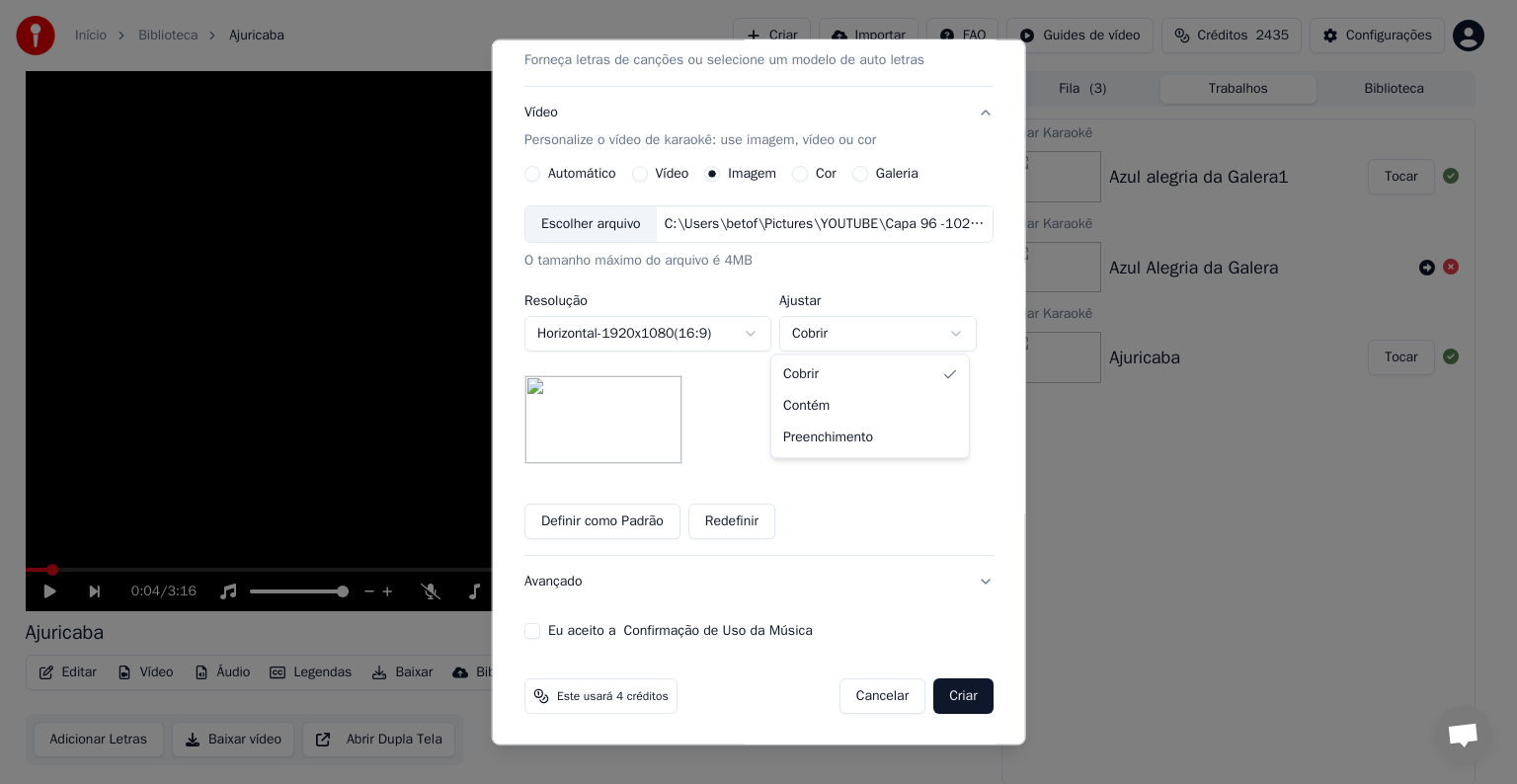 select on "****" 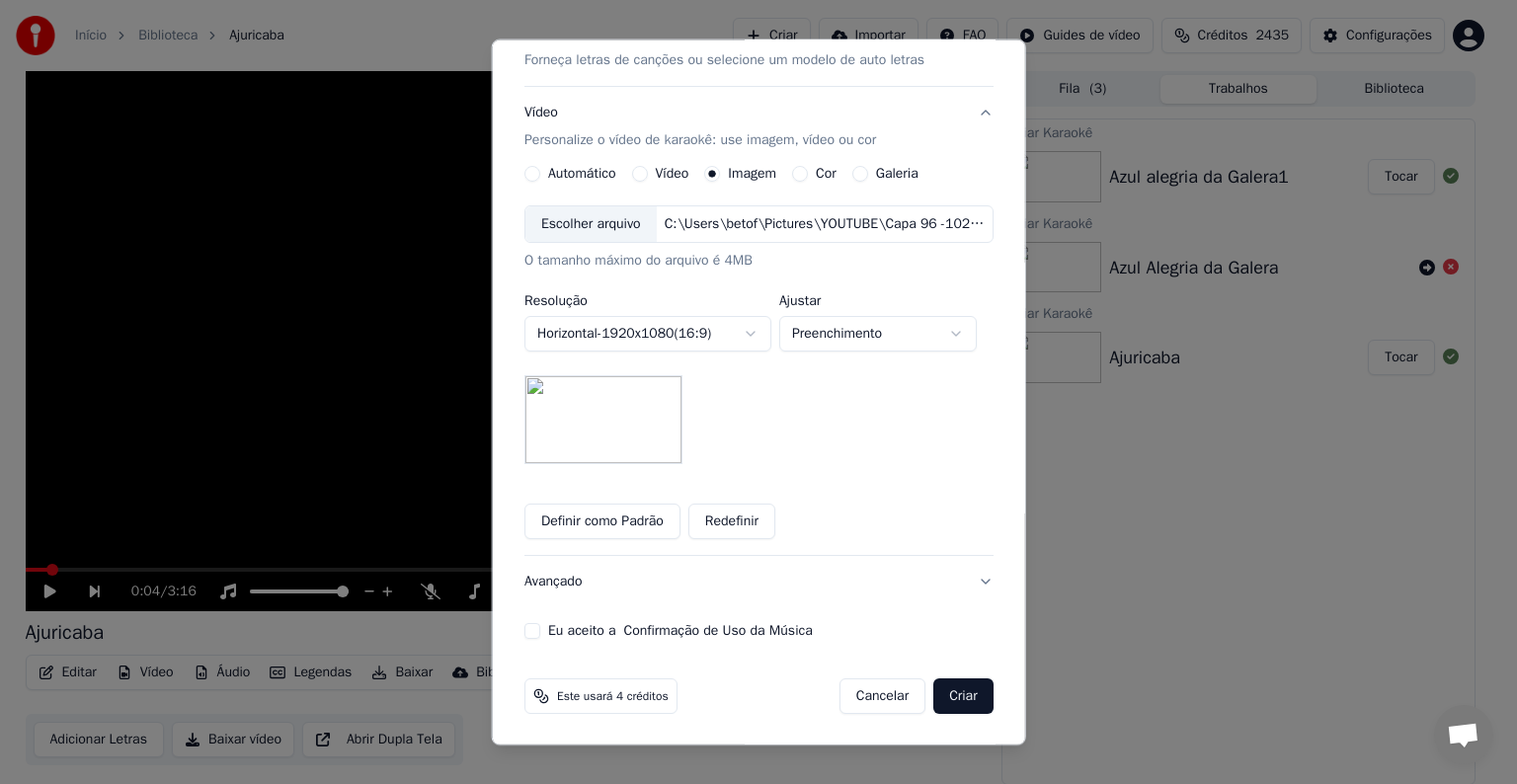click on "**********" at bounding box center [750, 392] 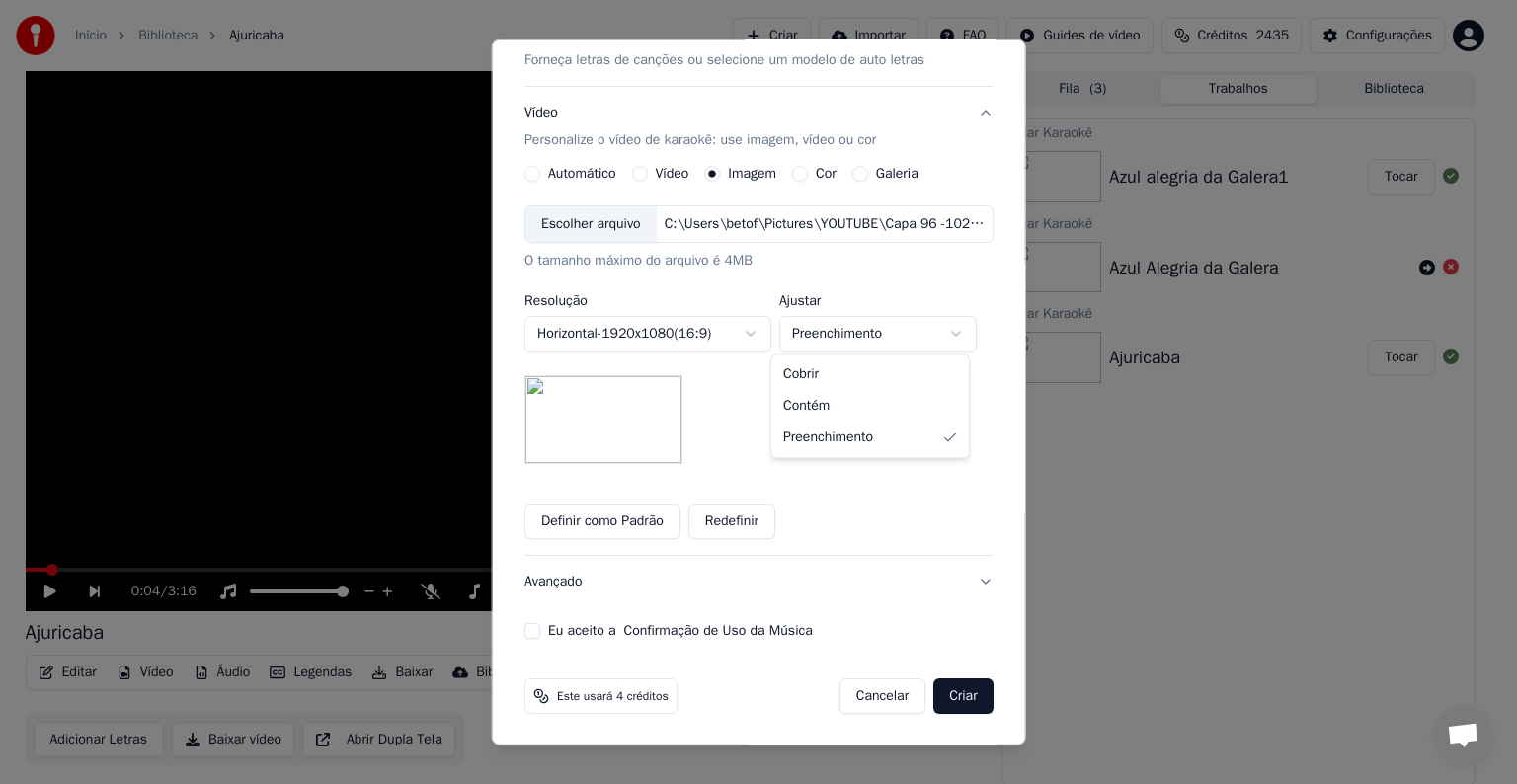 click at bounding box center [758, 392] 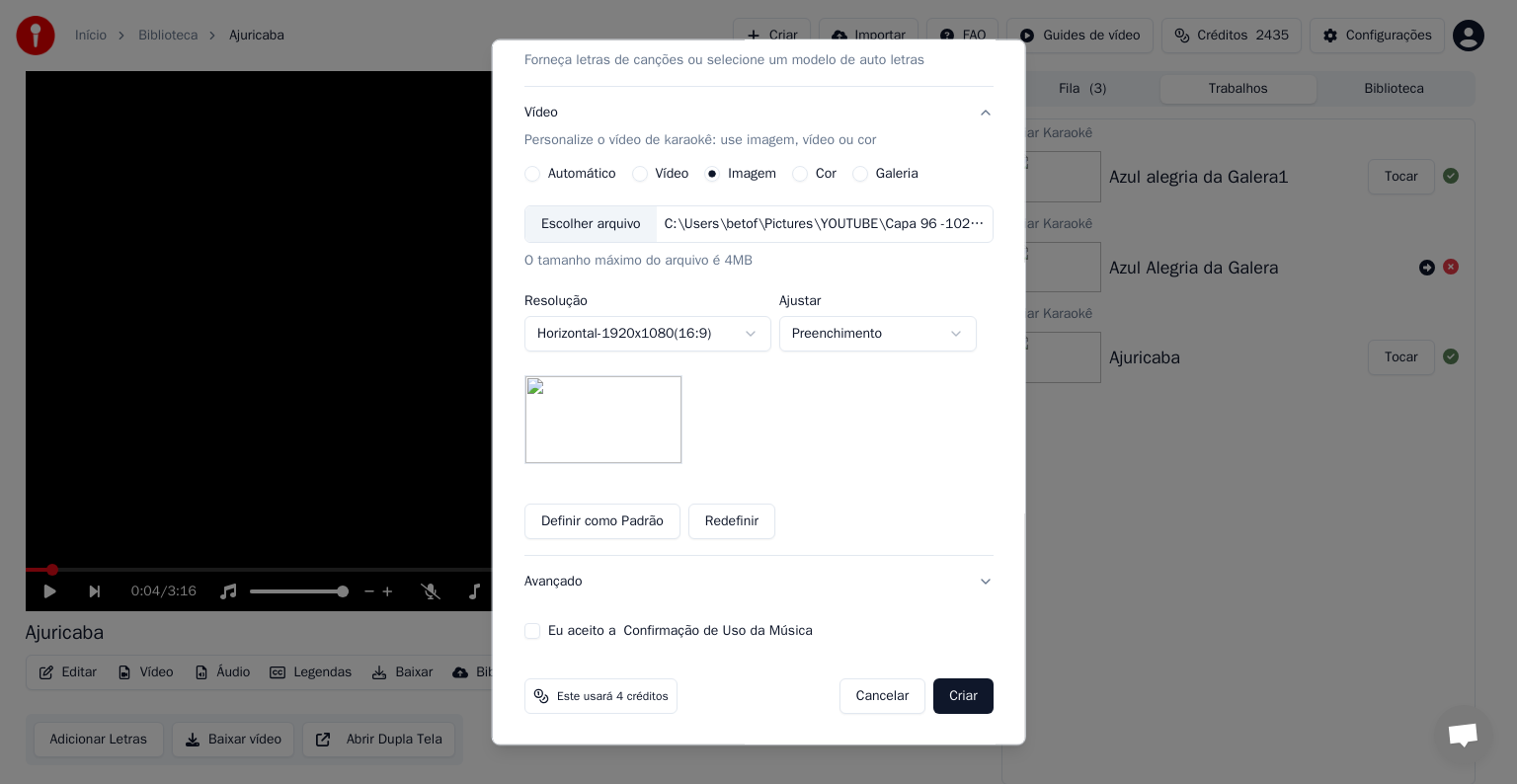 click on "Eu aceito a   Confirmação de Uso da Música" at bounding box center (532, 631) 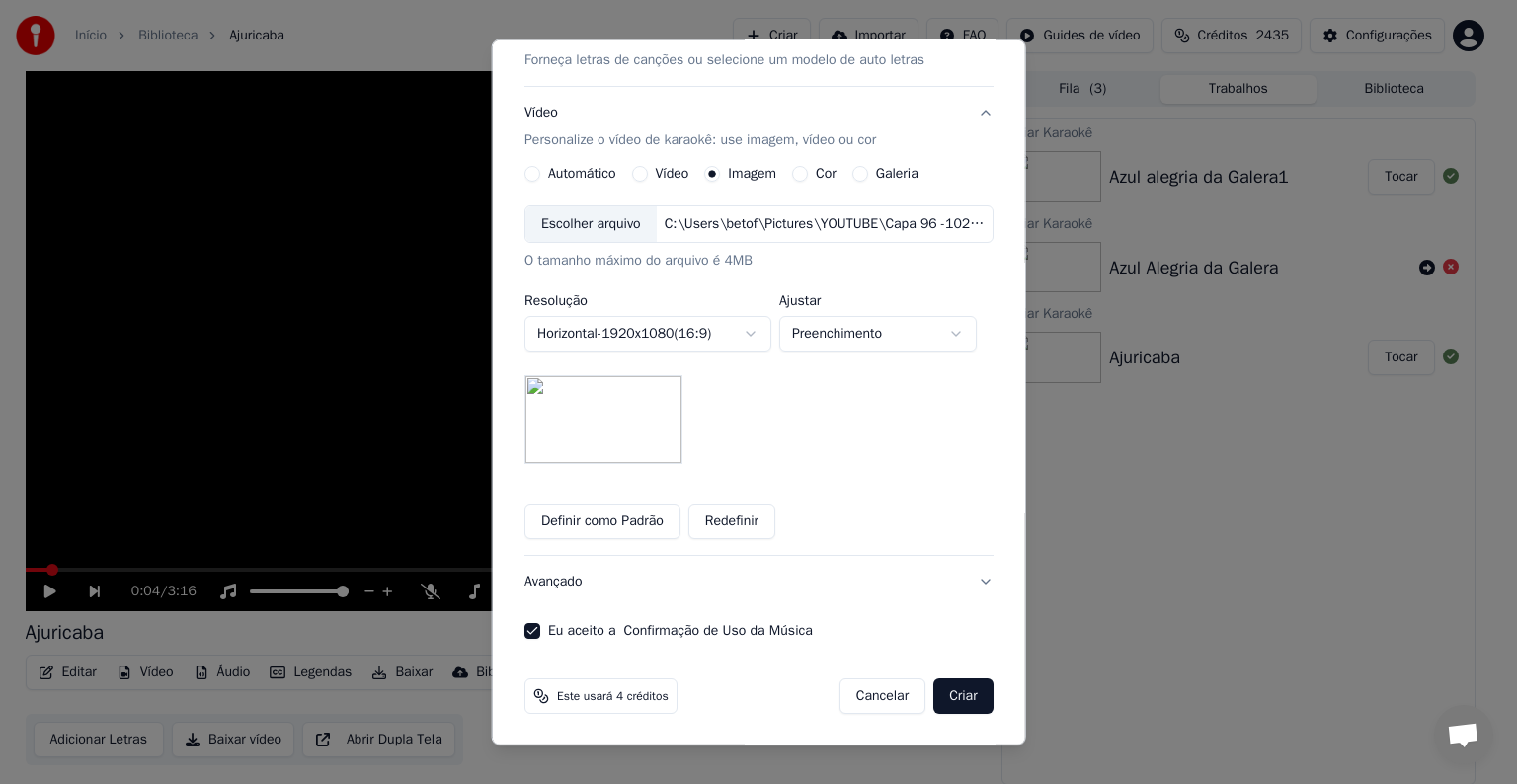 click on "Avançado" at bounding box center (758, 582) 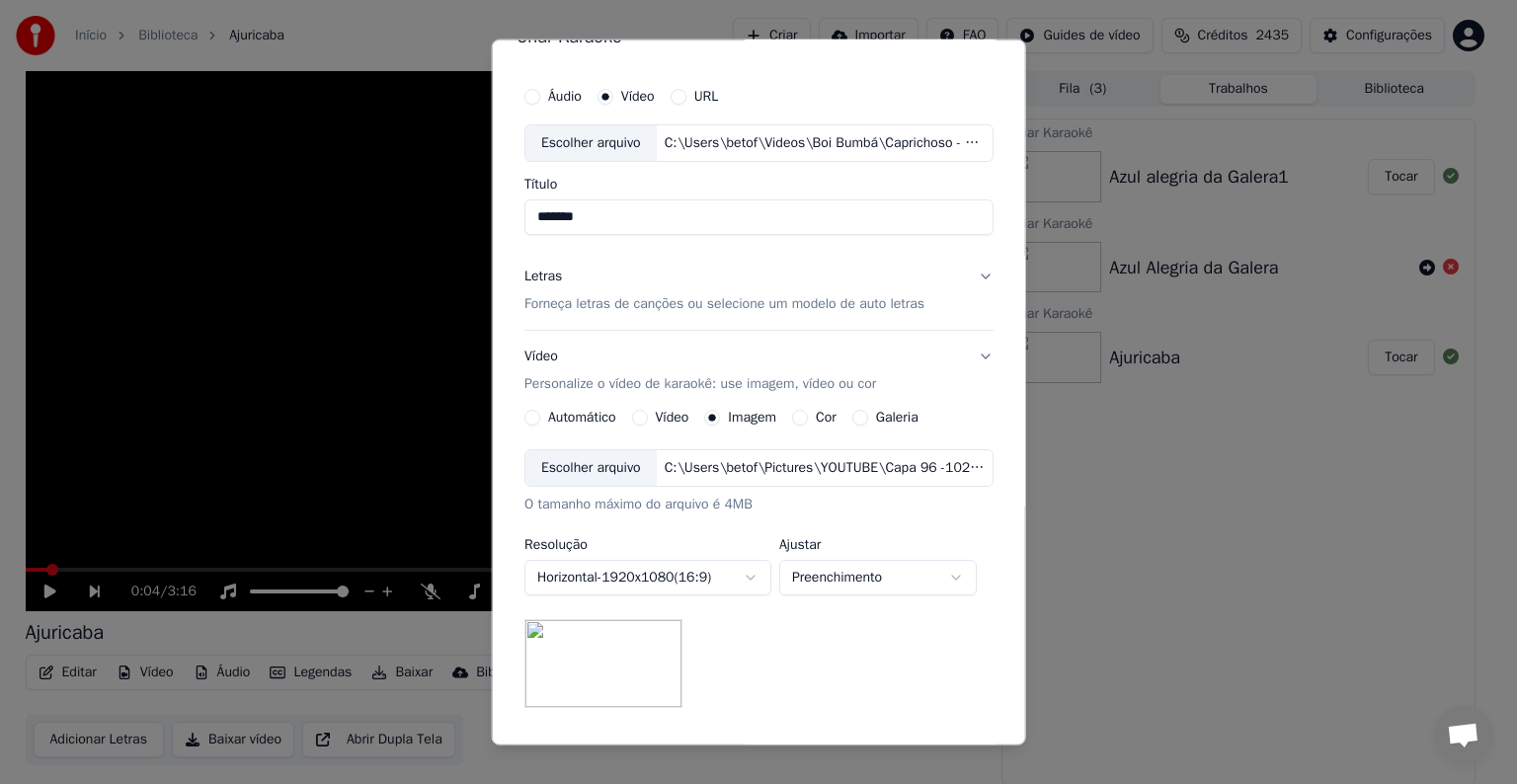 scroll, scrollTop: 0, scrollLeft: 0, axis: both 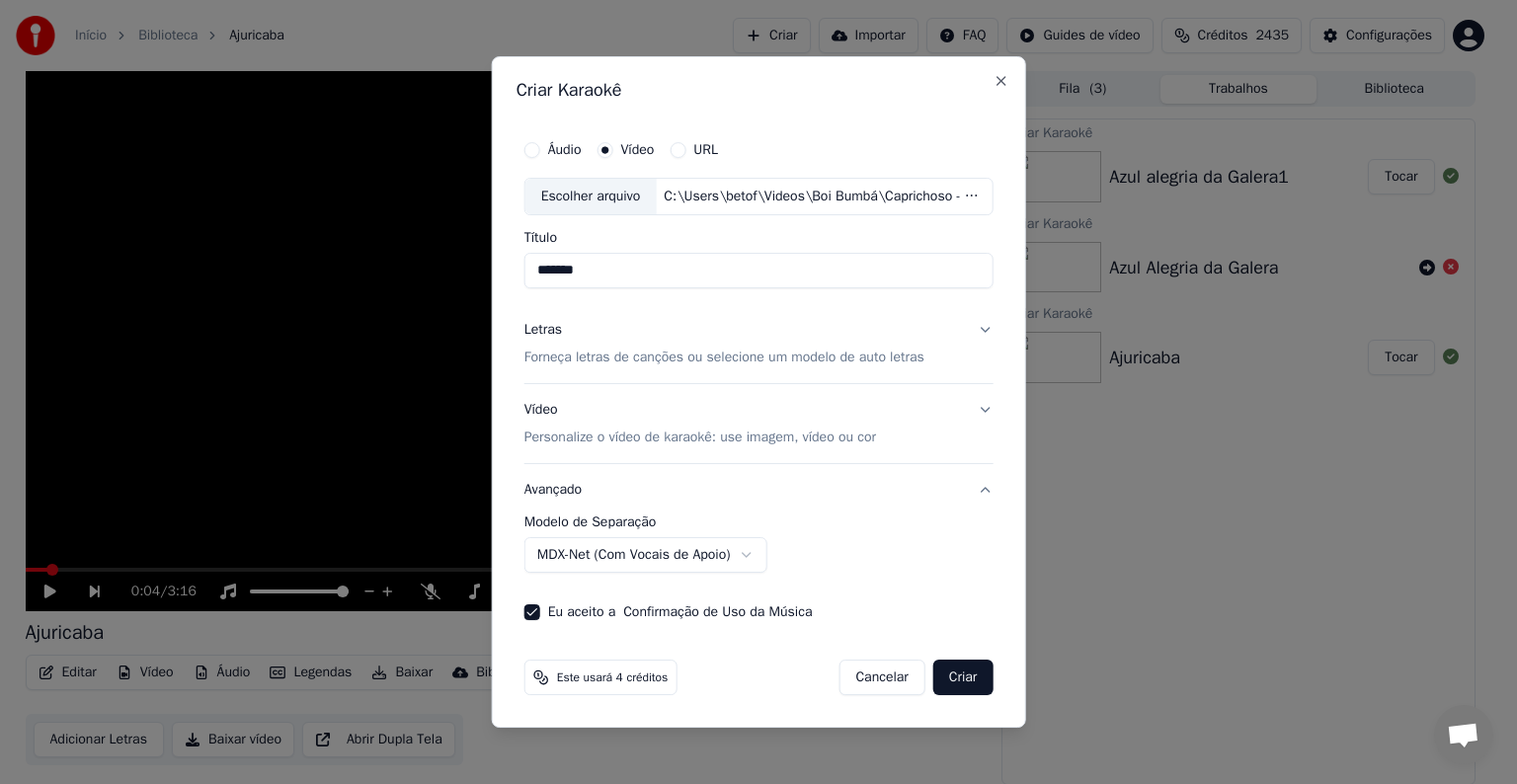 click on "Forneça letras de canções ou selecione um modelo de auto letras" at bounding box center [724, 357] 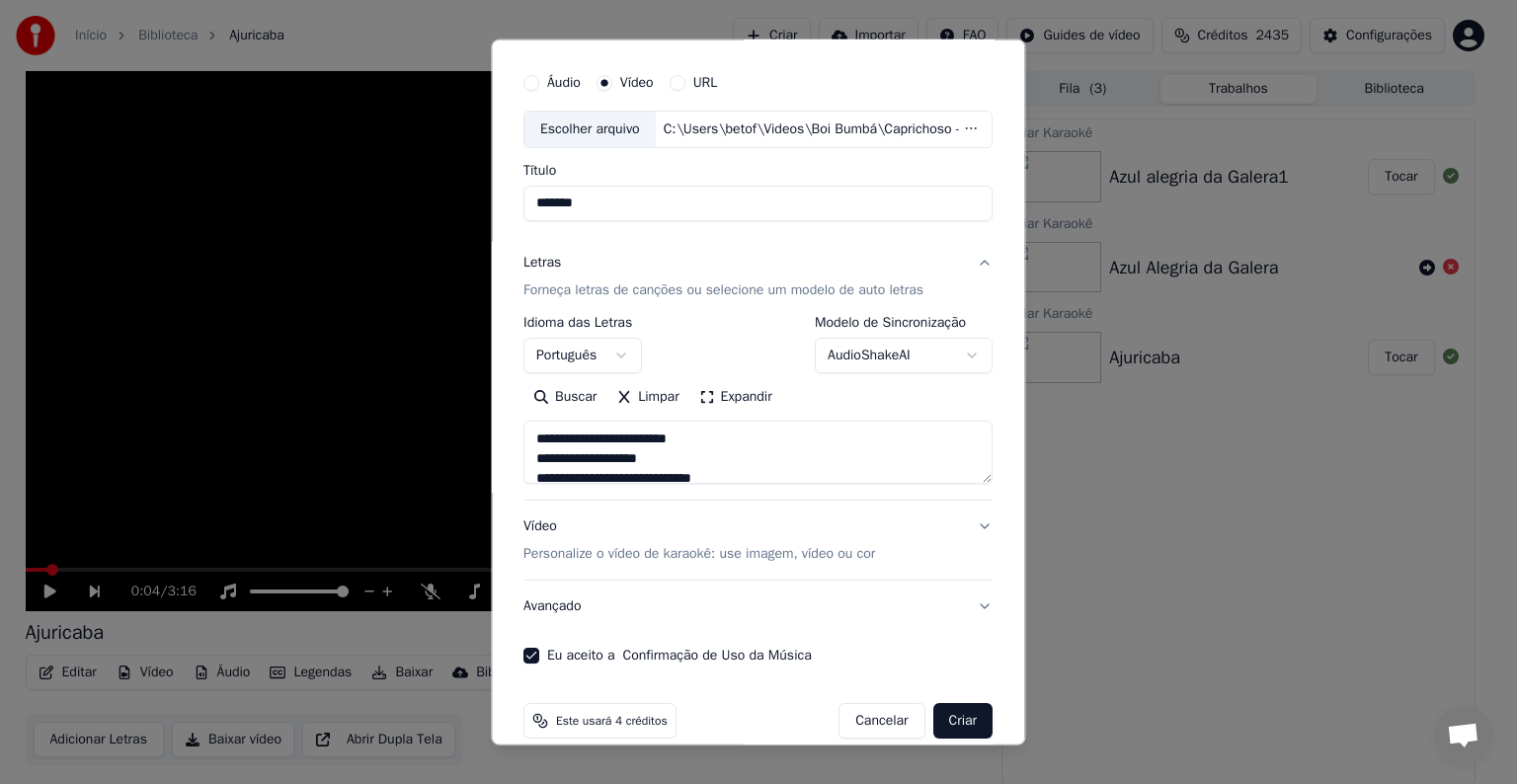 scroll, scrollTop: 75, scrollLeft: 0, axis: vertical 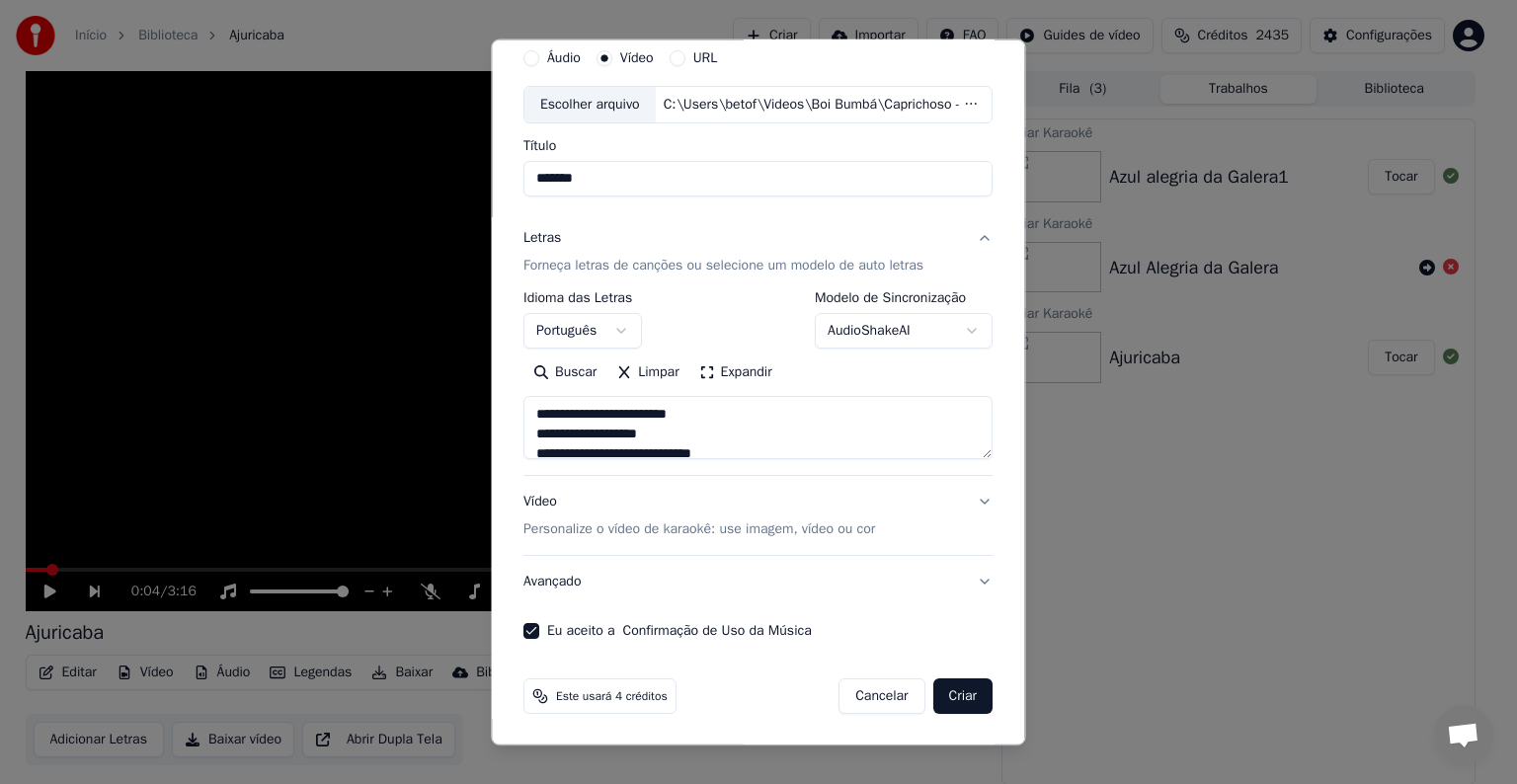 click on "Criar" at bounding box center (963, 696) 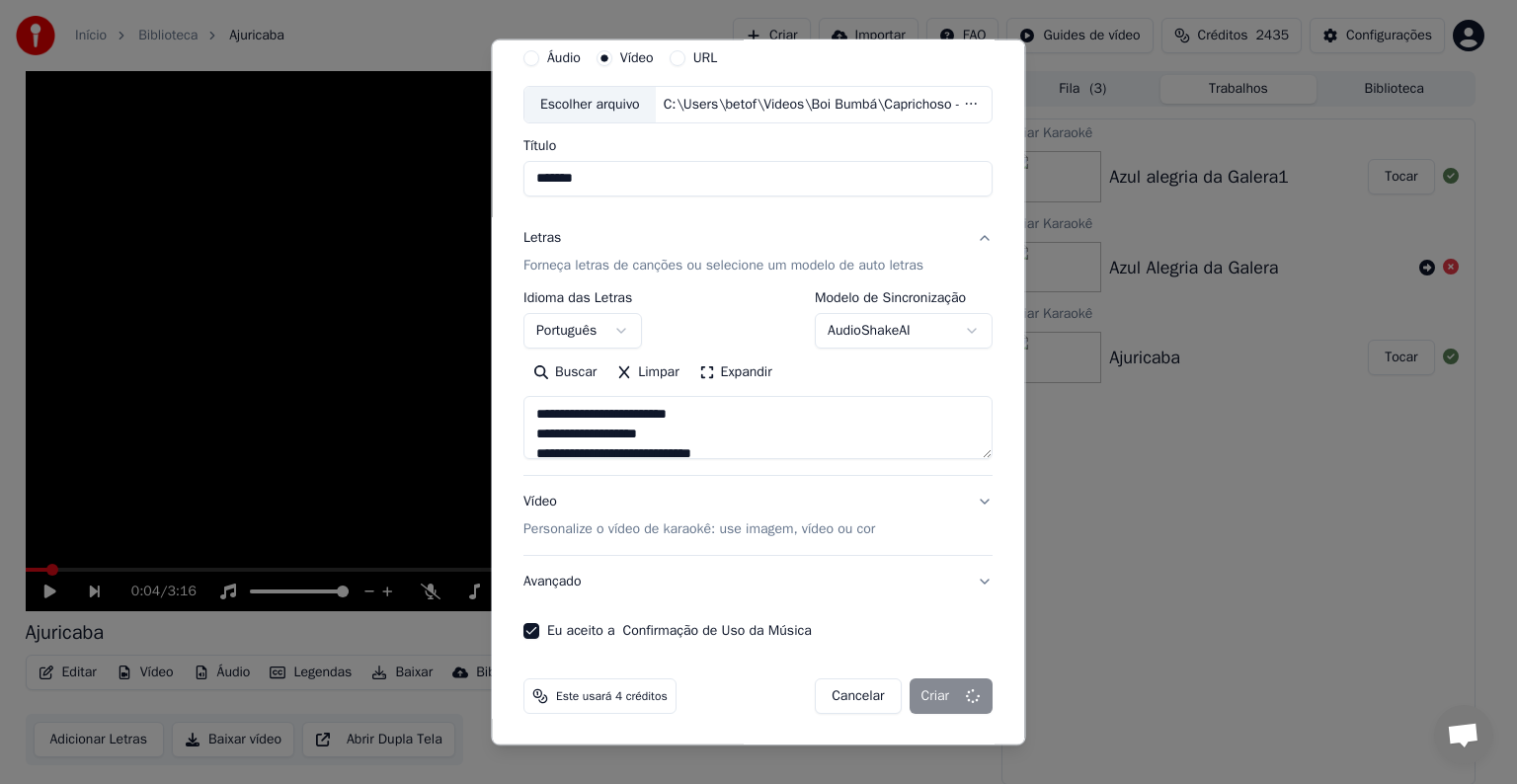 type on "**********" 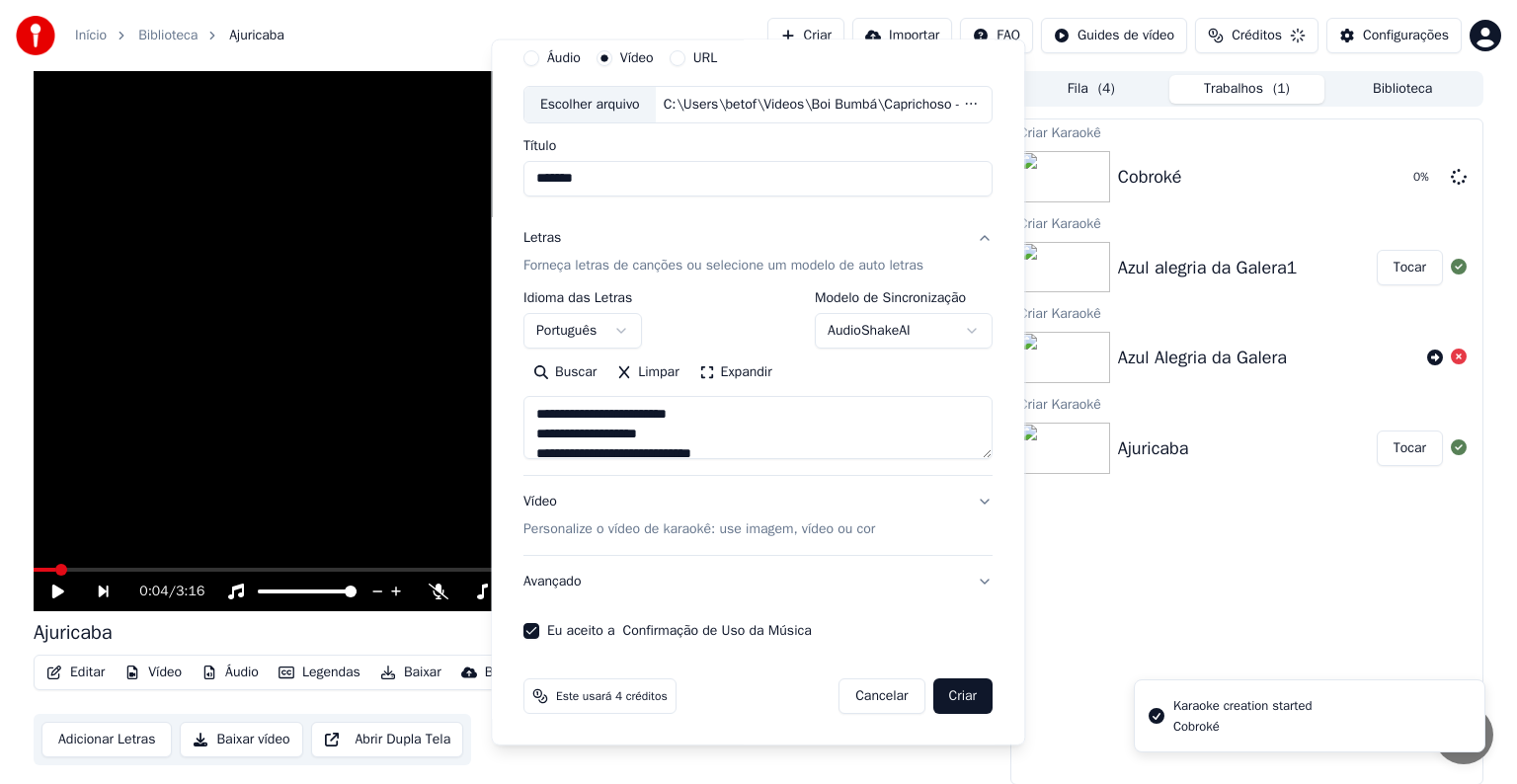 type 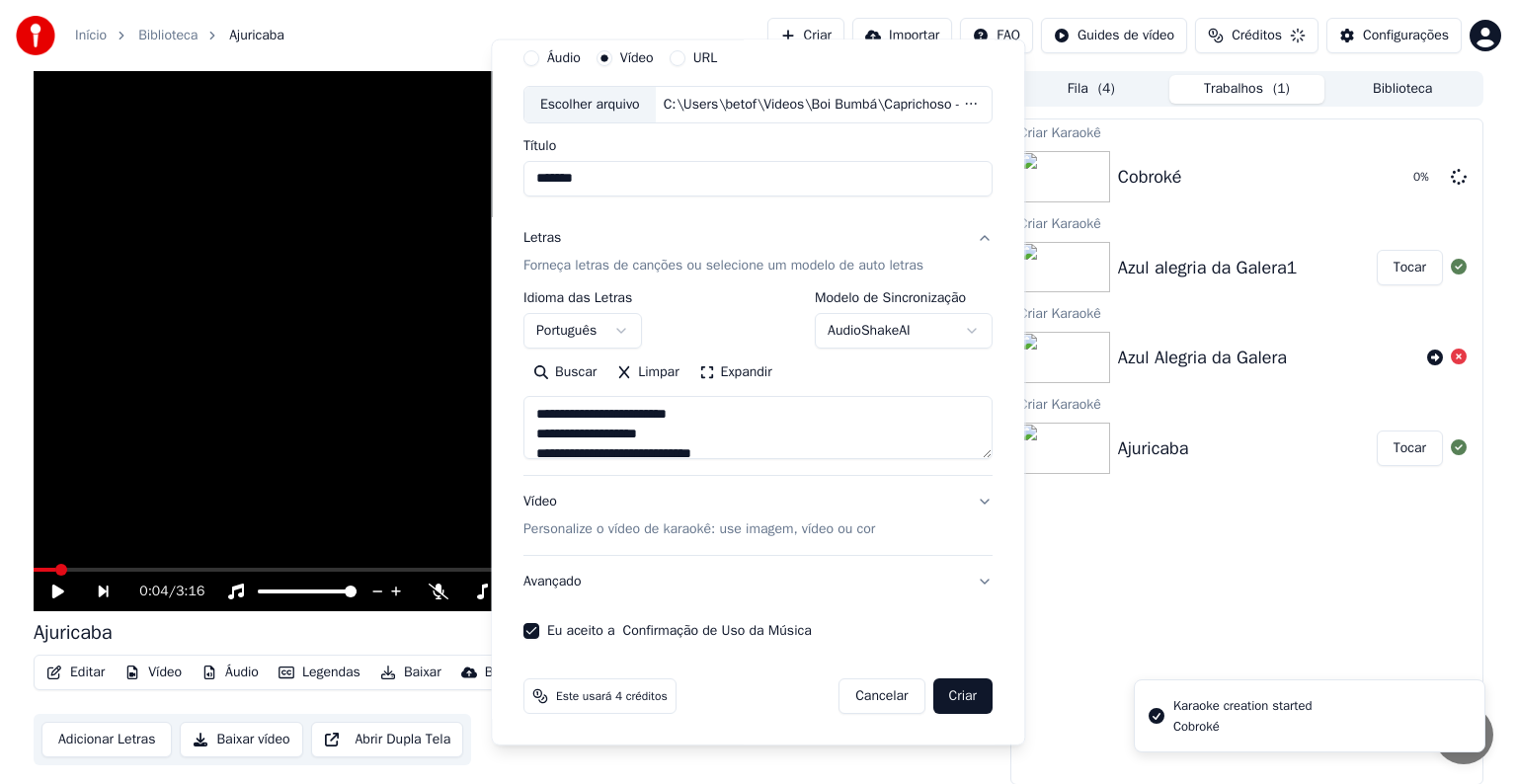 type 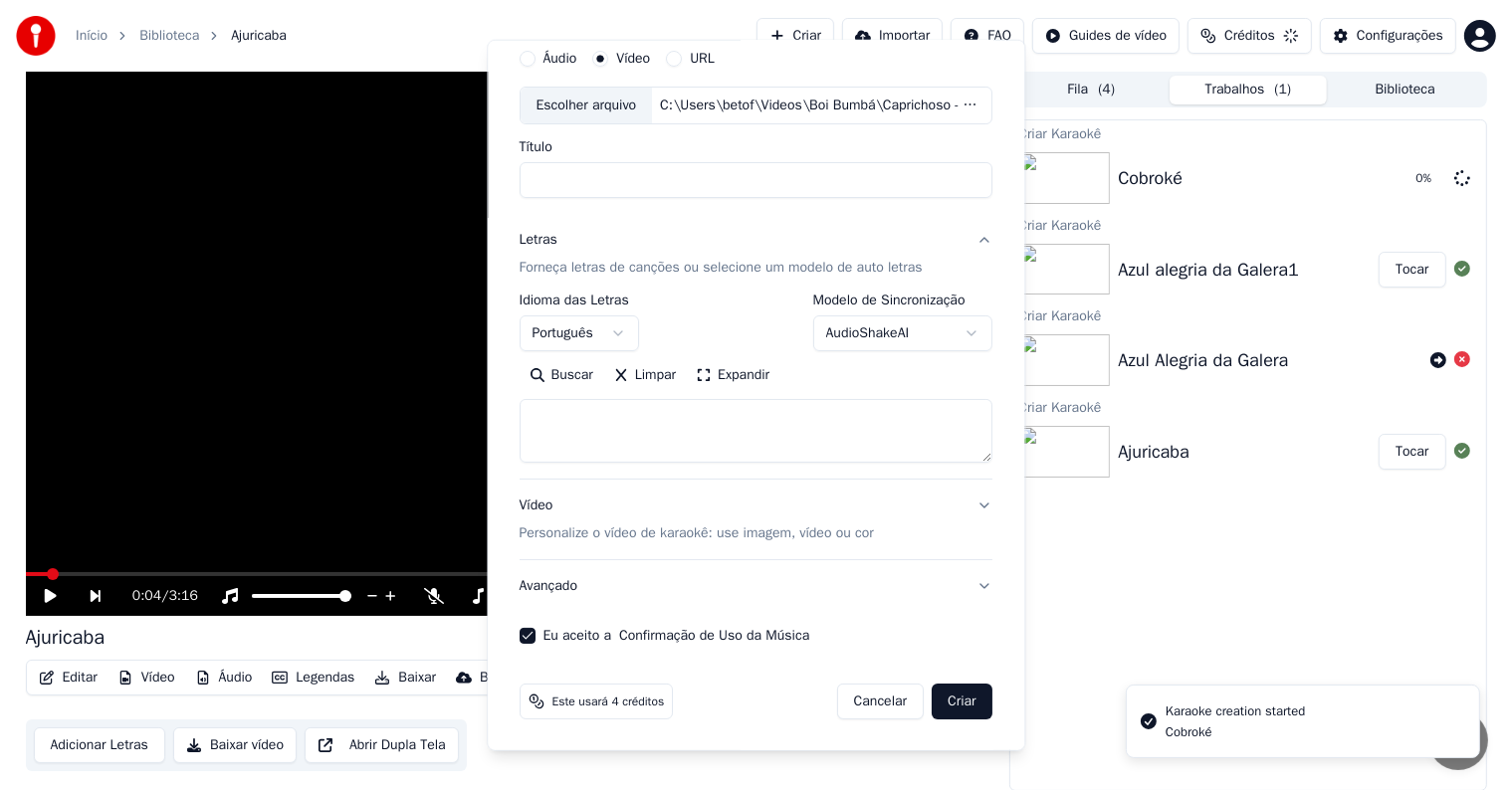select 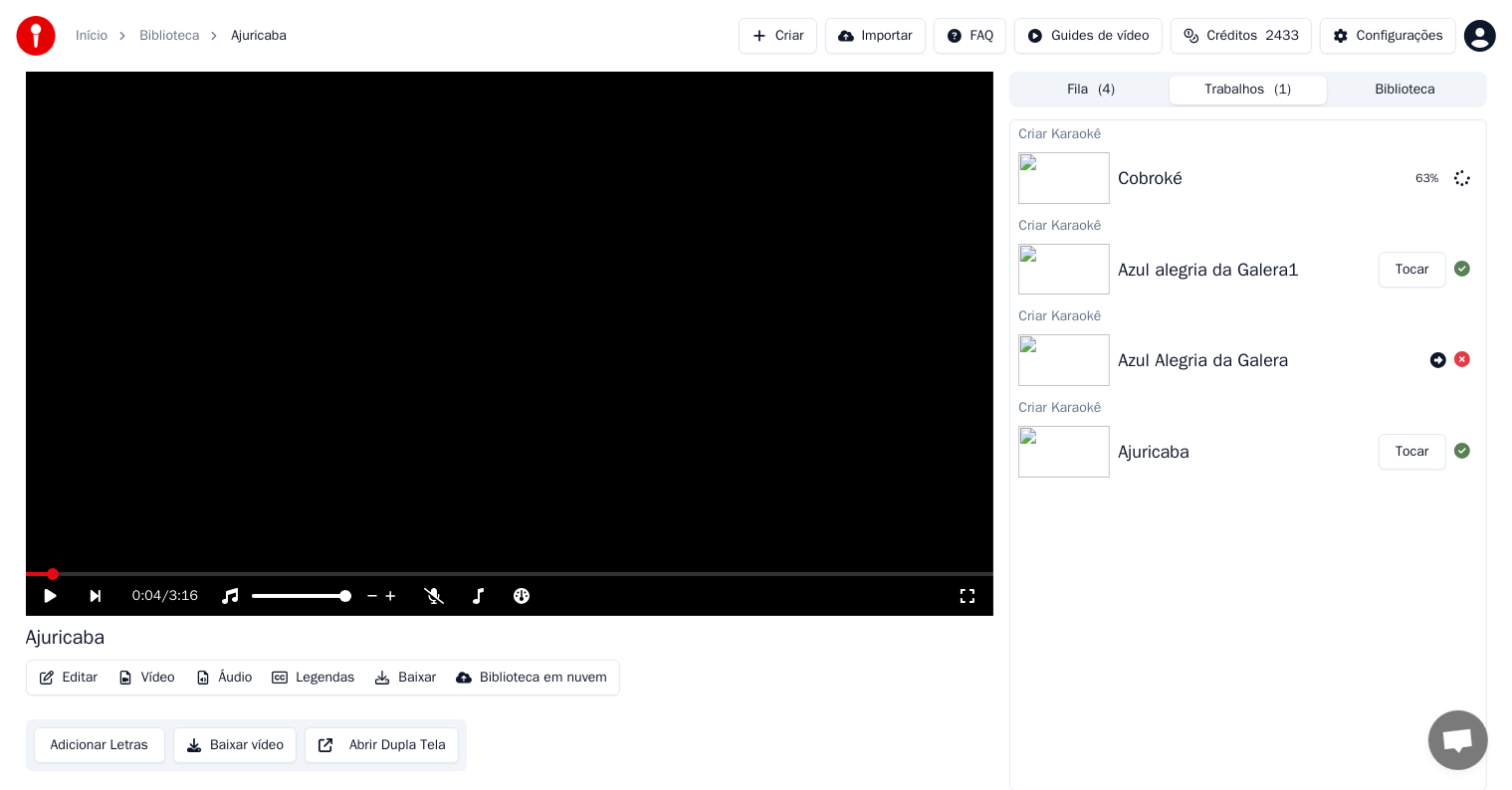 click on "Criar" at bounding box center [777, 36] 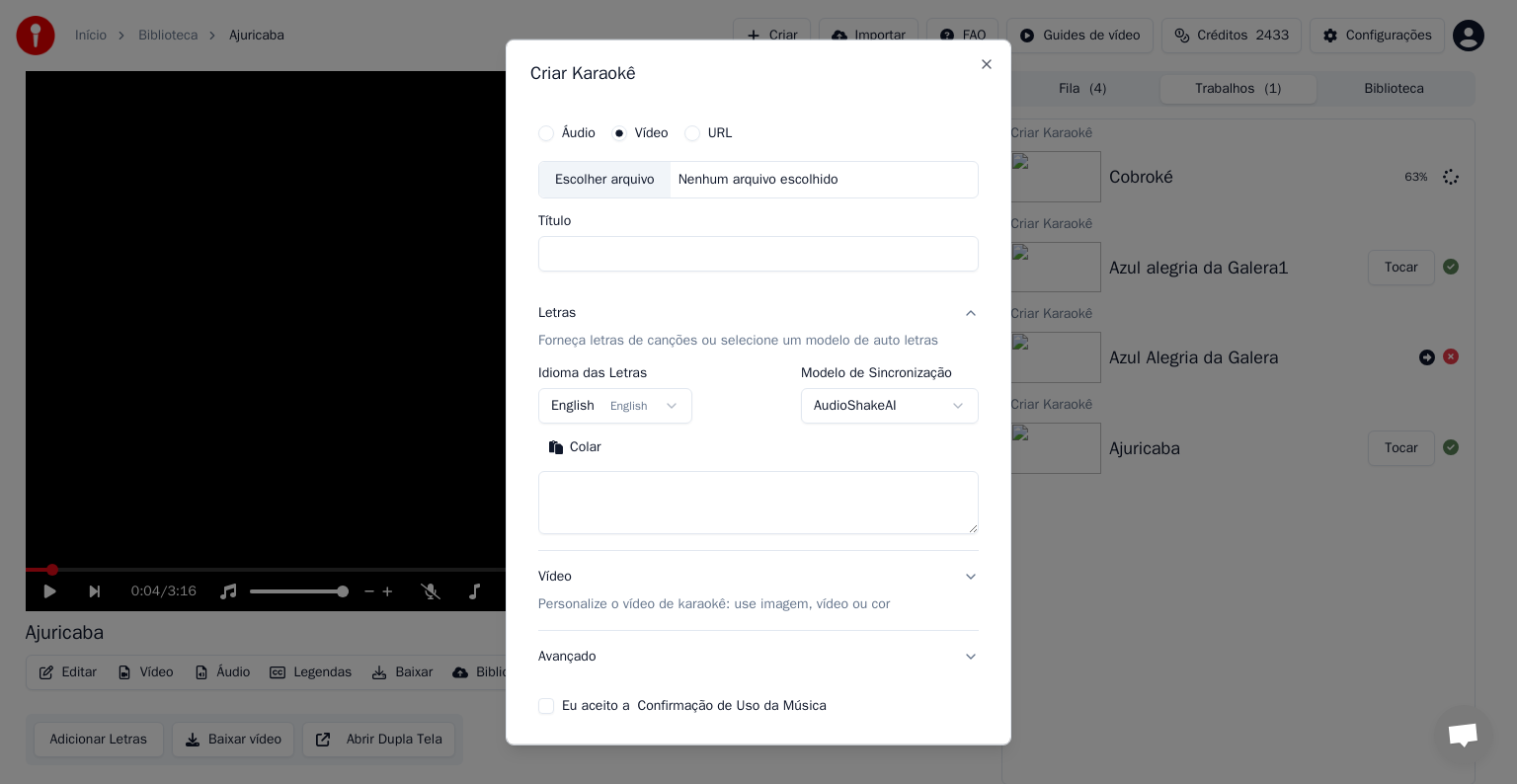 click on "Escolher arquivo" at bounding box center [604, 180] 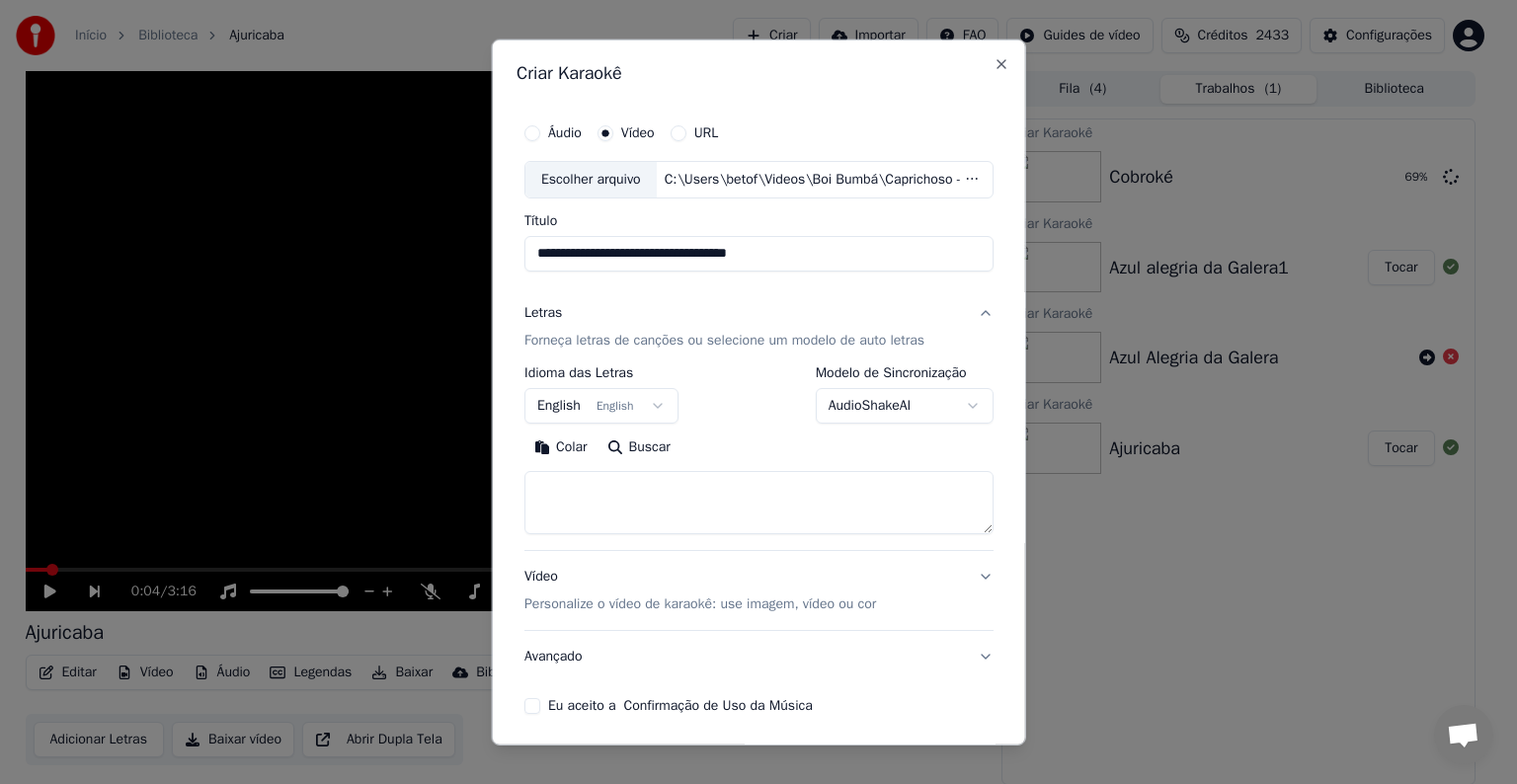click on "**********" at bounding box center [758, 254] 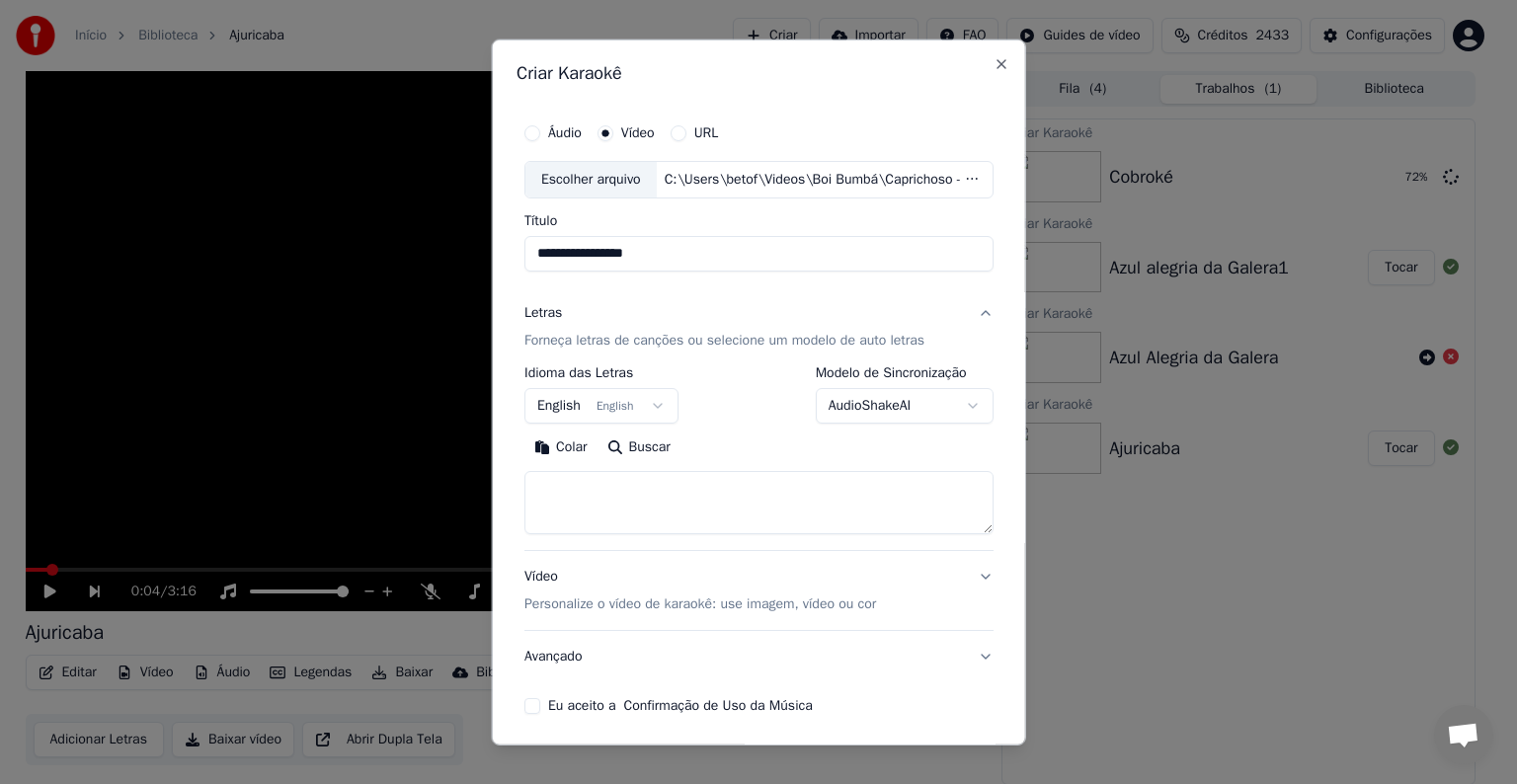 type on "**********" 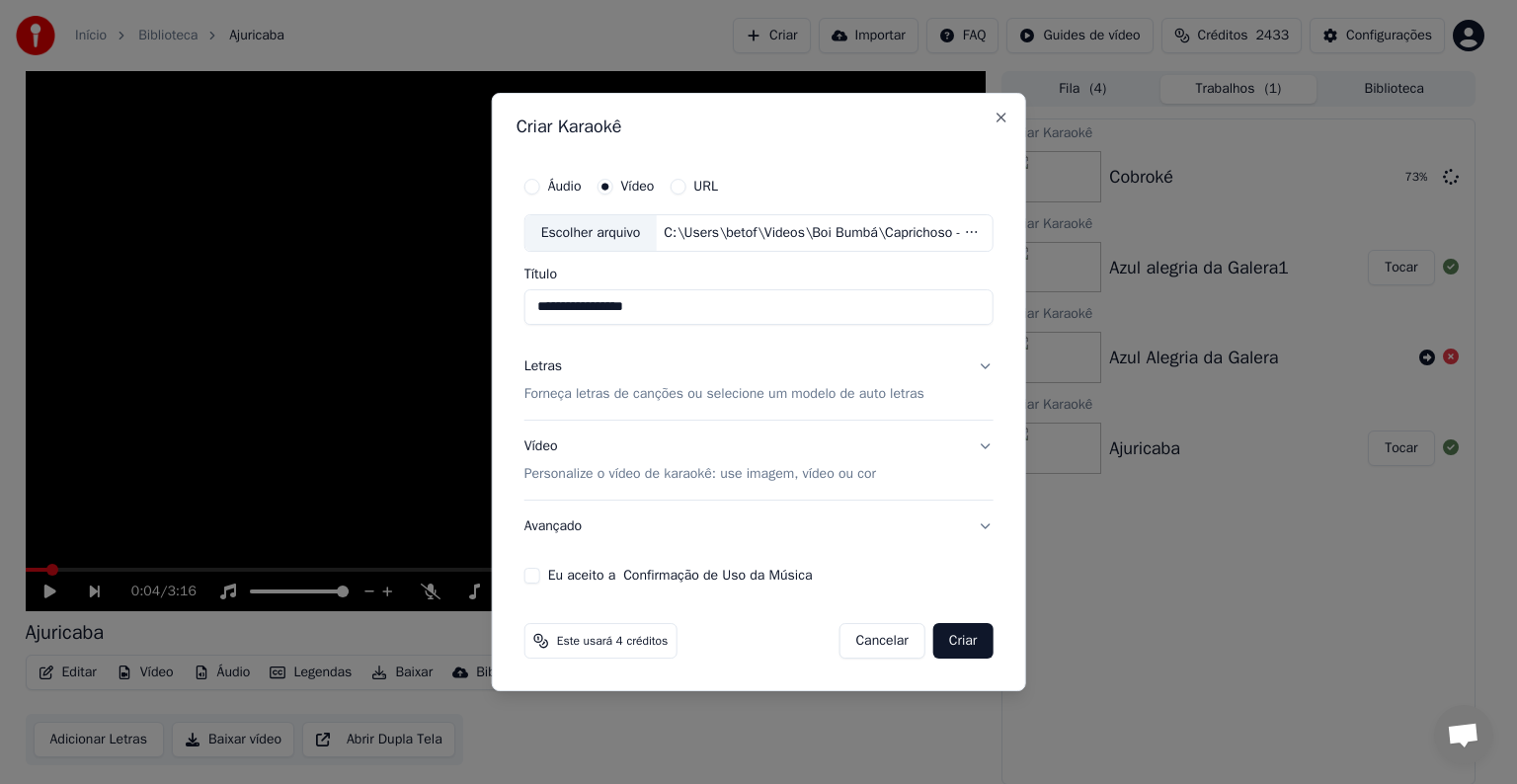 click on "Forneça letras de canções ou selecione um modelo de auto letras" at bounding box center [724, 394] 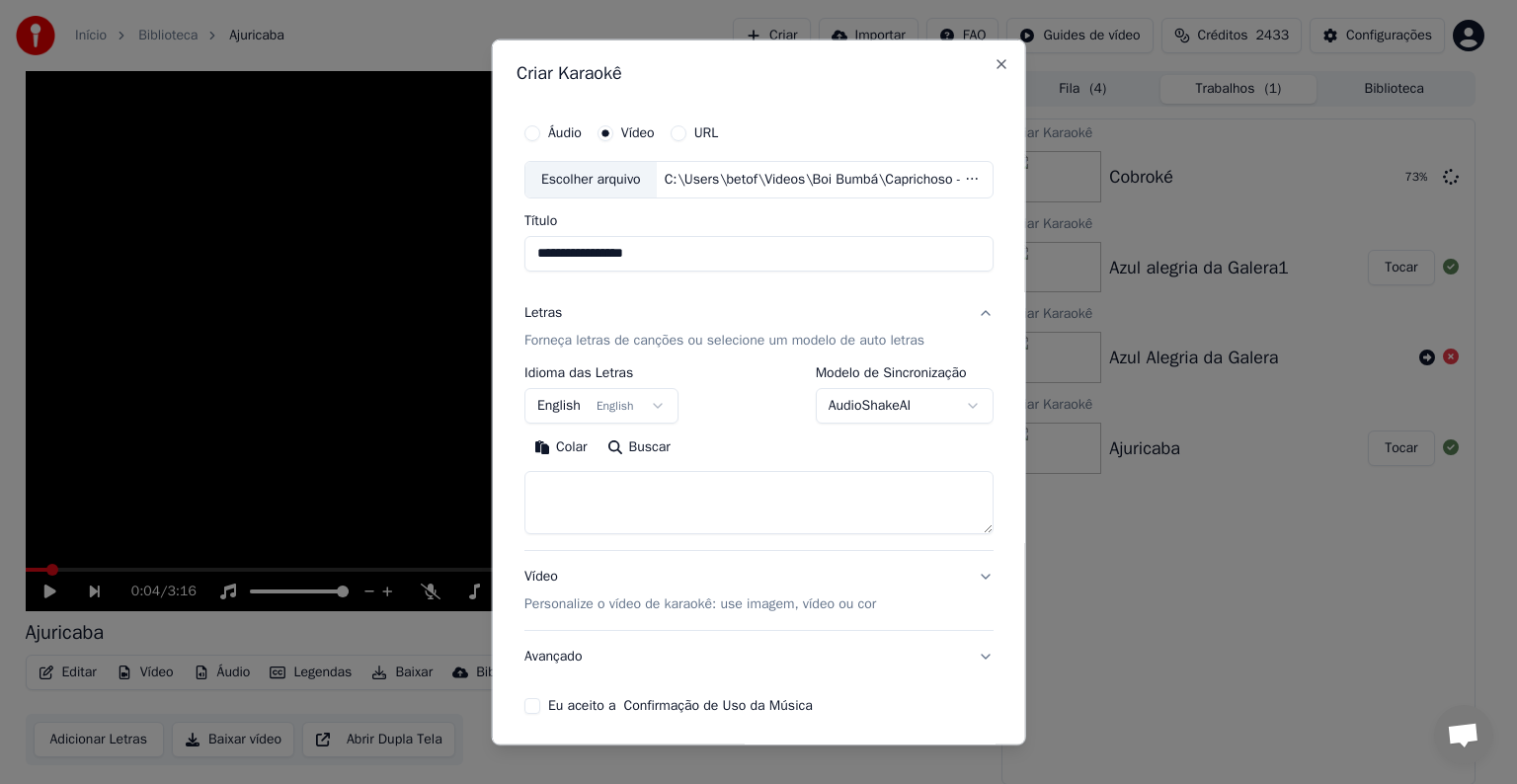 click on "English English" at bounding box center [601, 406] 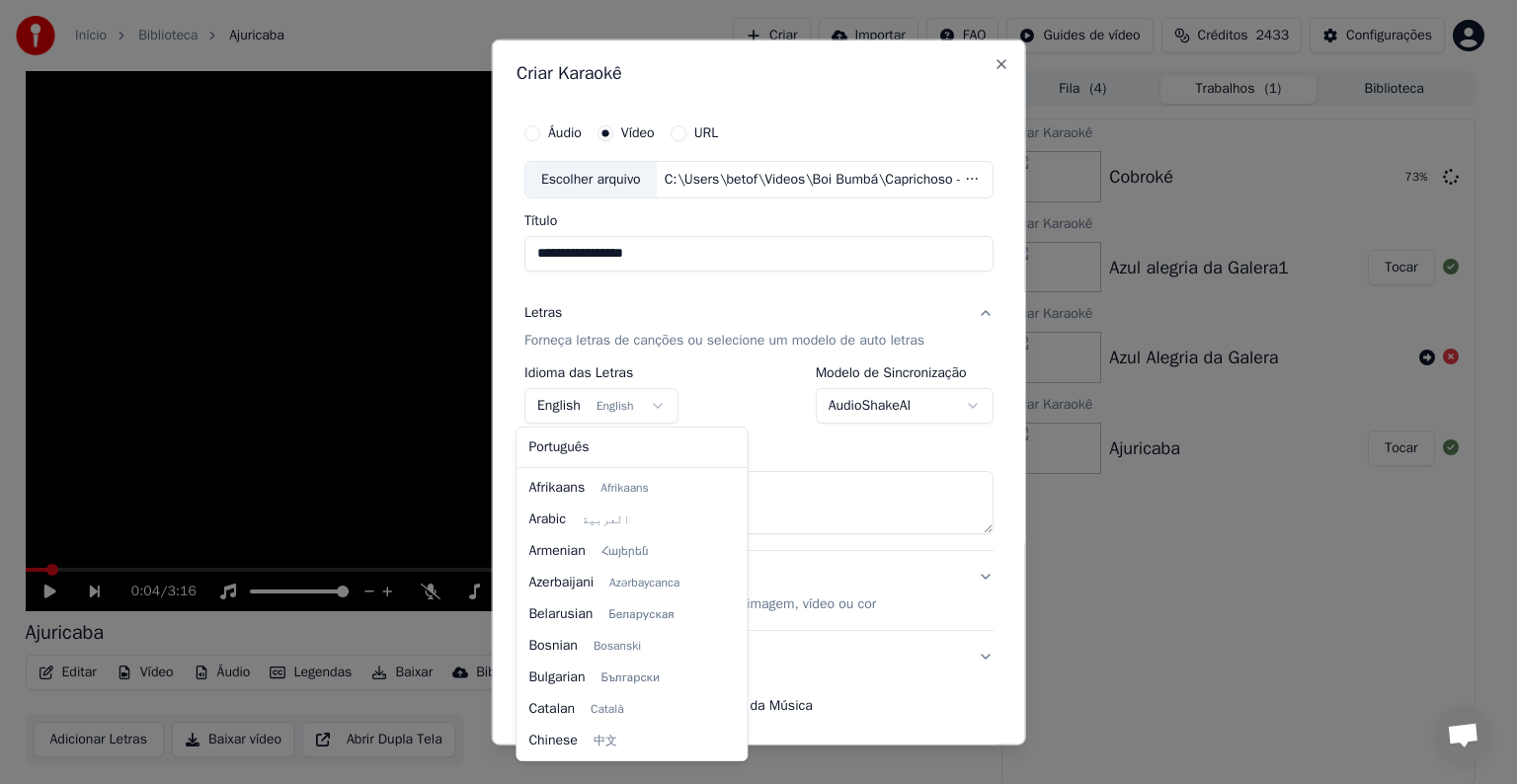 scroll, scrollTop: 158, scrollLeft: 0, axis: vertical 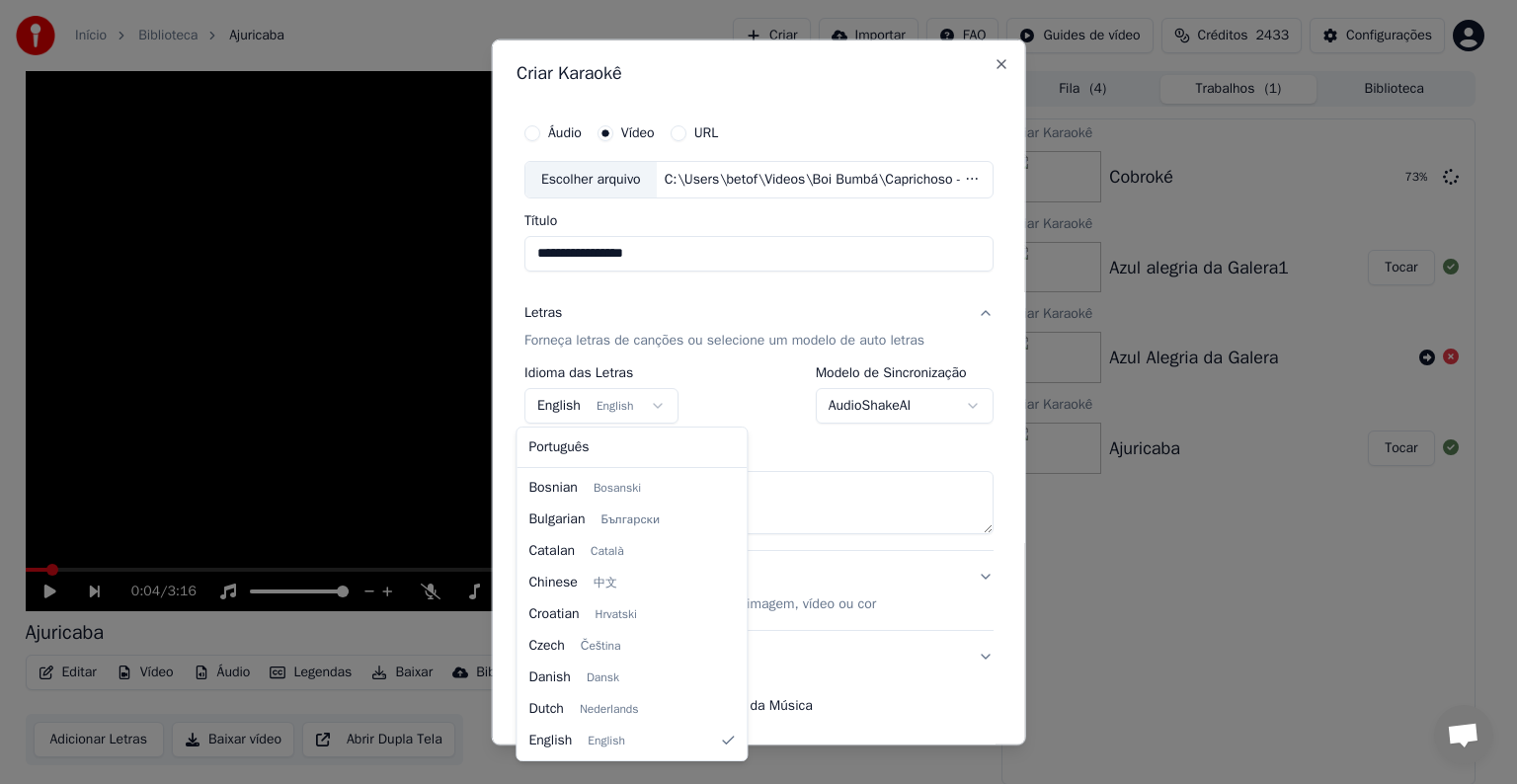 select on "**" 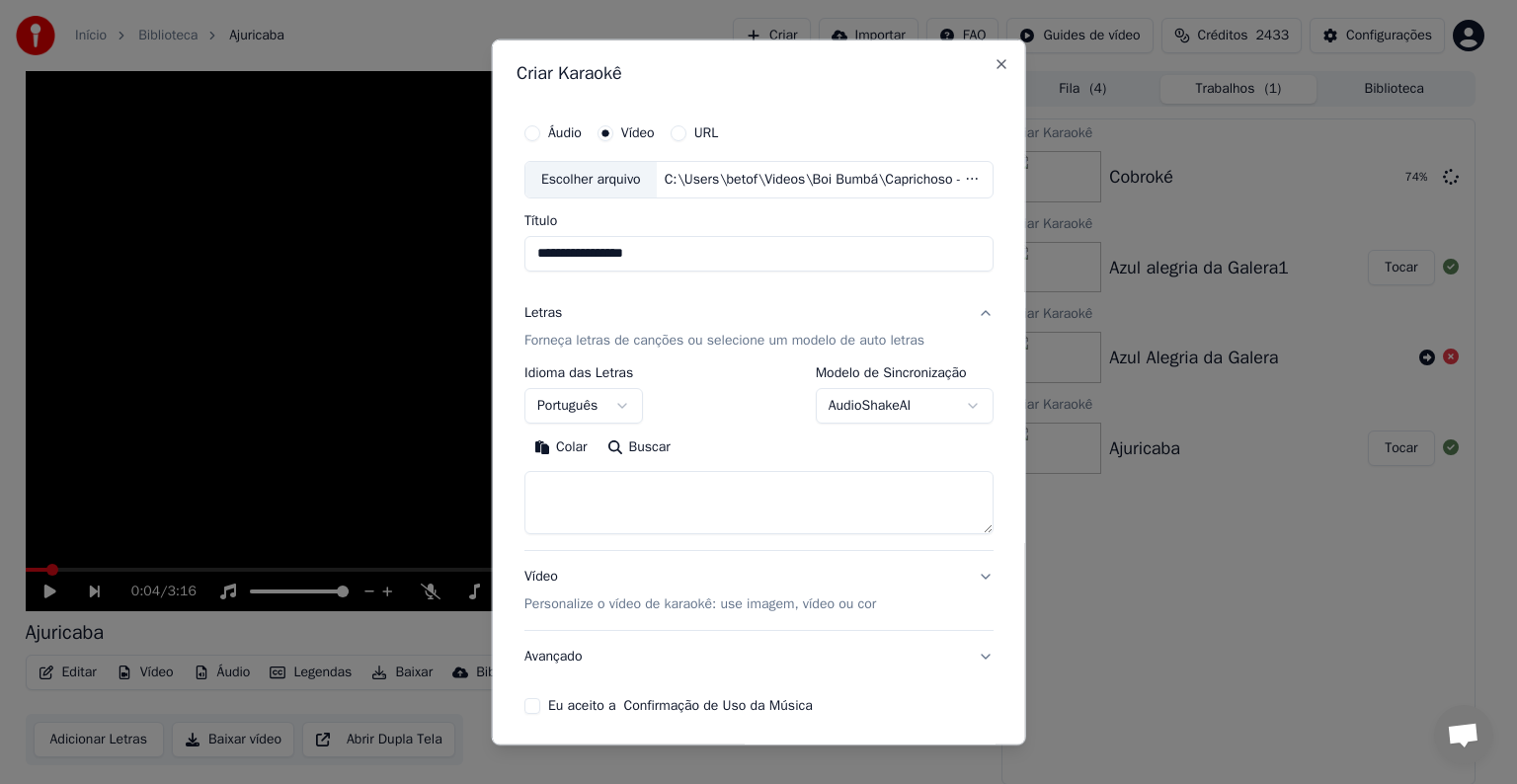 click on "Colar" at bounding box center (561, 447) 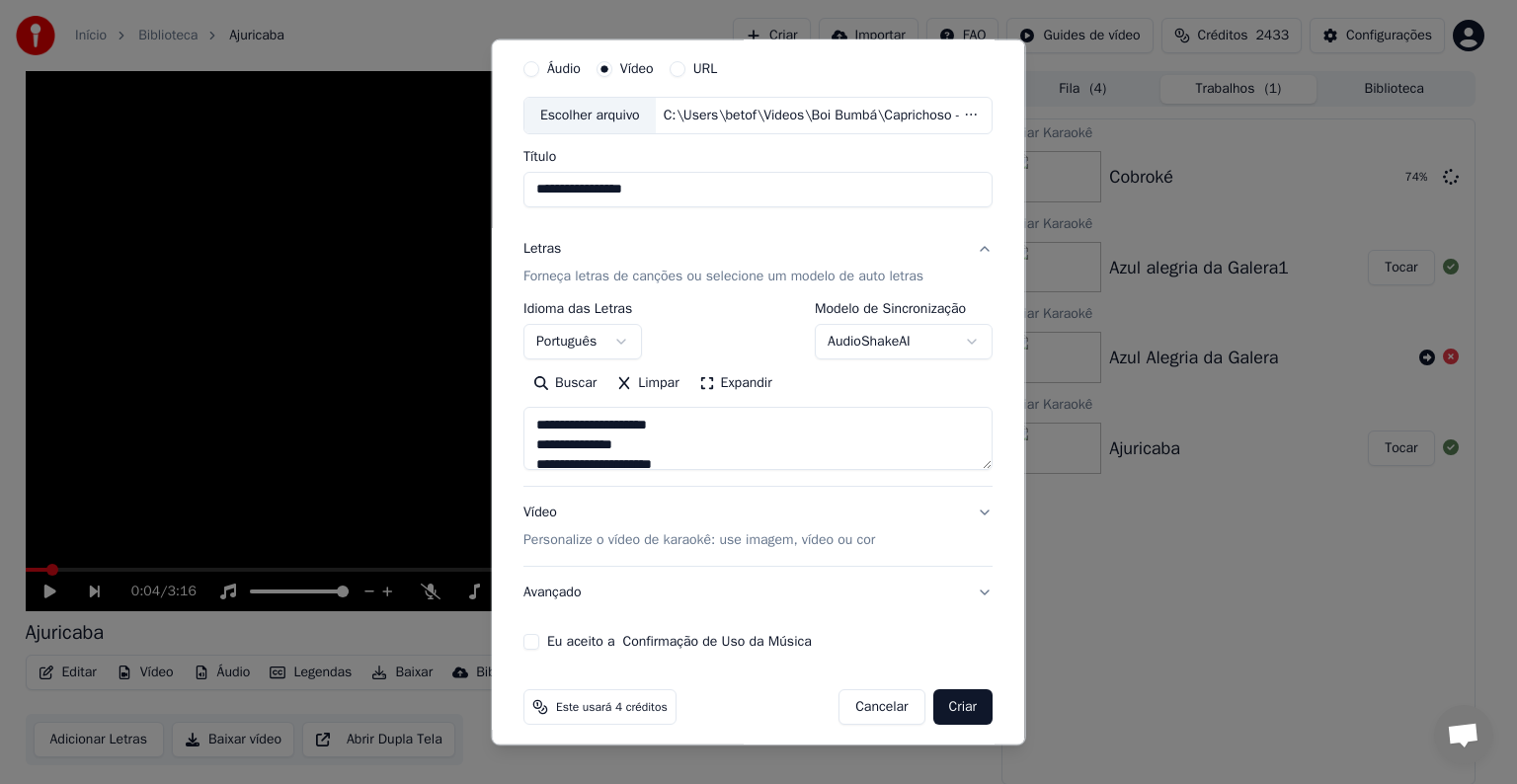 scroll, scrollTop: 75, scrollLeft: 0, axis: vertical 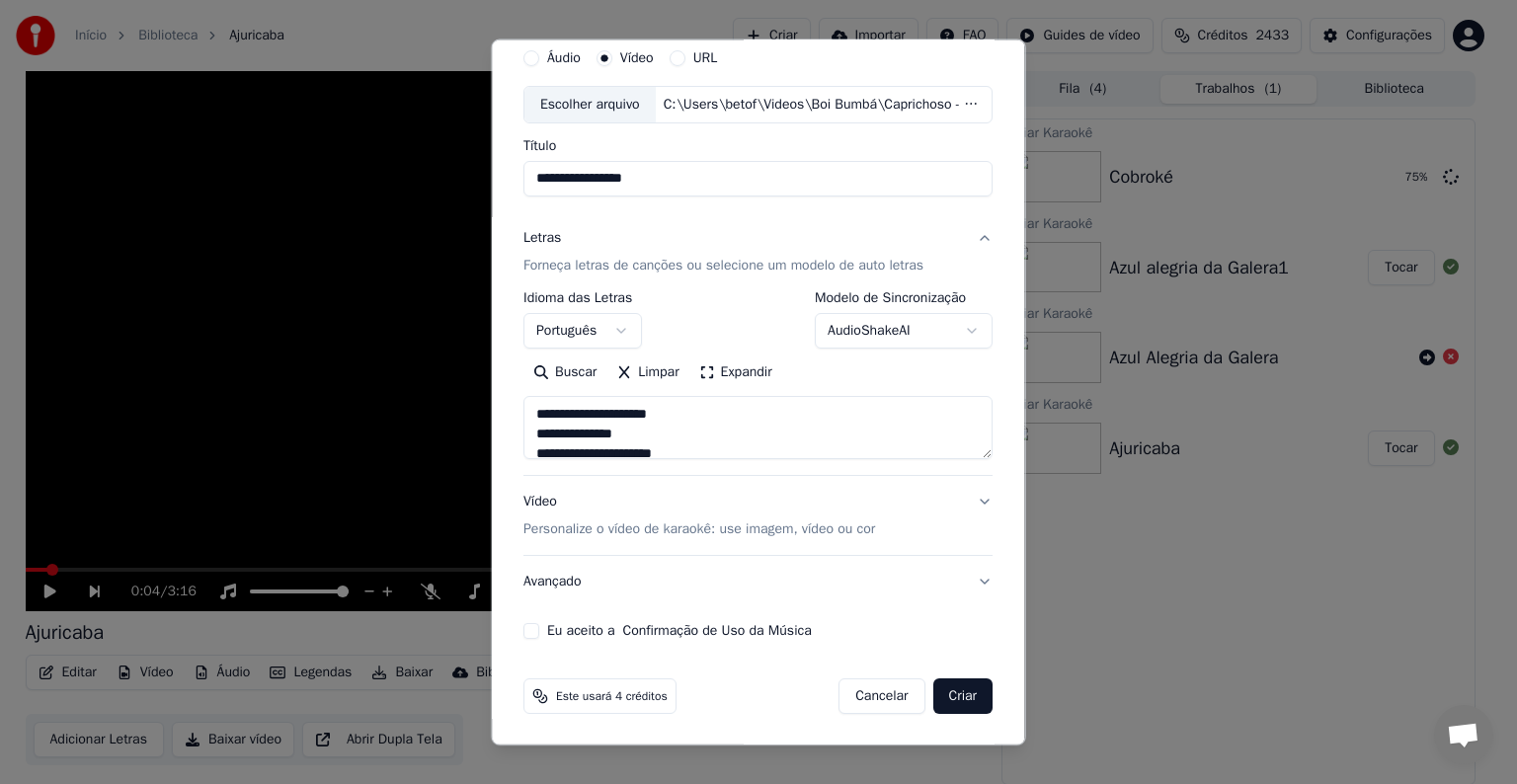click on "Personalize o vídeo de karaokê: use imagem, vídeo ou cor" at bounding box center (699, 529) 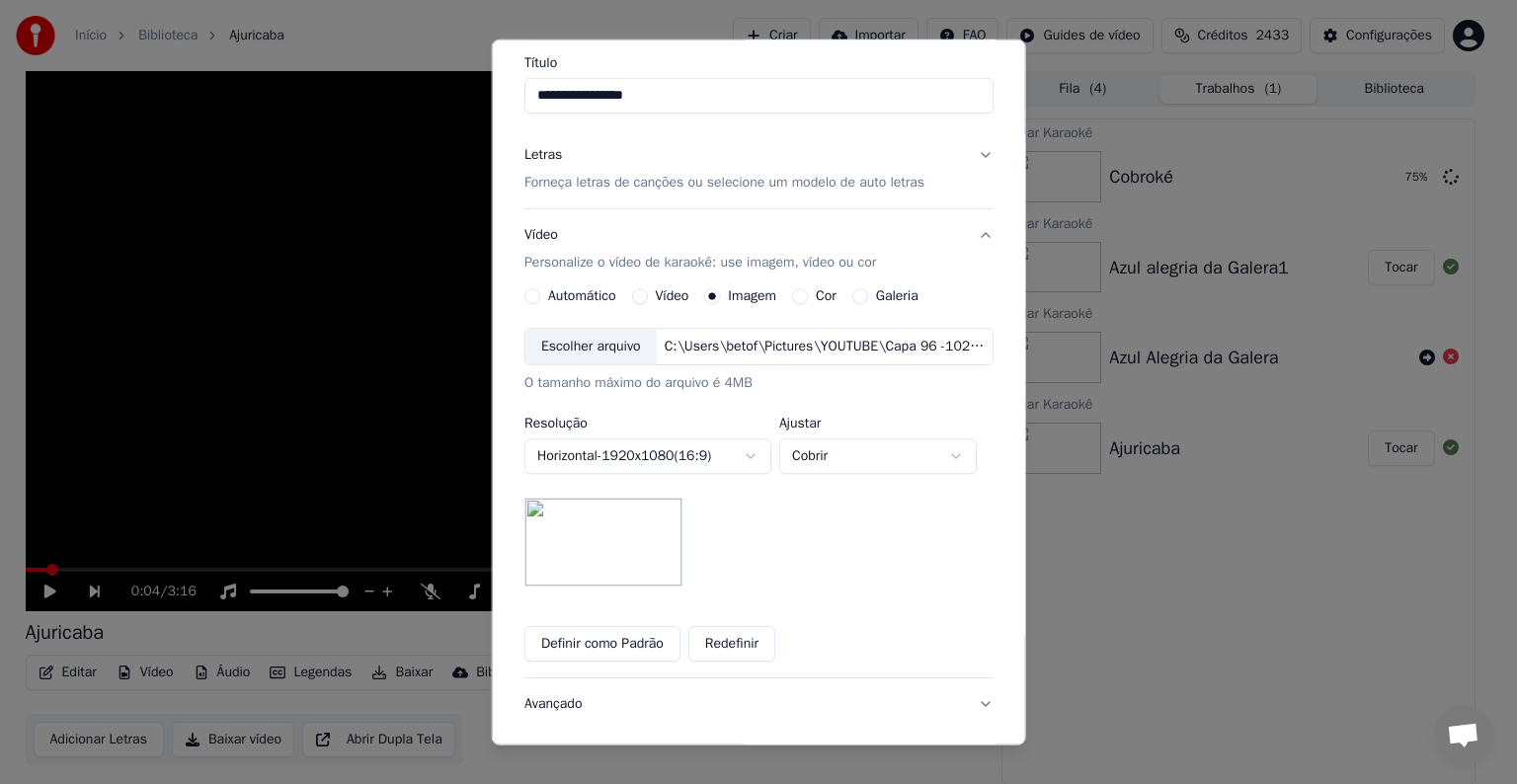 scroll, scrollTop: 280, scrollLeft: 0, axis: vertical 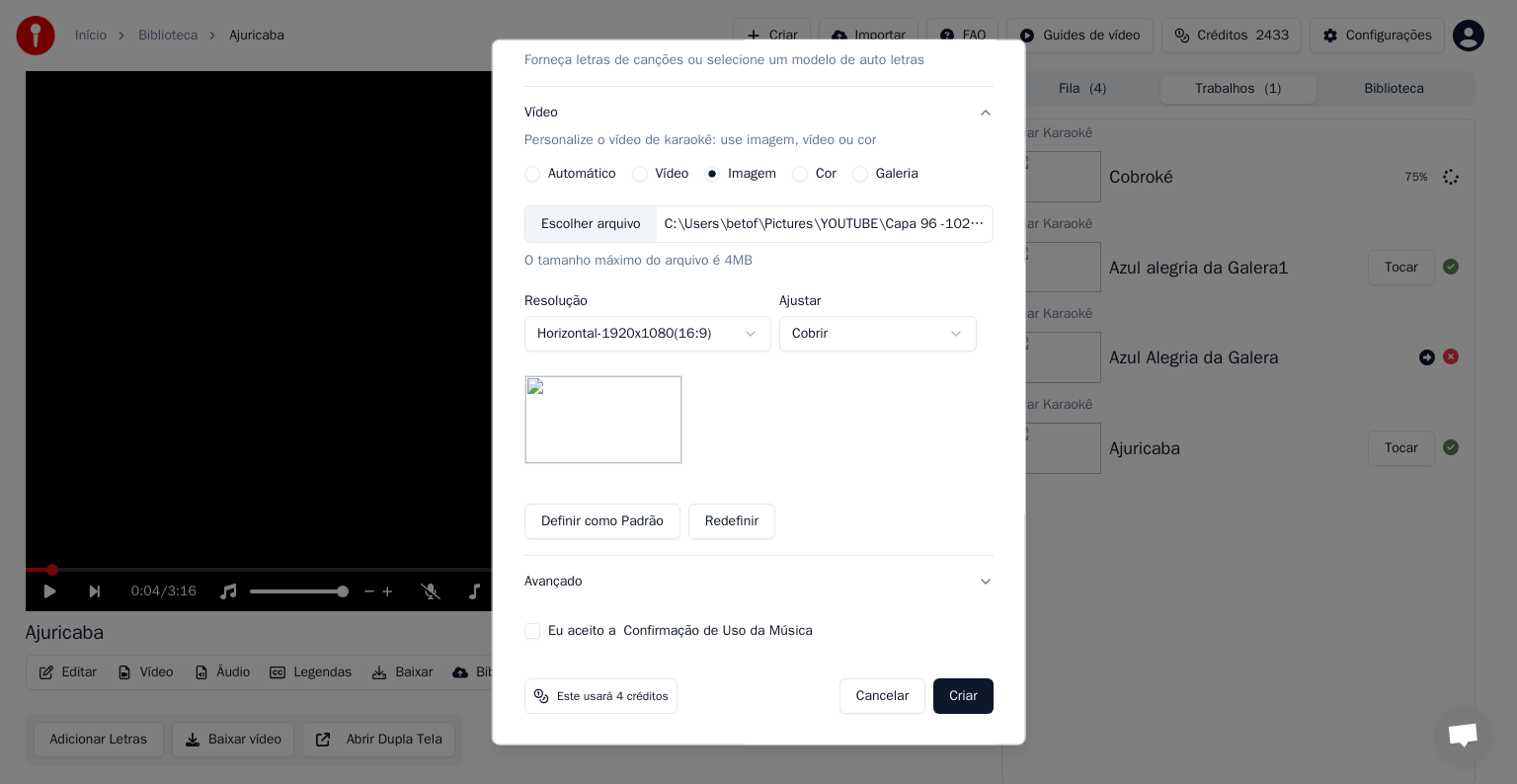 click on "Avançado" at bounding box center [758, 582] 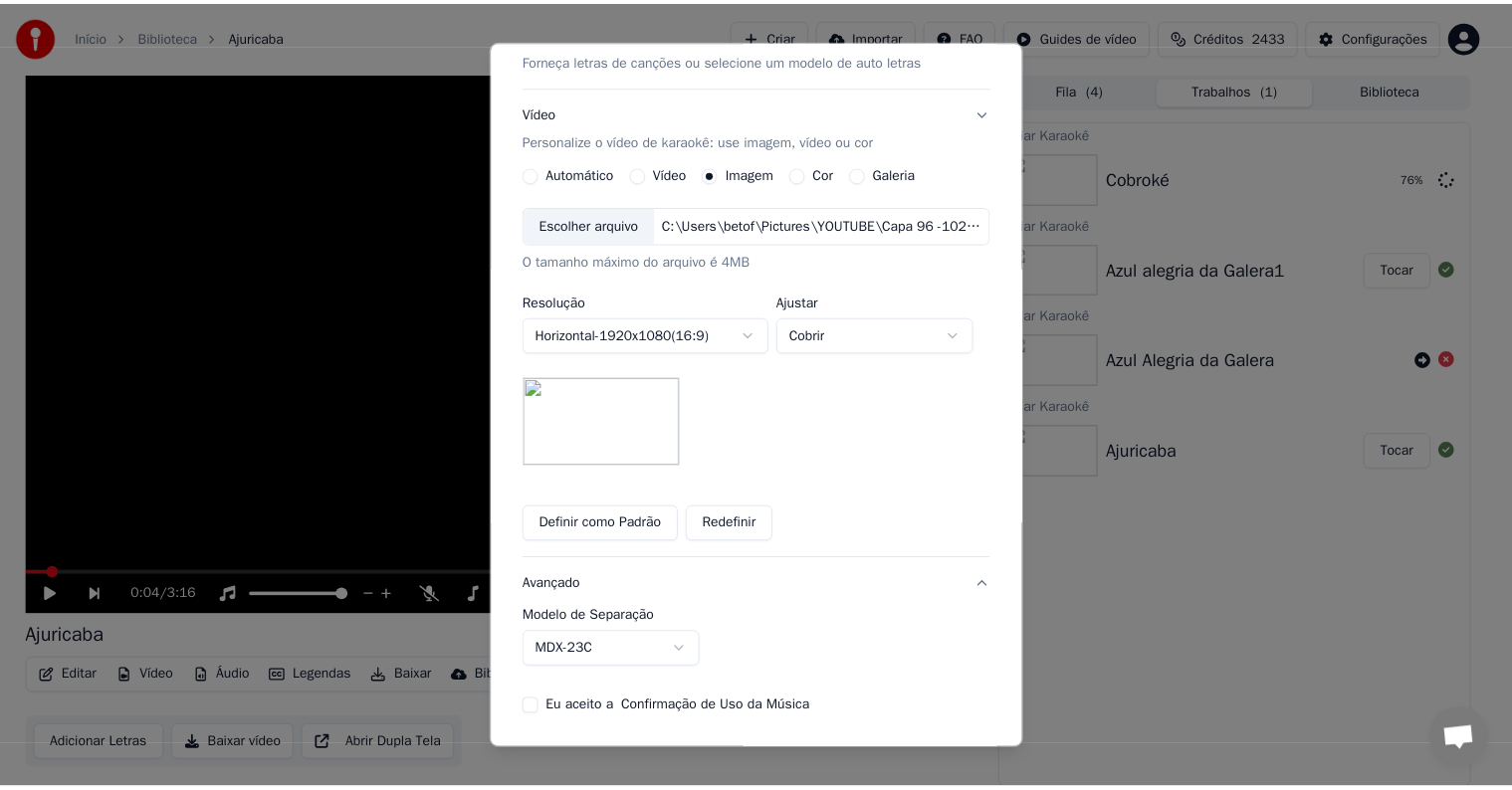 scroll, scrollTop: 0, scrollLeft: 0, axis: both 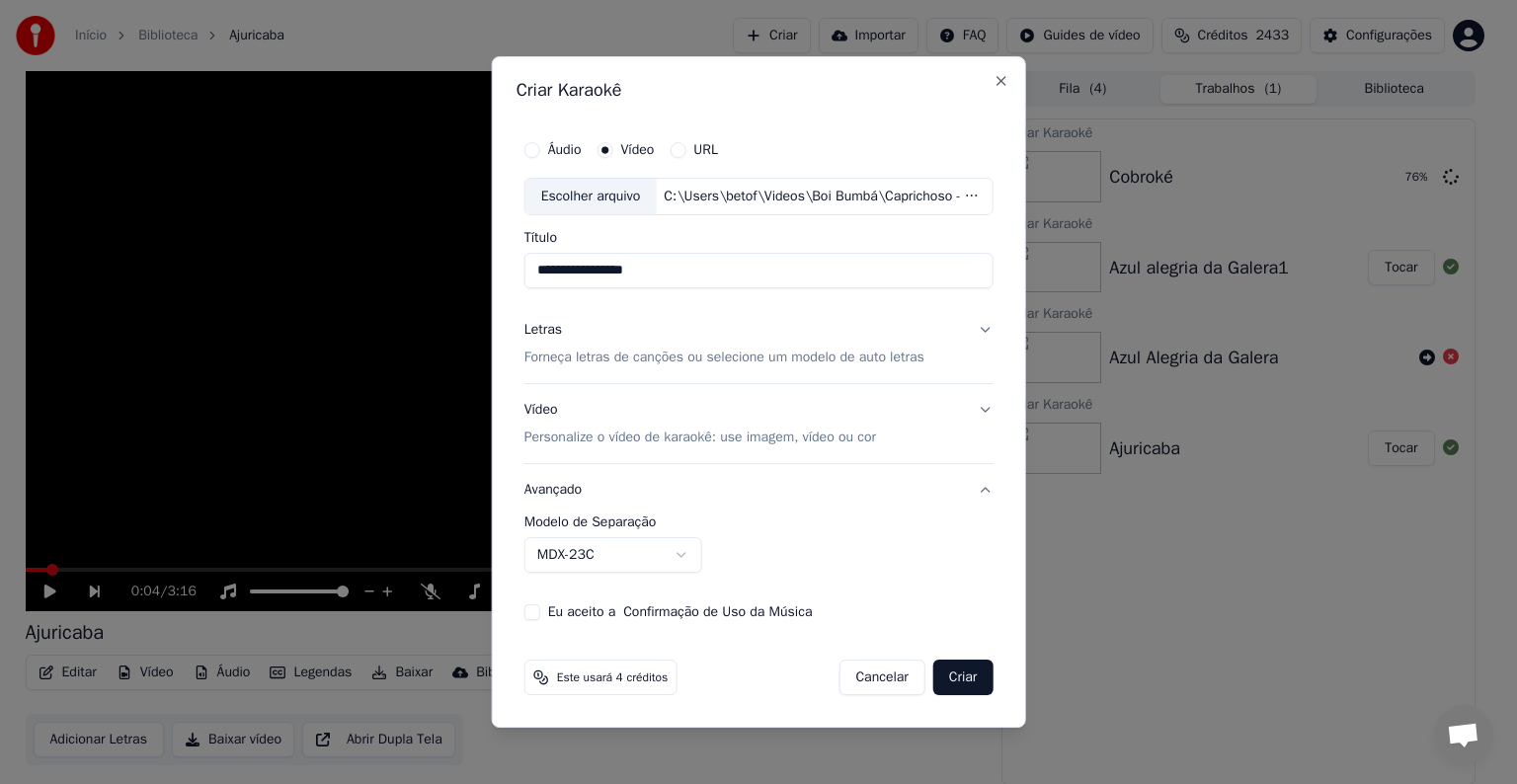 click on "MDX-23C" at bounding box center [613, 555] 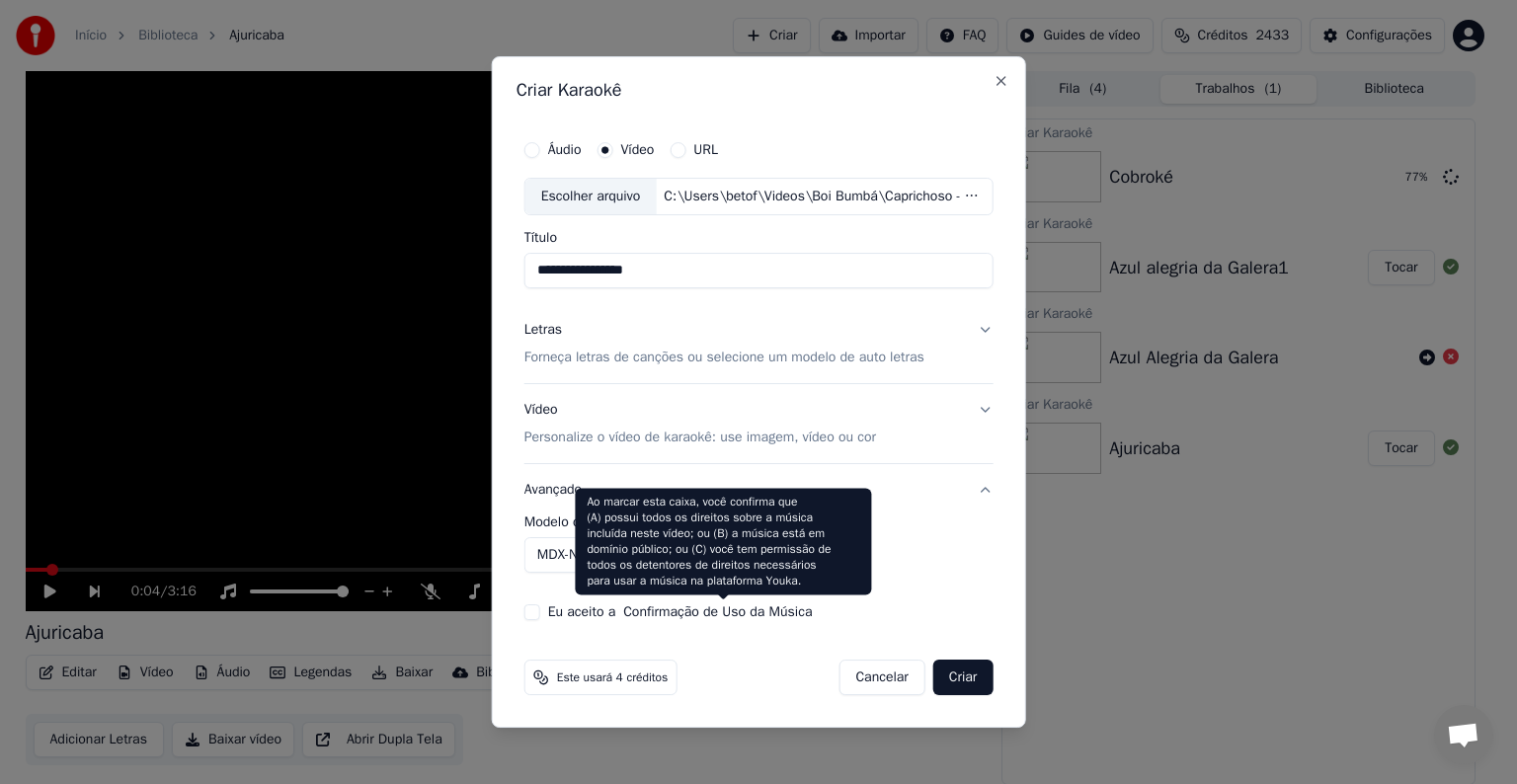 click on "Eu aceito a   Confirmação de Uso da Música" at bounding box center [680, 612] 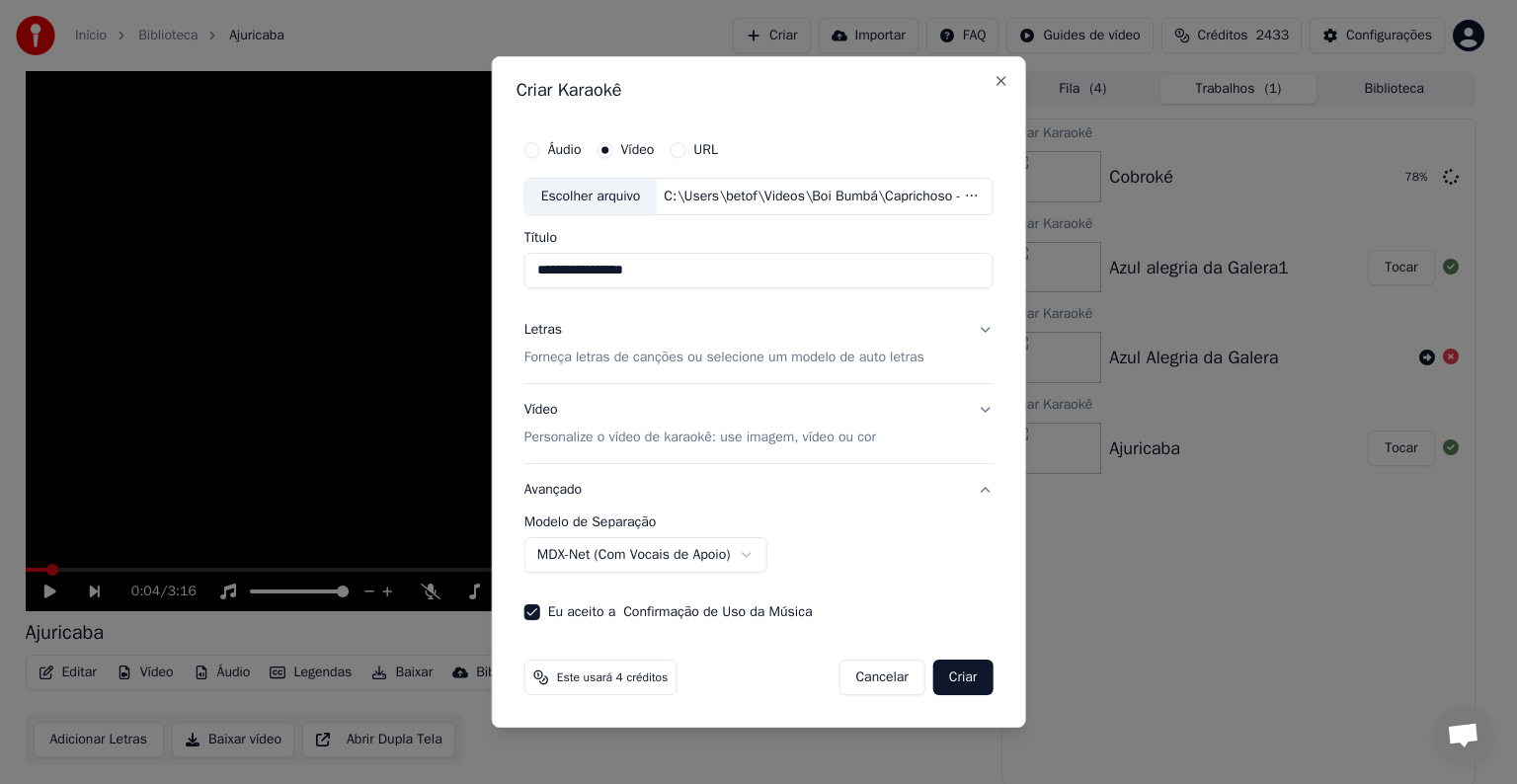 click on "Criar" at bounding box center [963, 677] 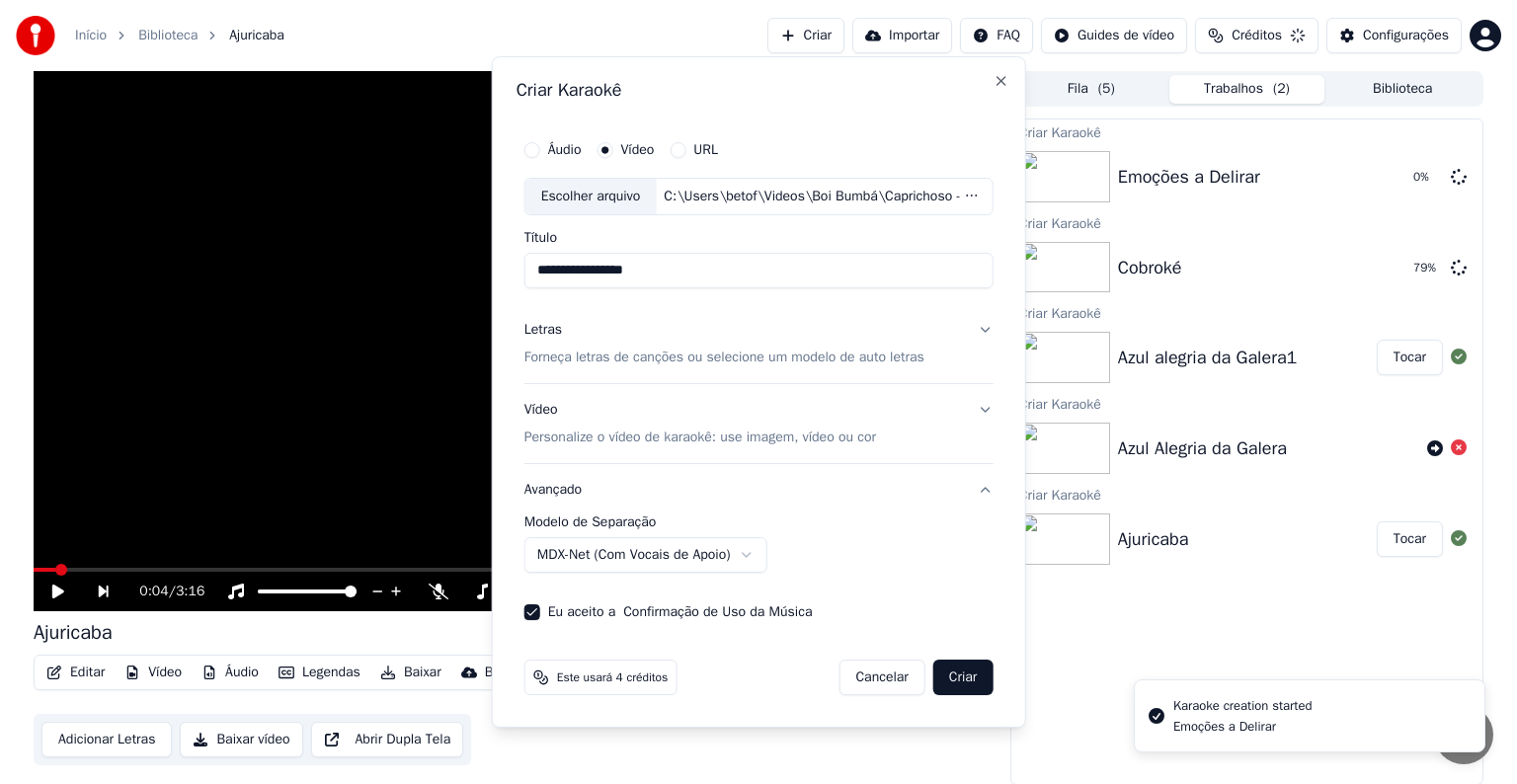 select on "******" 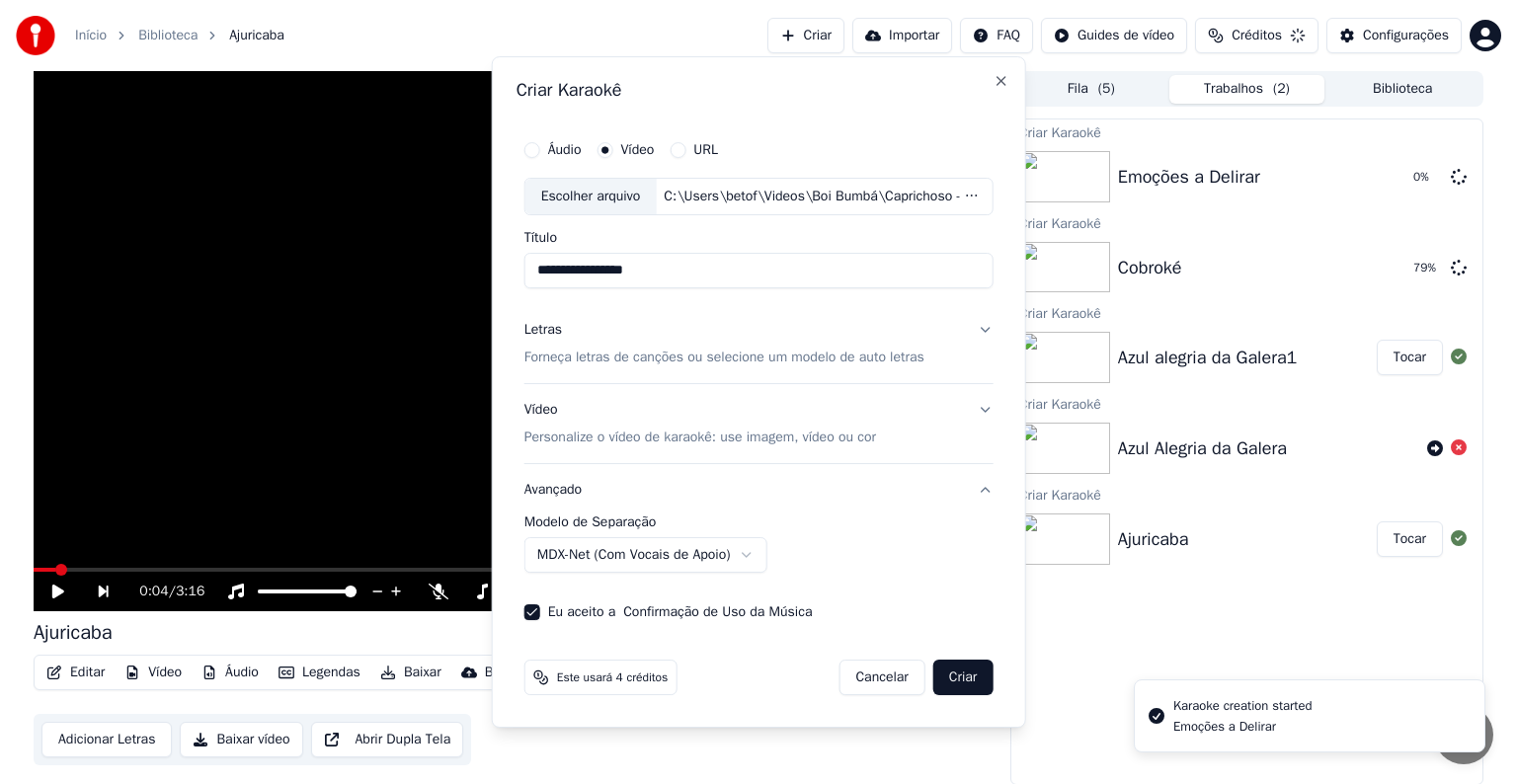 type 